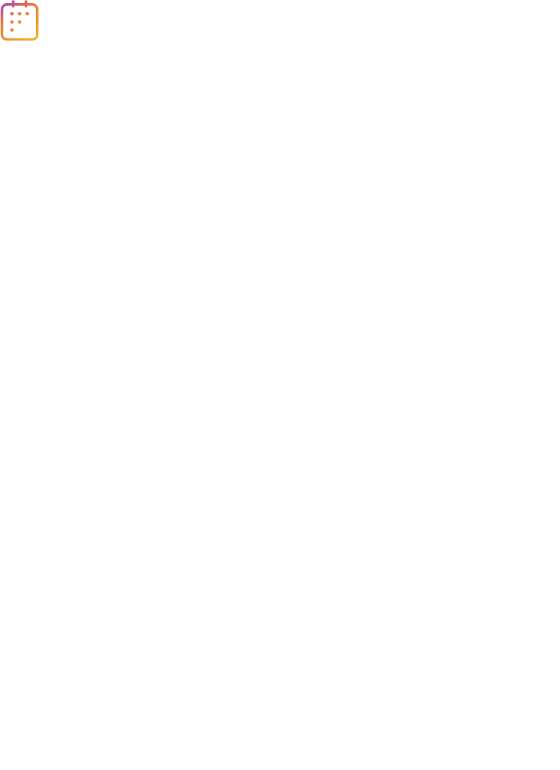 scroll, scrollTop: 0, scrollLeft: 0, axis: both 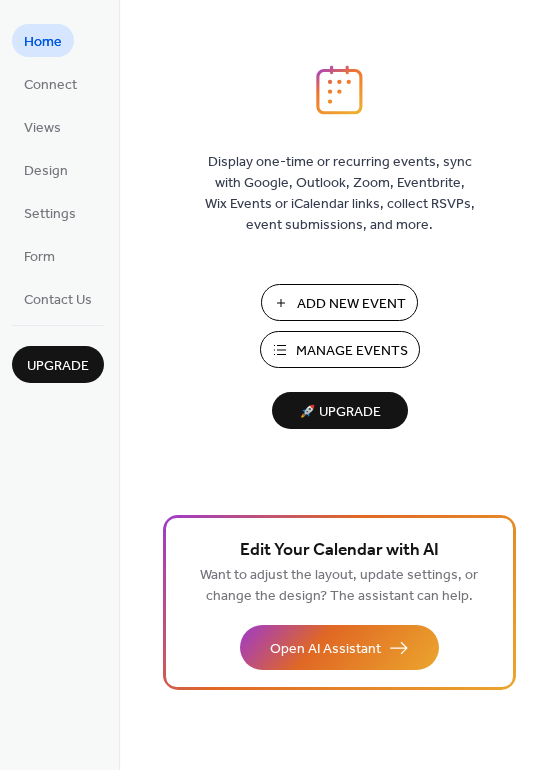 click on "Manage Events" at bounding box center [352, 351] 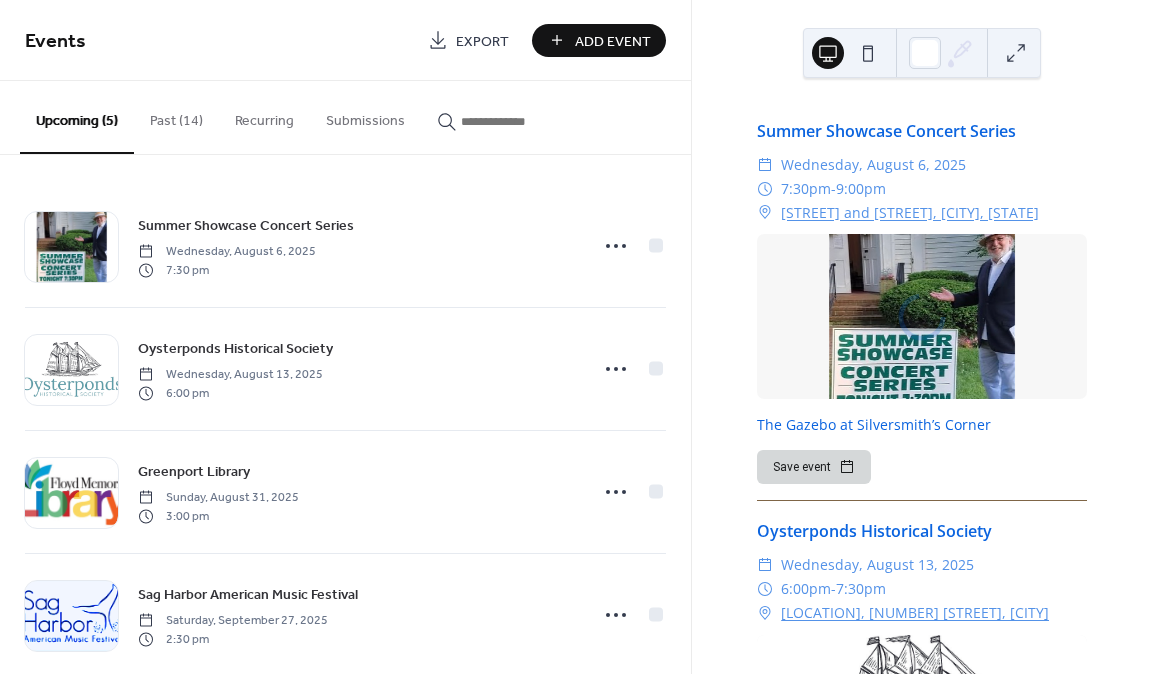 scroll, scrollTop: 0, scrollLeft: 0, axis: both 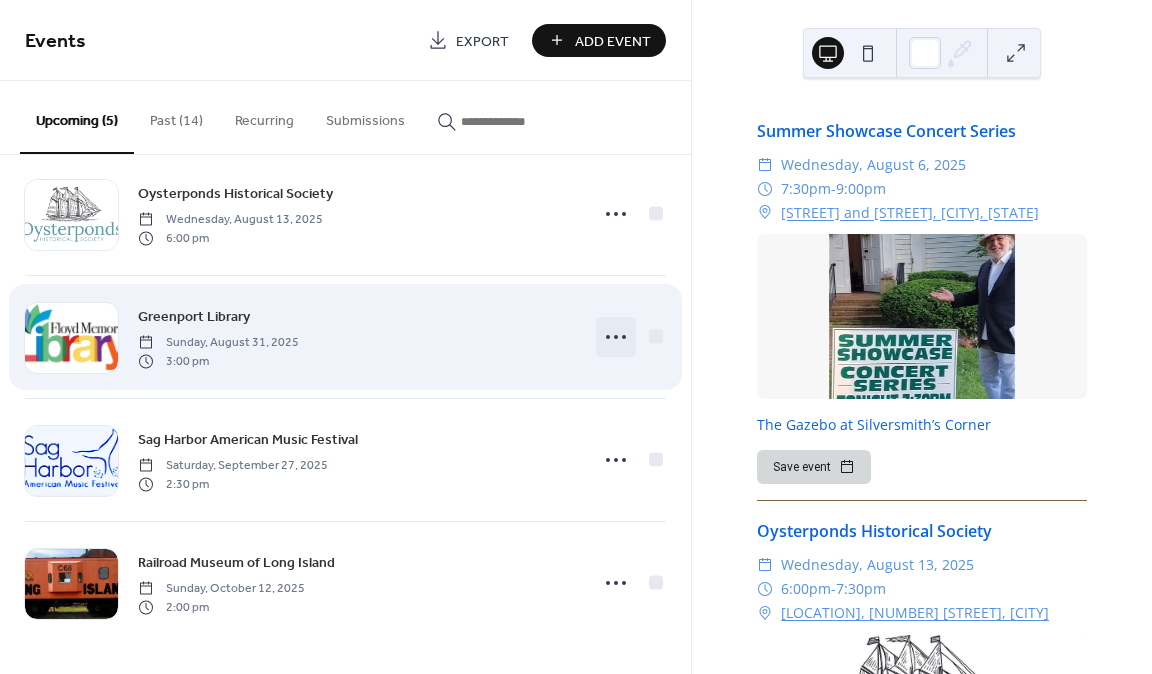 click 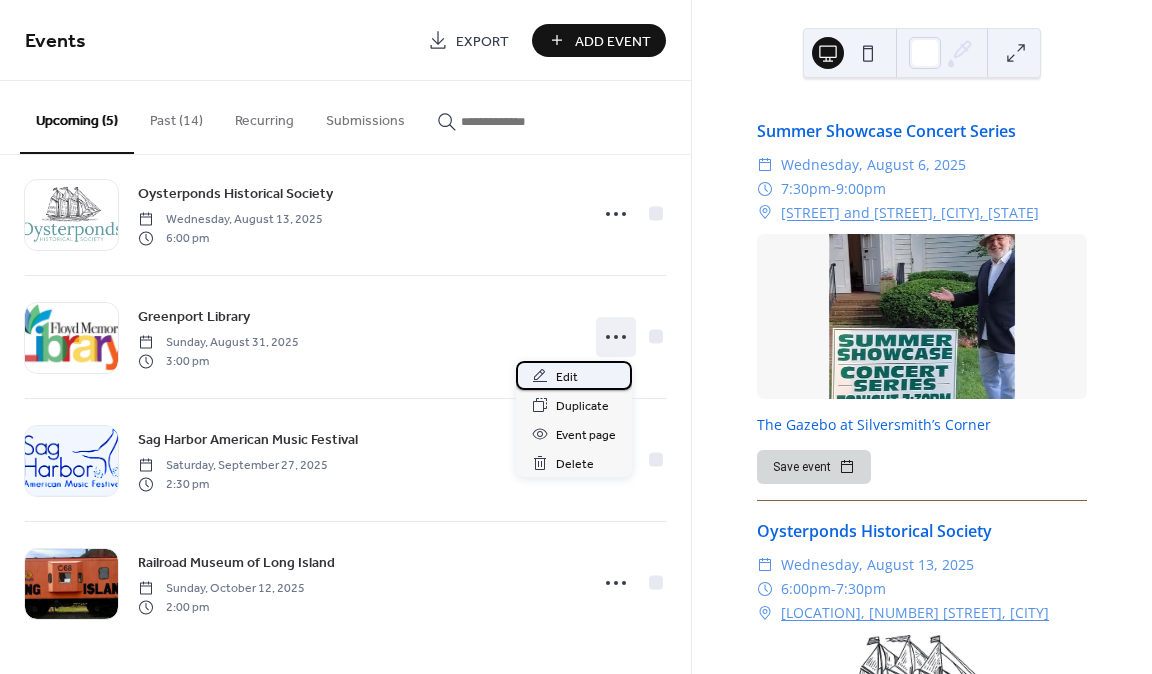 click on "Edit" at bounding box center (567, 377) 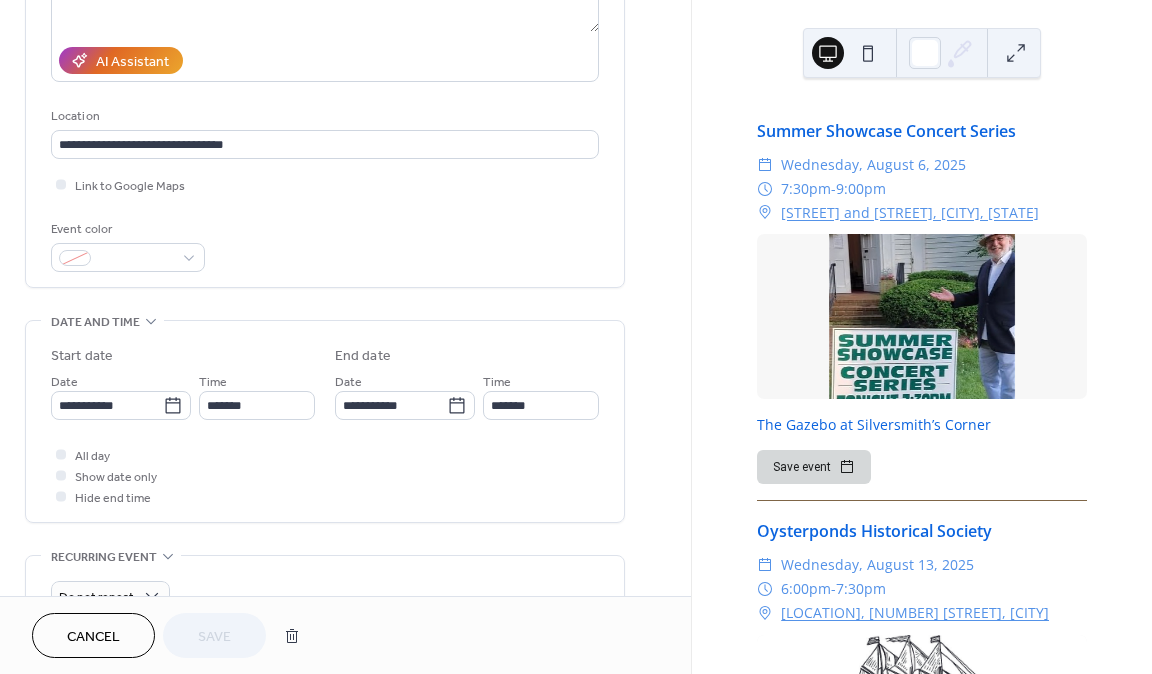 scroll, scrollTop: 340, scrollLeft: 0, axis: vertical 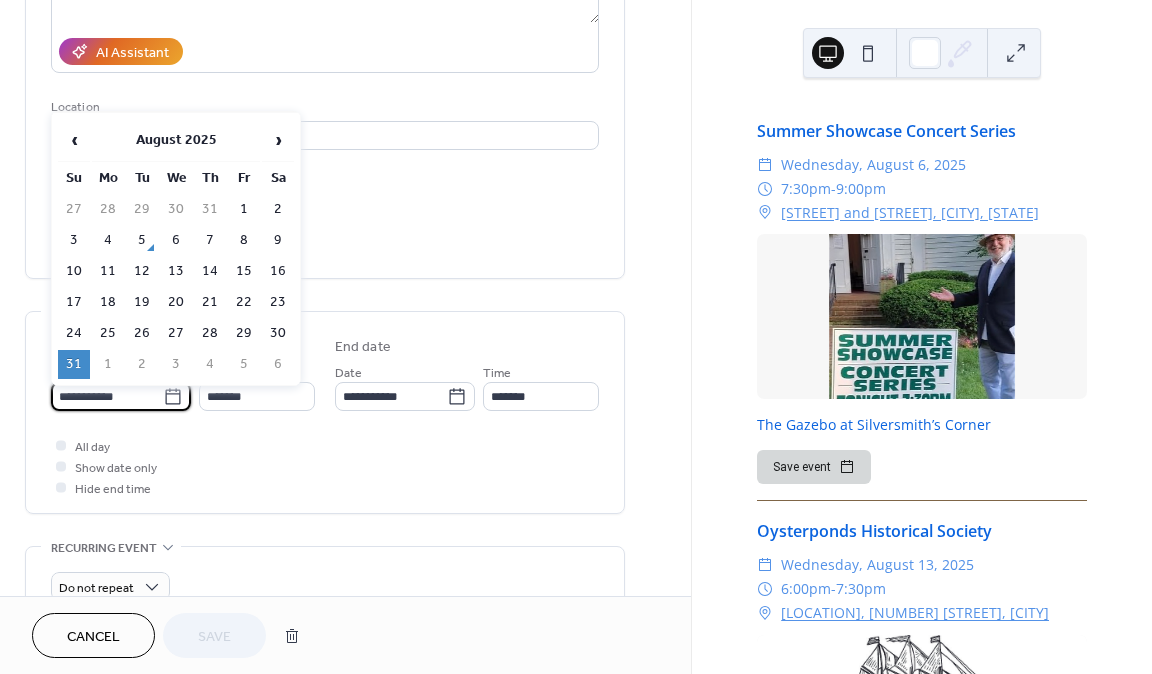 click on "**********" at bounding box center [107, 396] 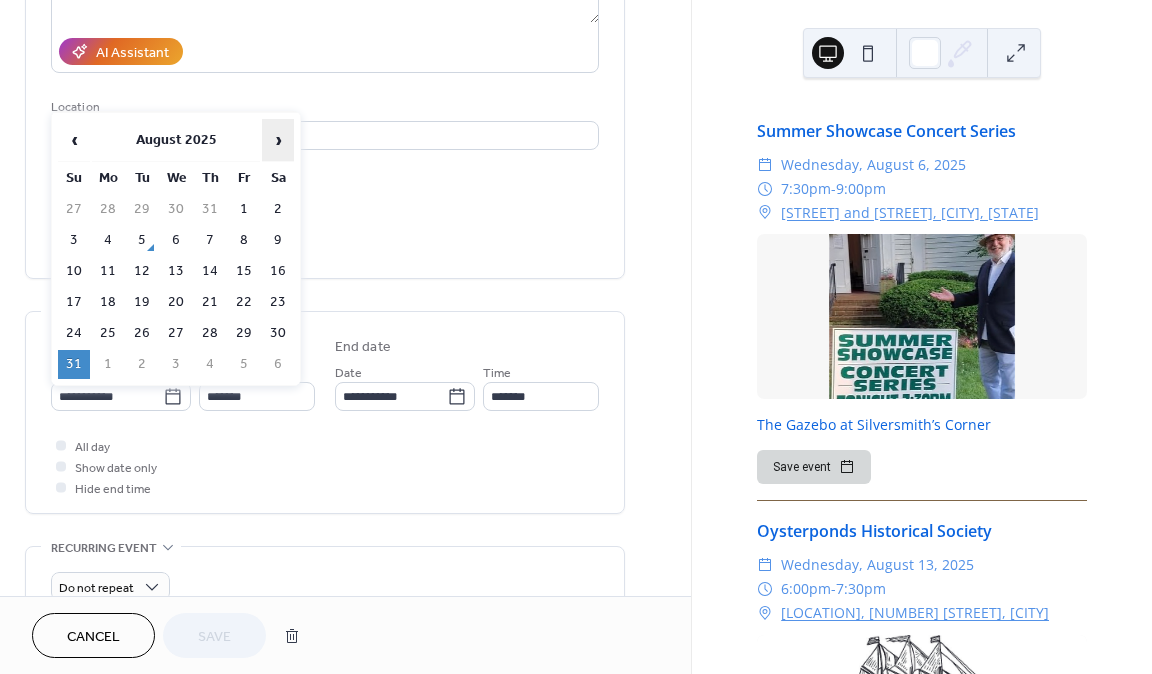 click on "›" at bounding box center [278, 140] 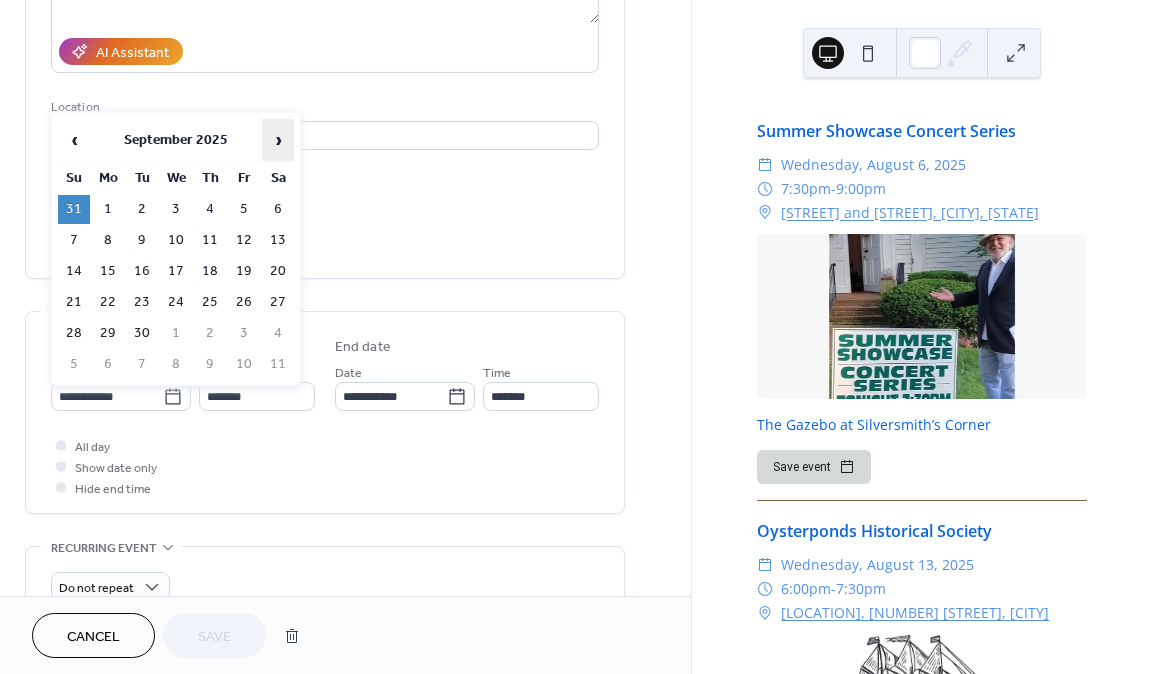 click on "›" at bounding box center [278, 140] 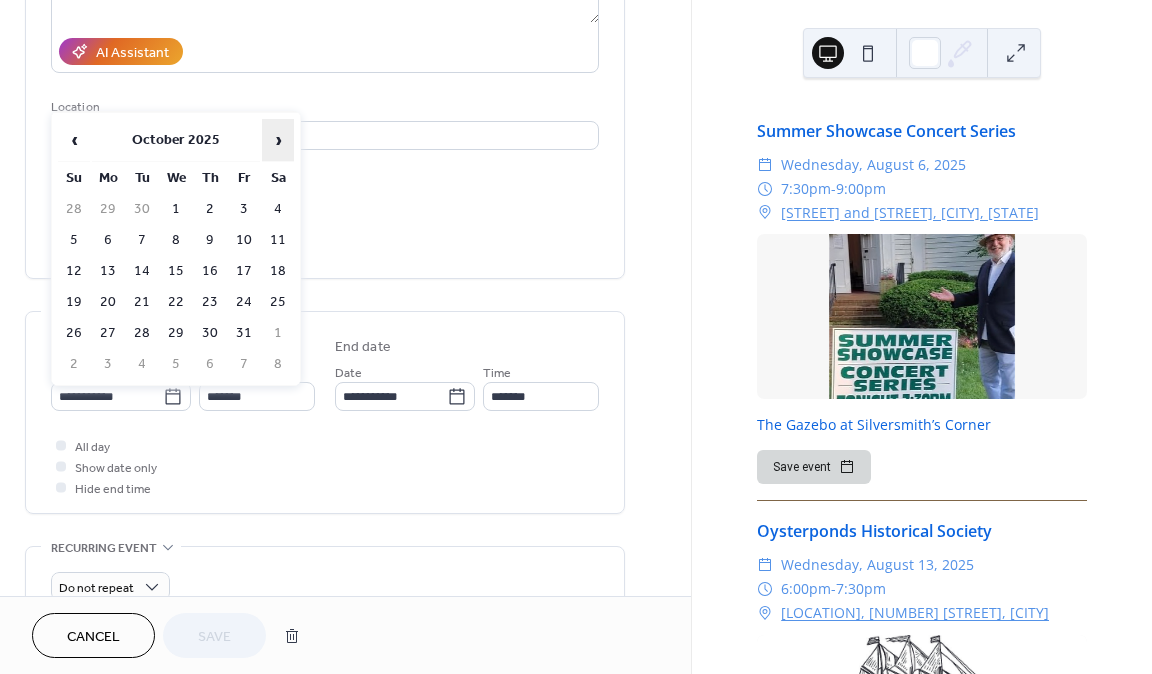 click on "›" at bounding box center (278, 140) 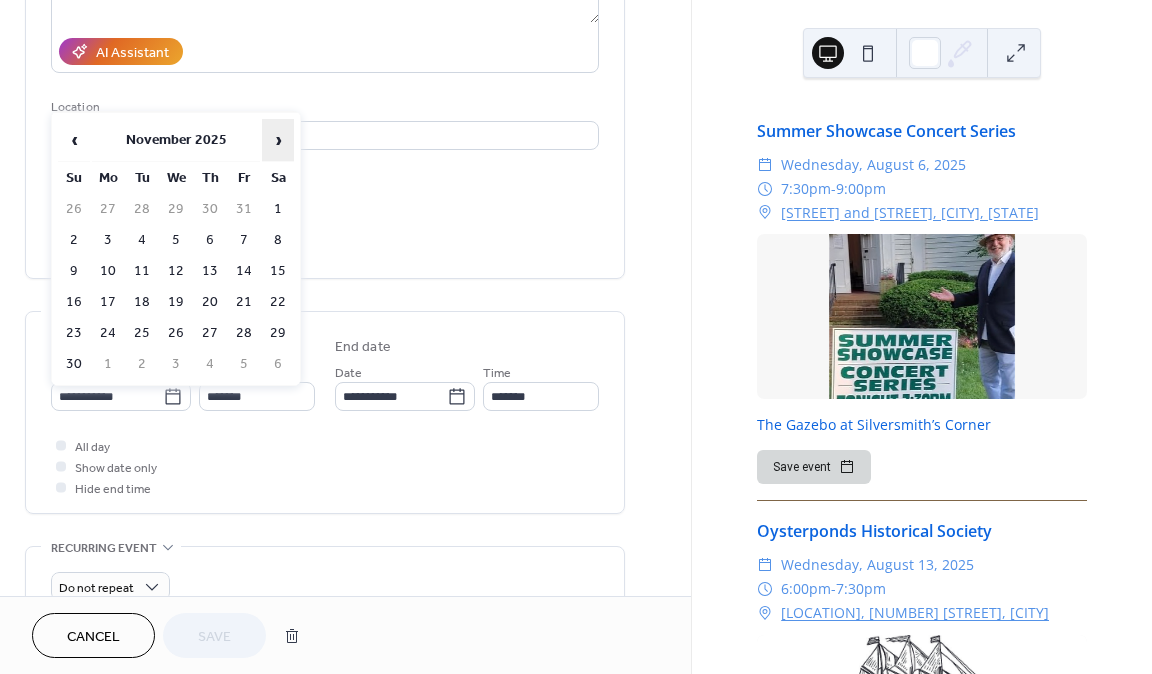 click on "›" at bounding box center (278, 140) 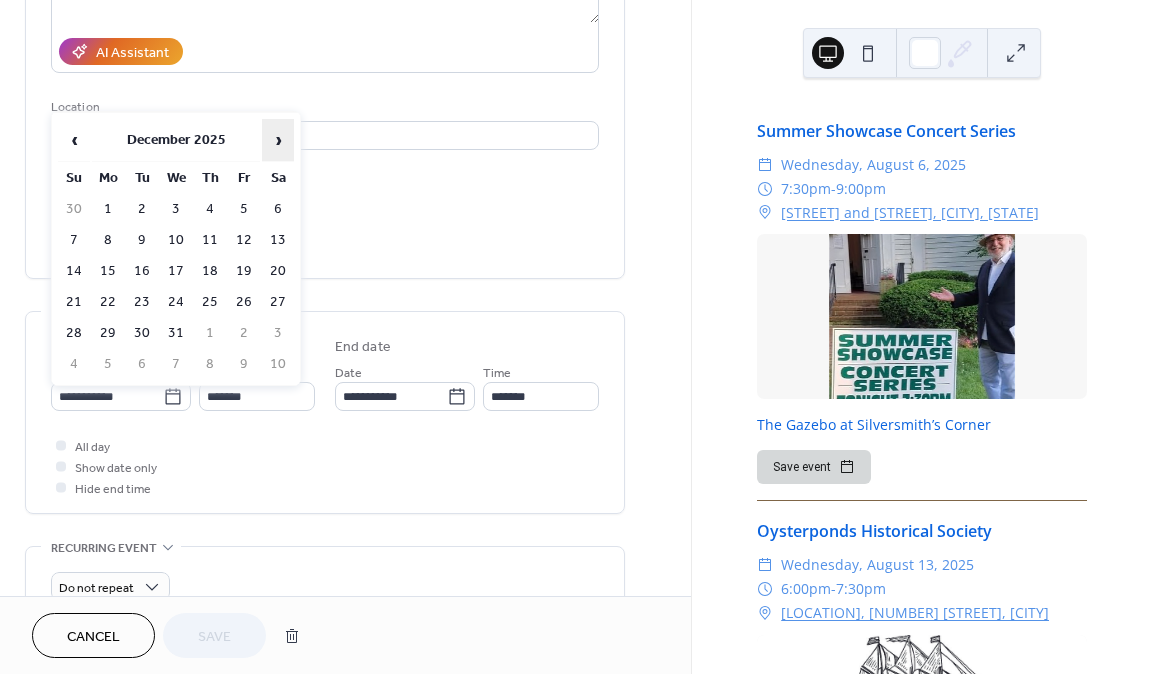 click on "›" at bounding box center [278, 140] 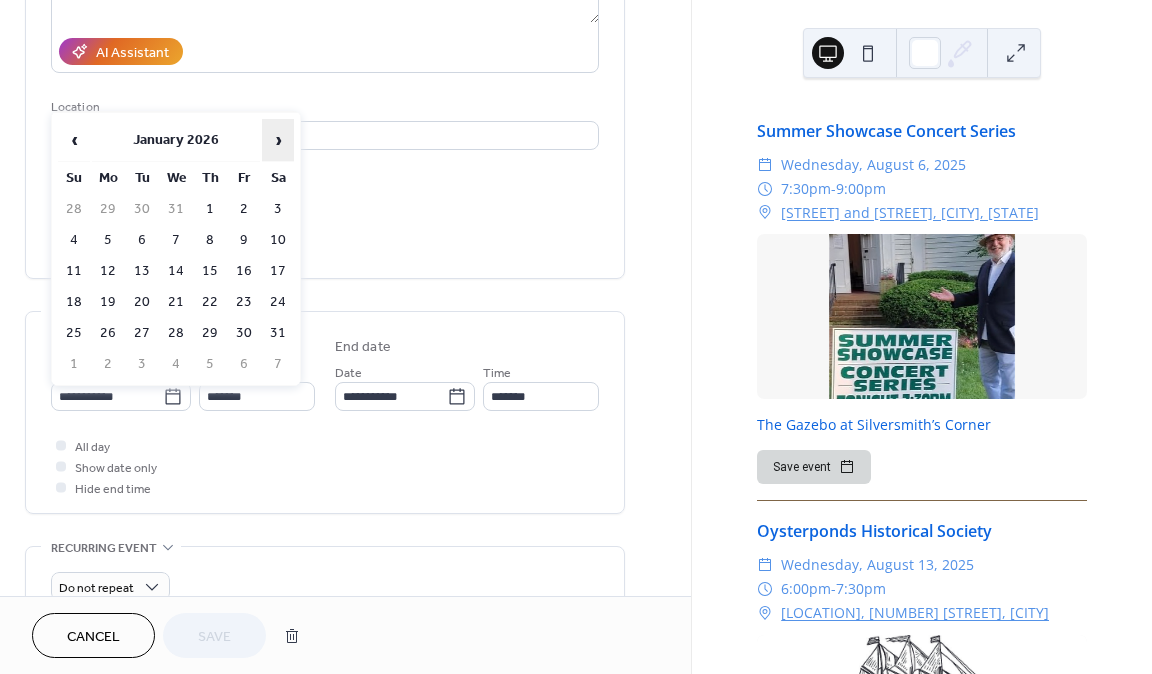 click on "›" at bounding box center [278, 140] 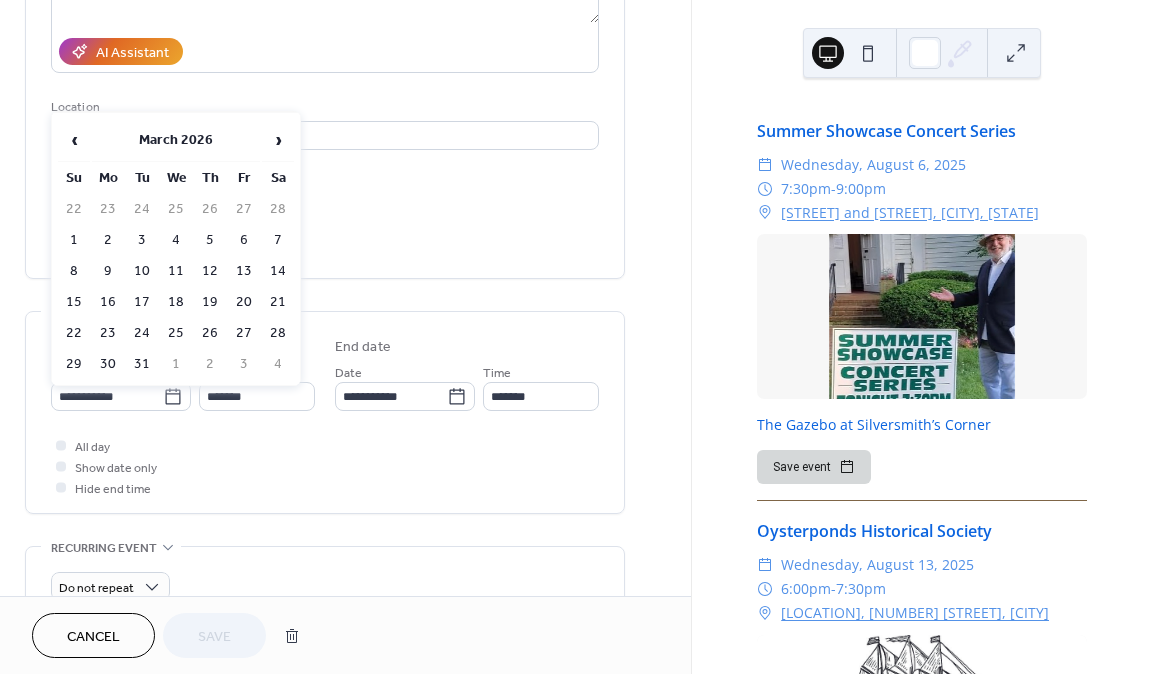 click on "All day Show date only Hide end time" at bounding box center (325, 466) 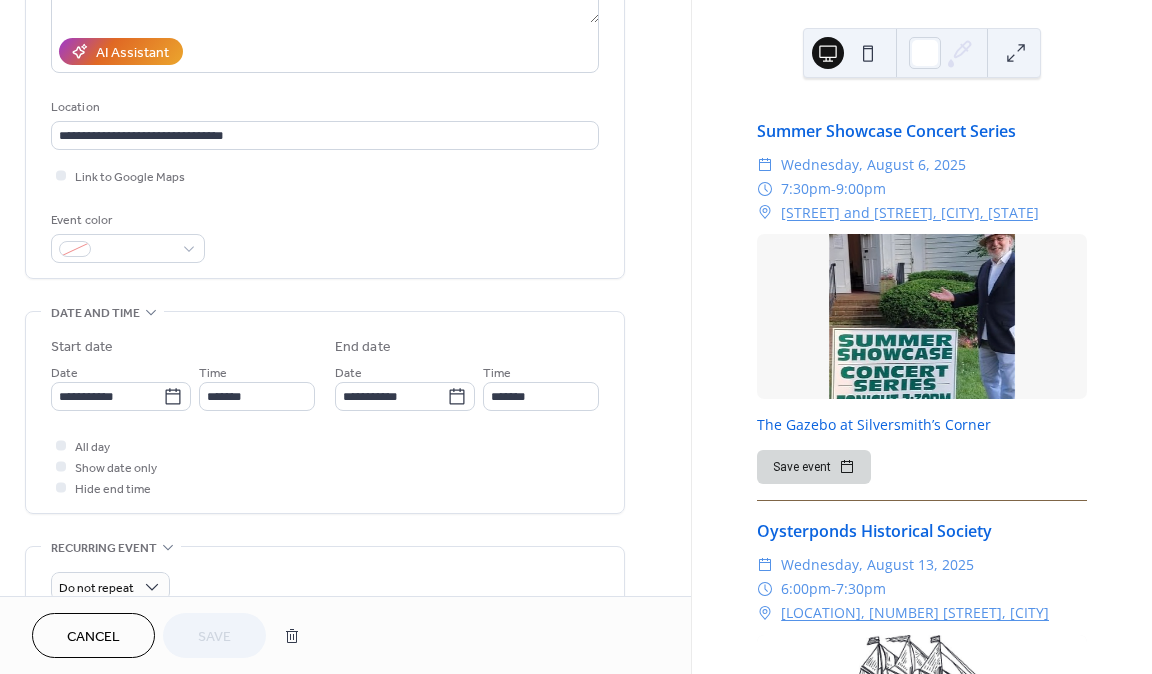 click on "**********" at bounding box center (121, 386) 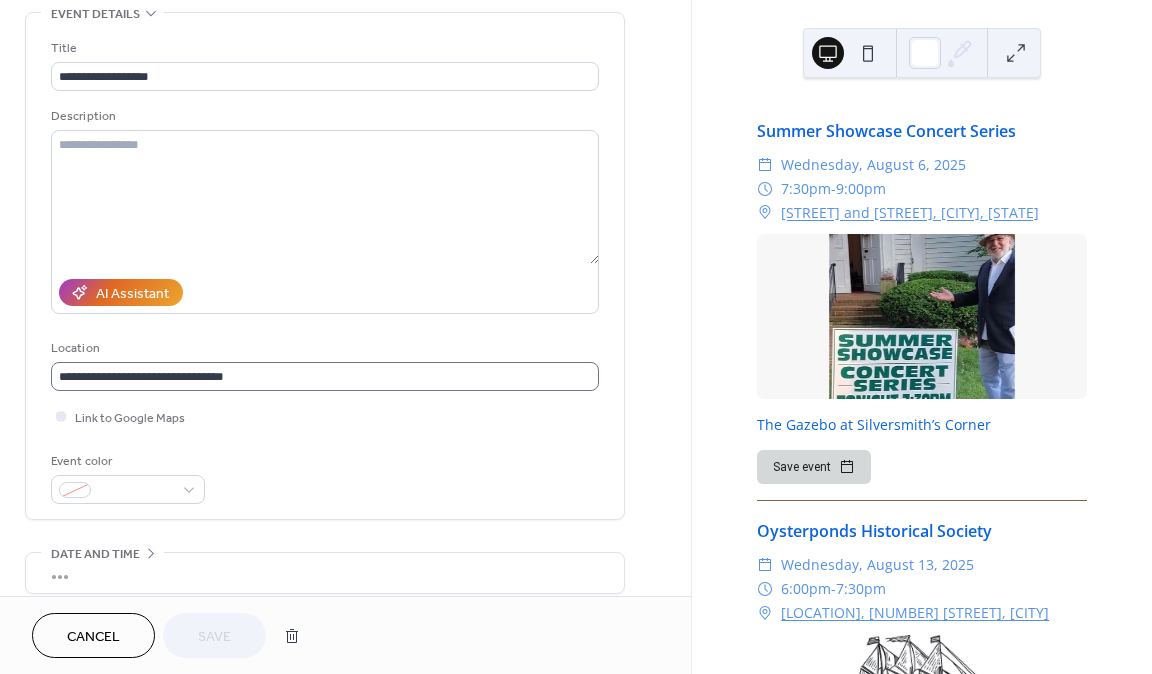 scroll, scrollTop: 97, scrollLeft: 0, axis: vertical 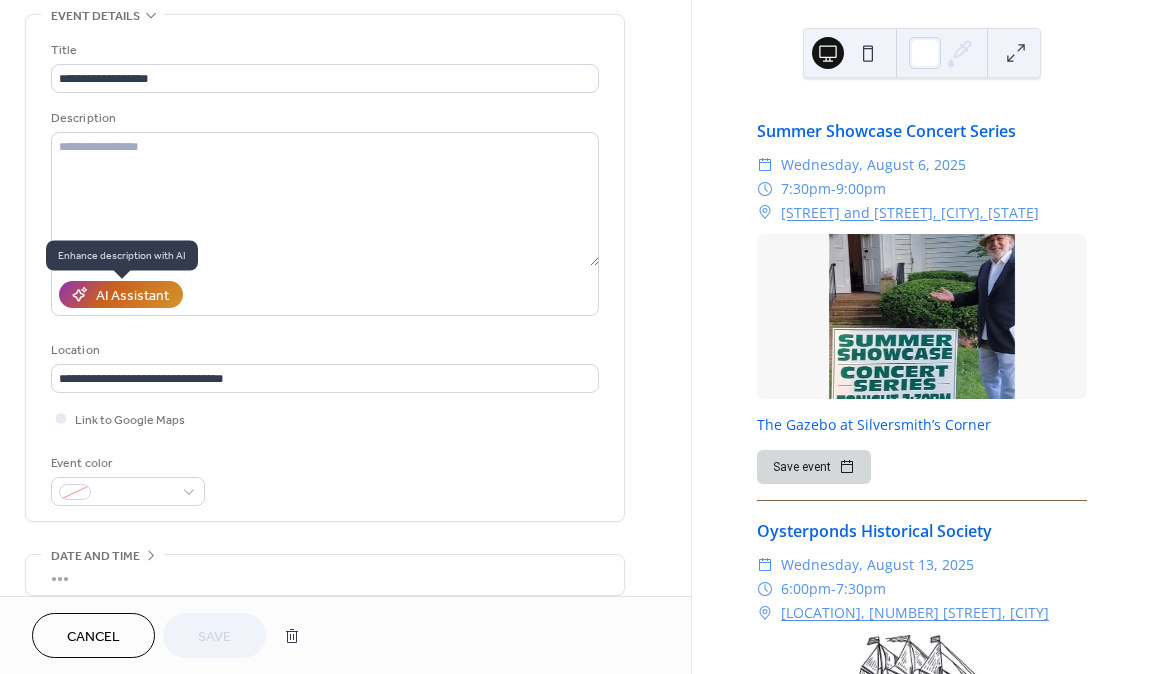 click on "AI Assistant" at bounding box center [132, 296] 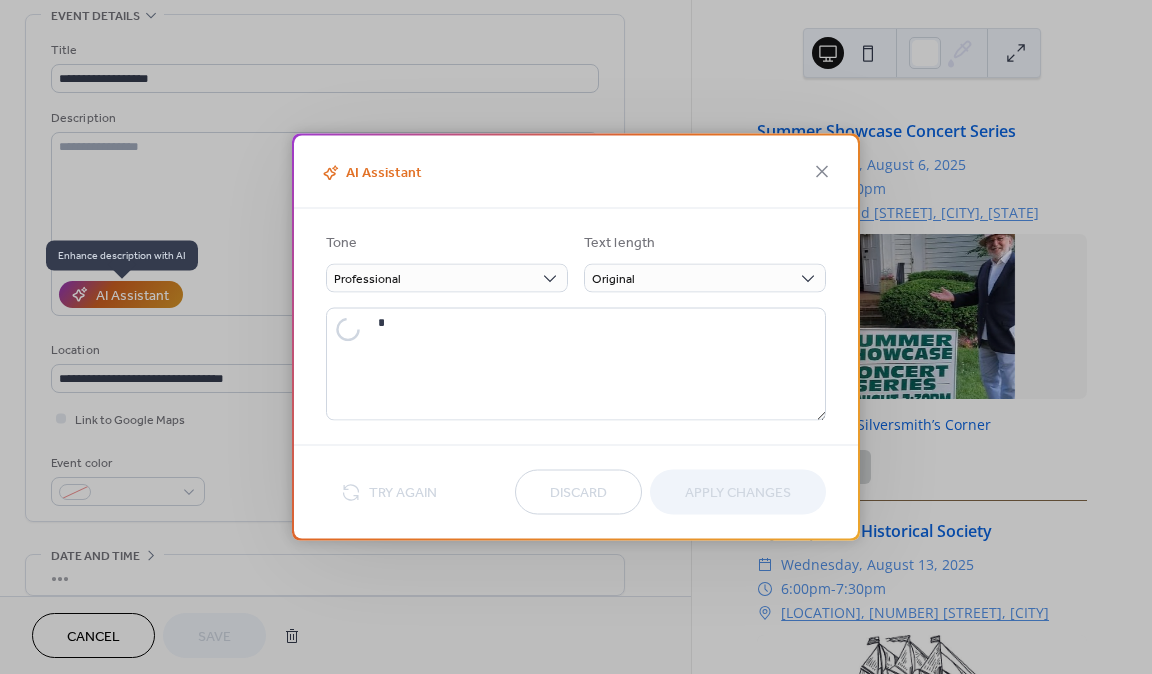 type on "**********" 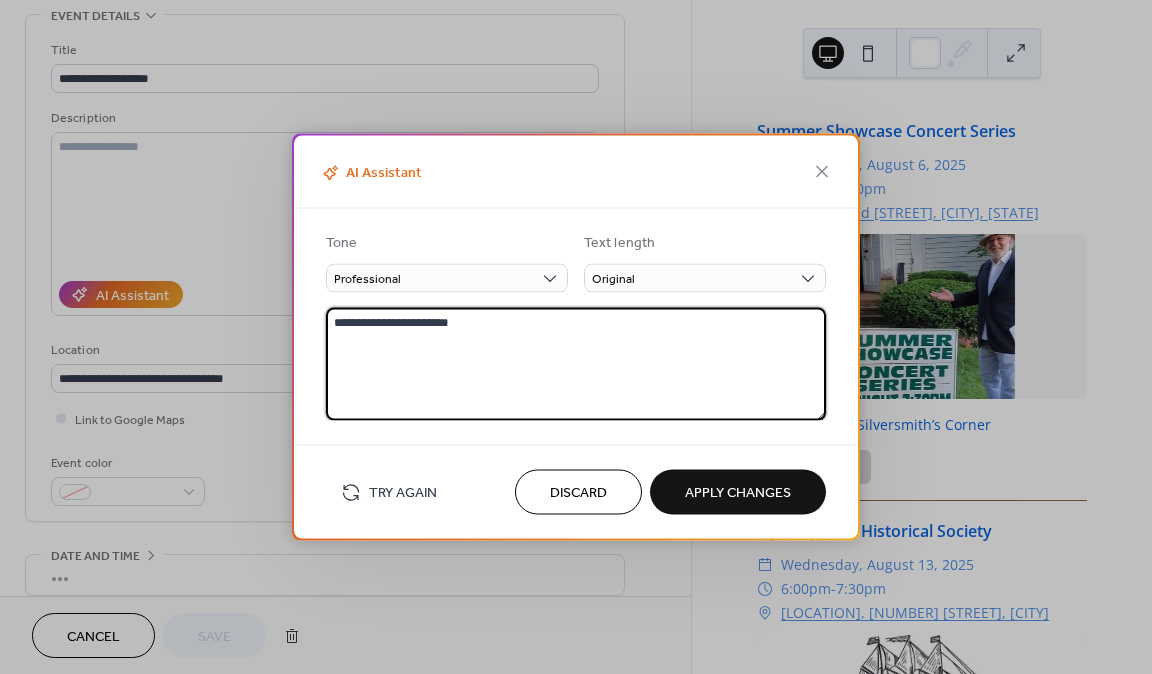 click on "**********" at bounding box center [576, 364] 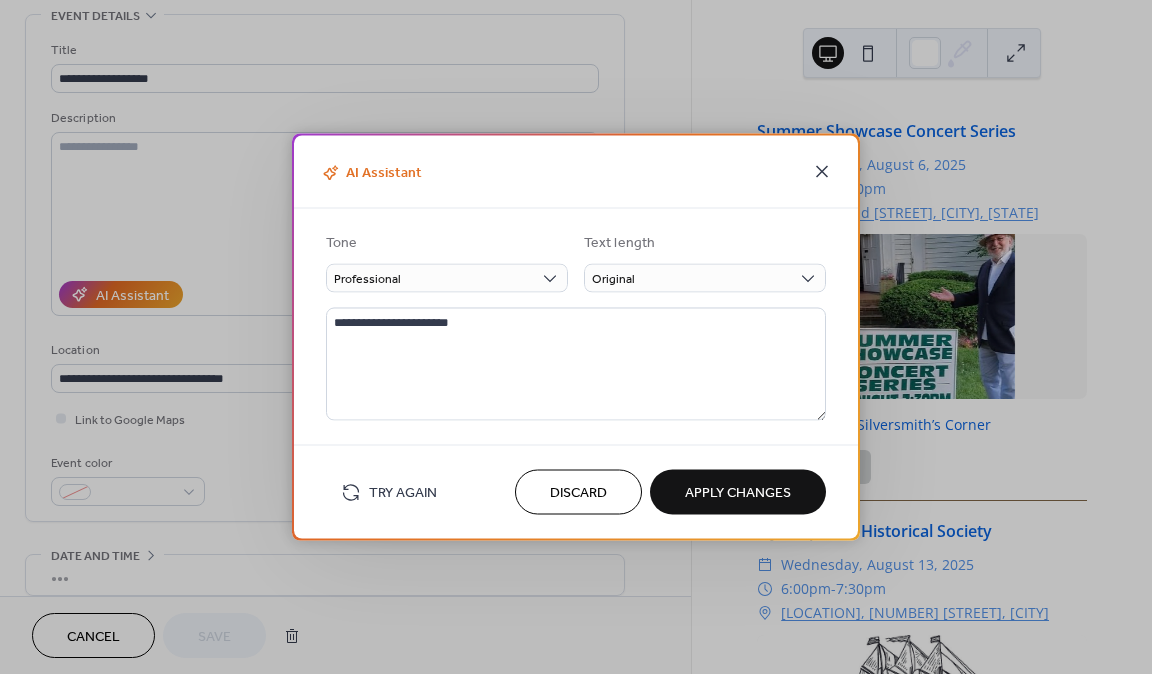 click 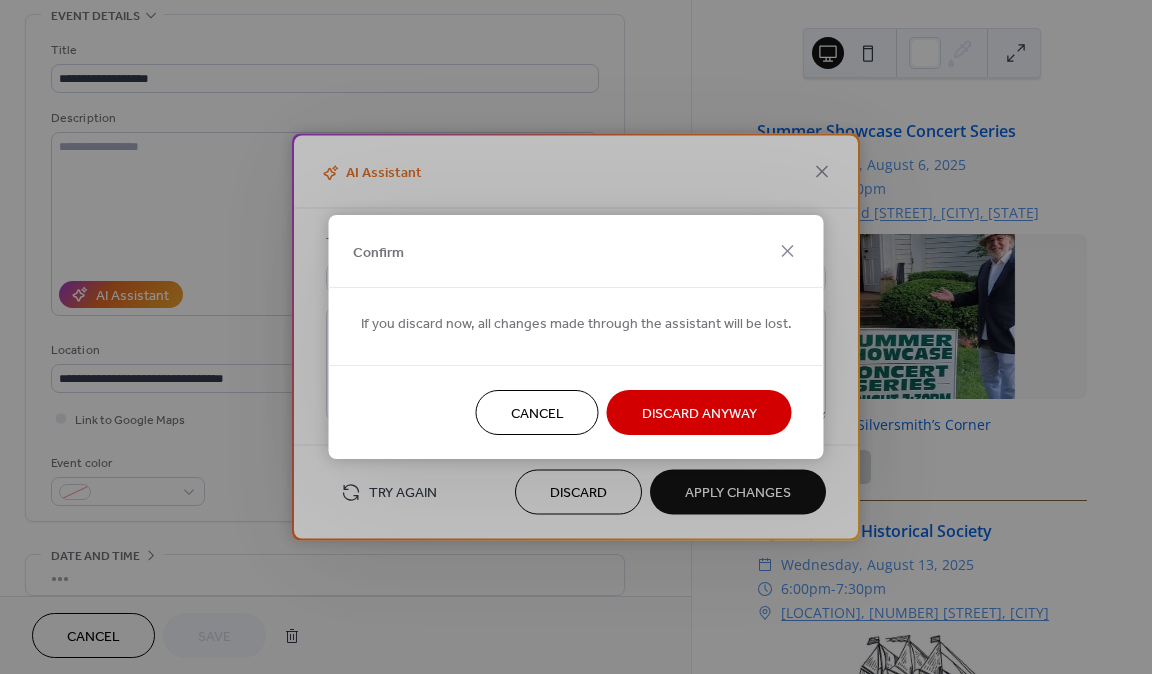 click on "Cancel" at bounding box center (537, 414) 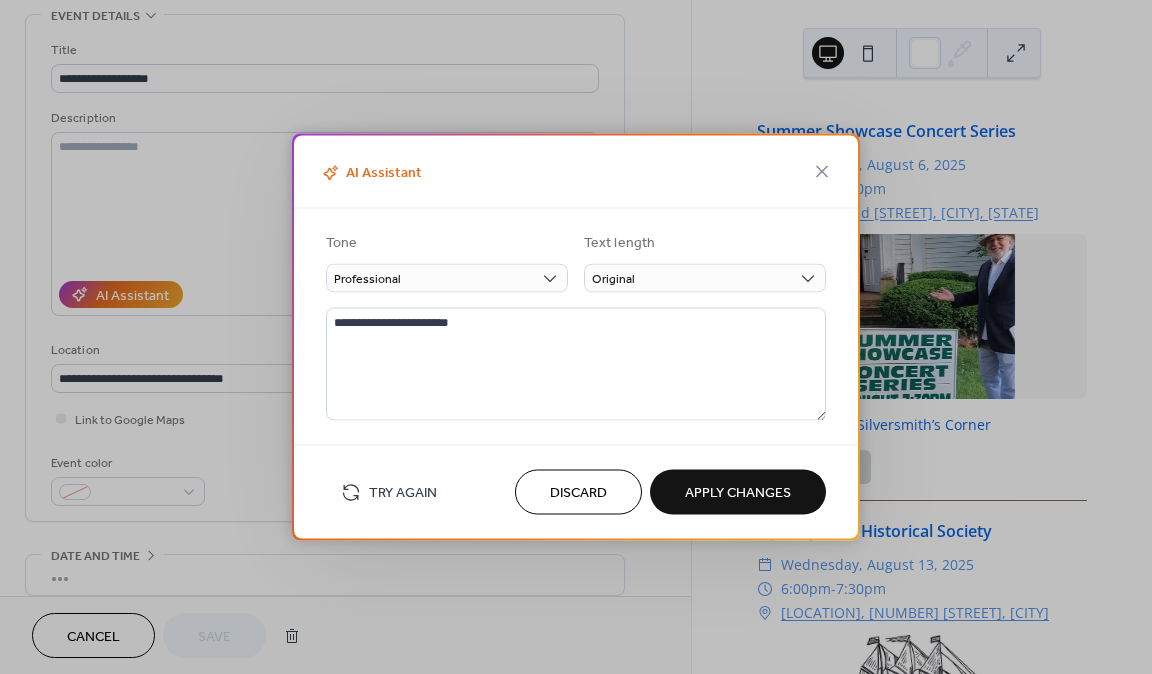 click on "Apply Changes" at bounding box center [738, 493] 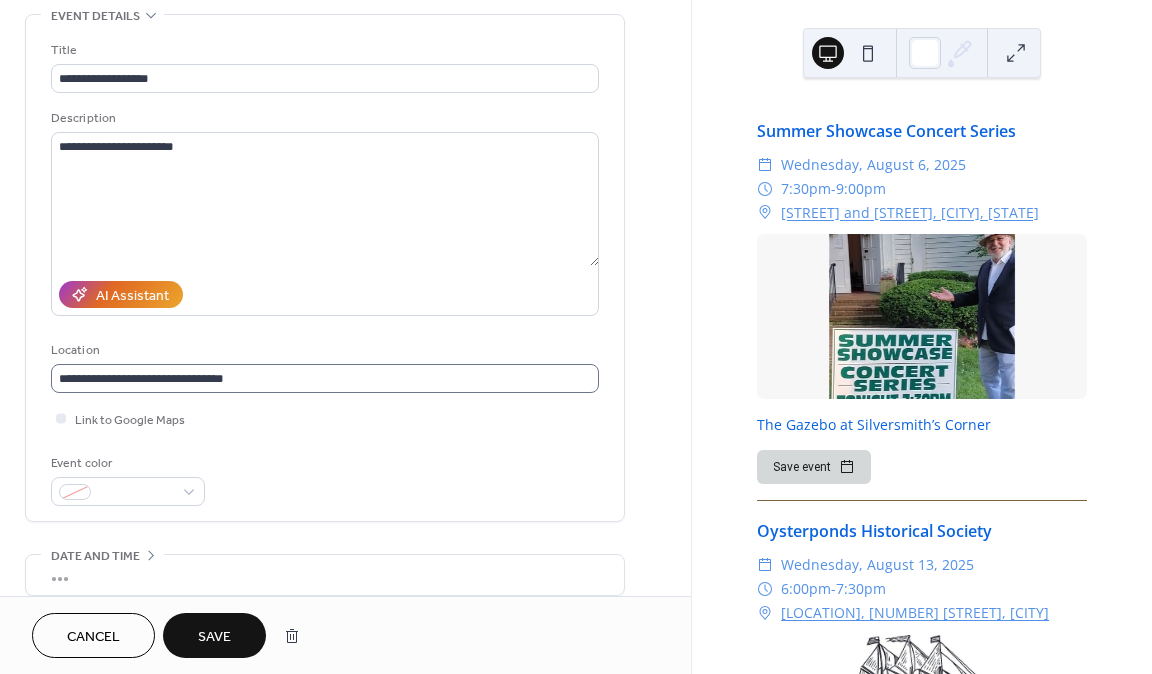 scroll, scrollTop: 108, scrollLeft: 0, axis: vertical 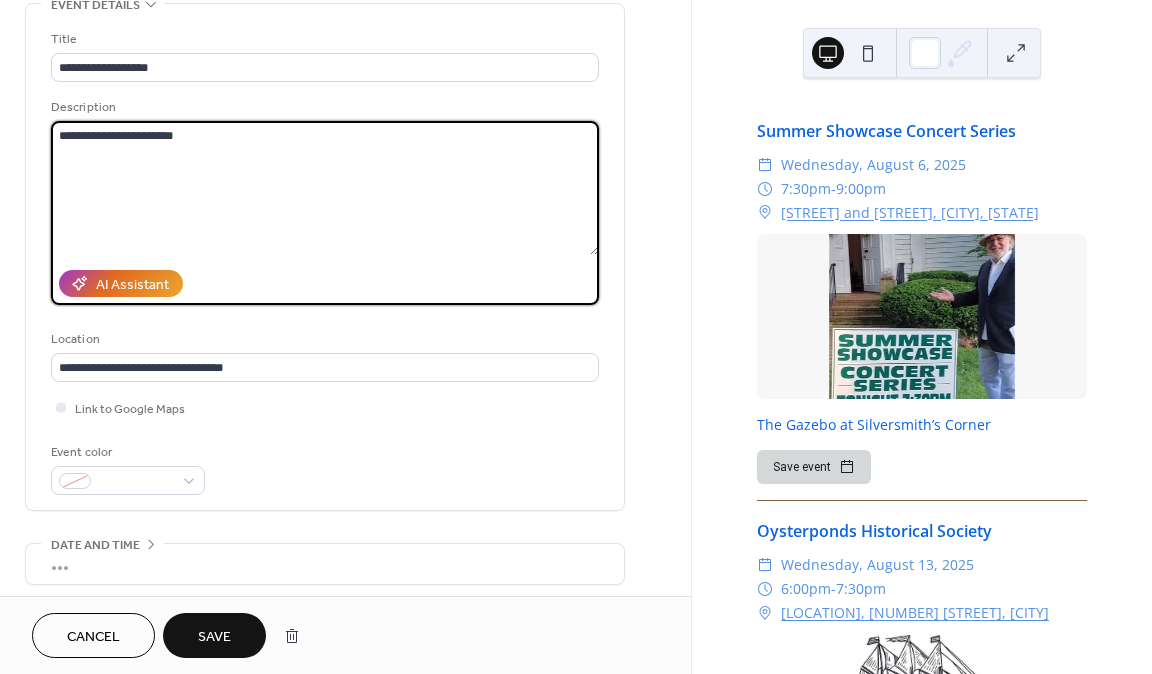 click on "**********" at bounding box center (325, 188) 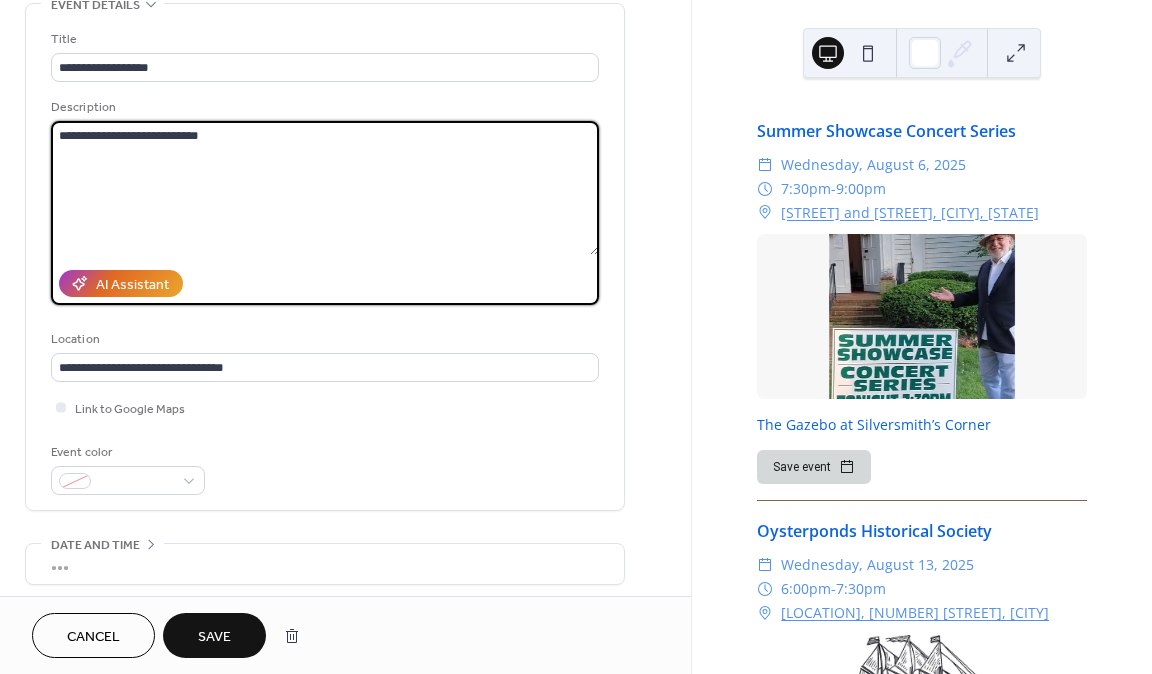 type on "**********" 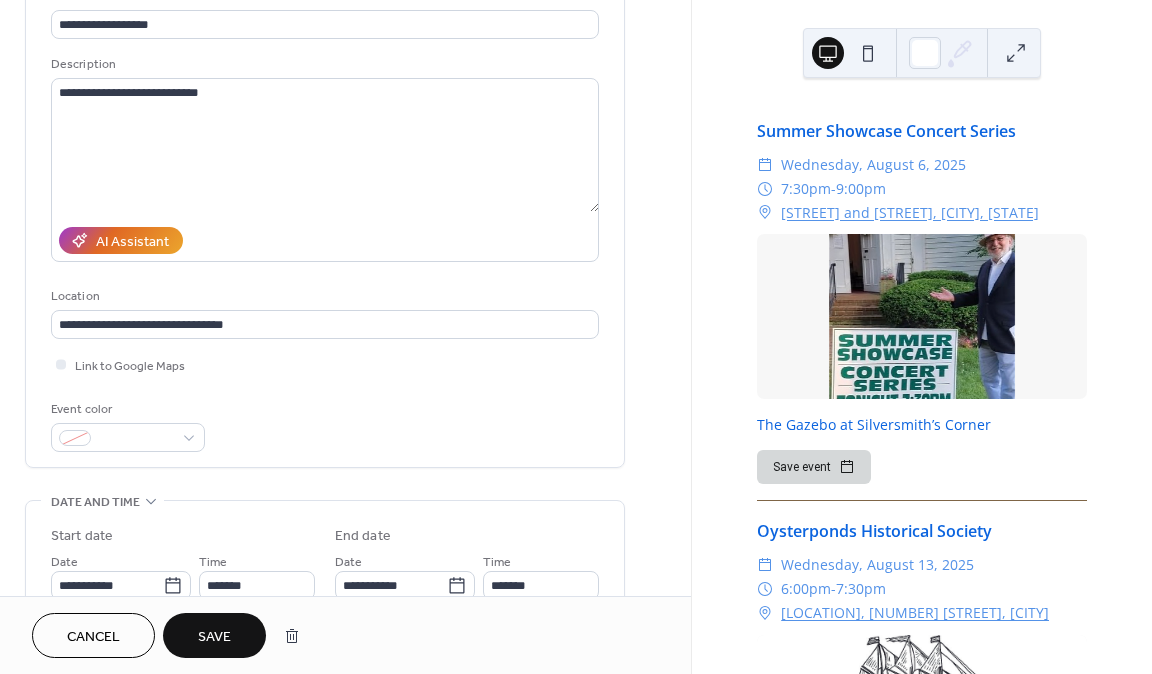 scroll, scrollTop: 152, scrollLeft: 0, axis: vertical 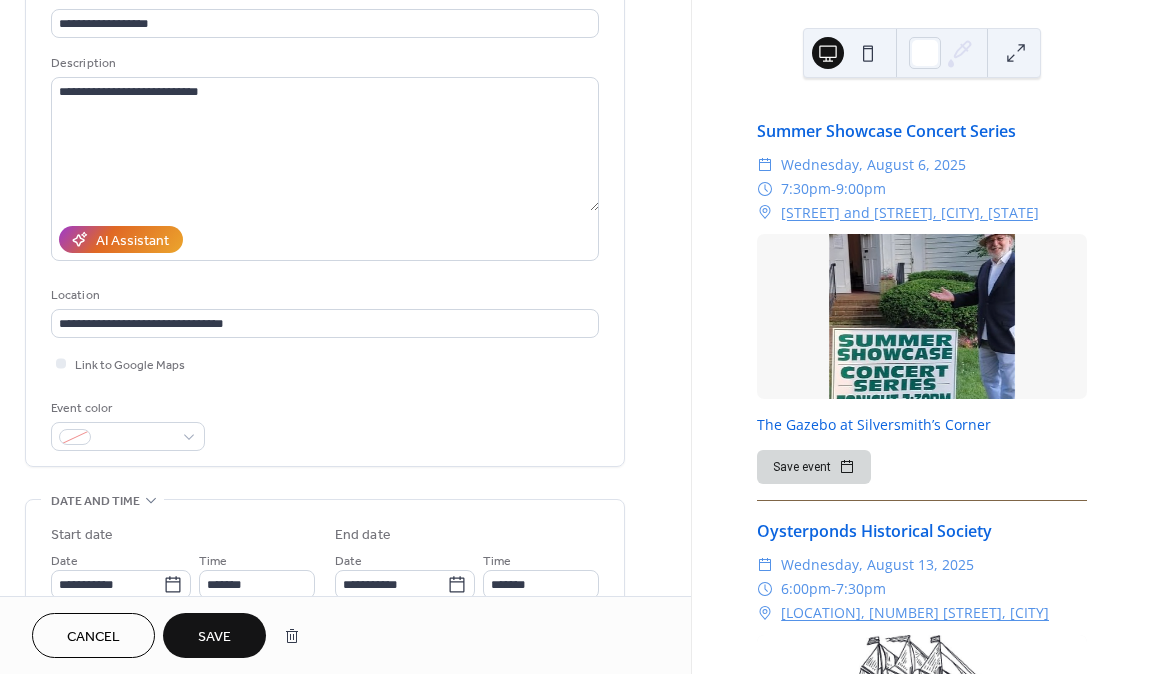 click 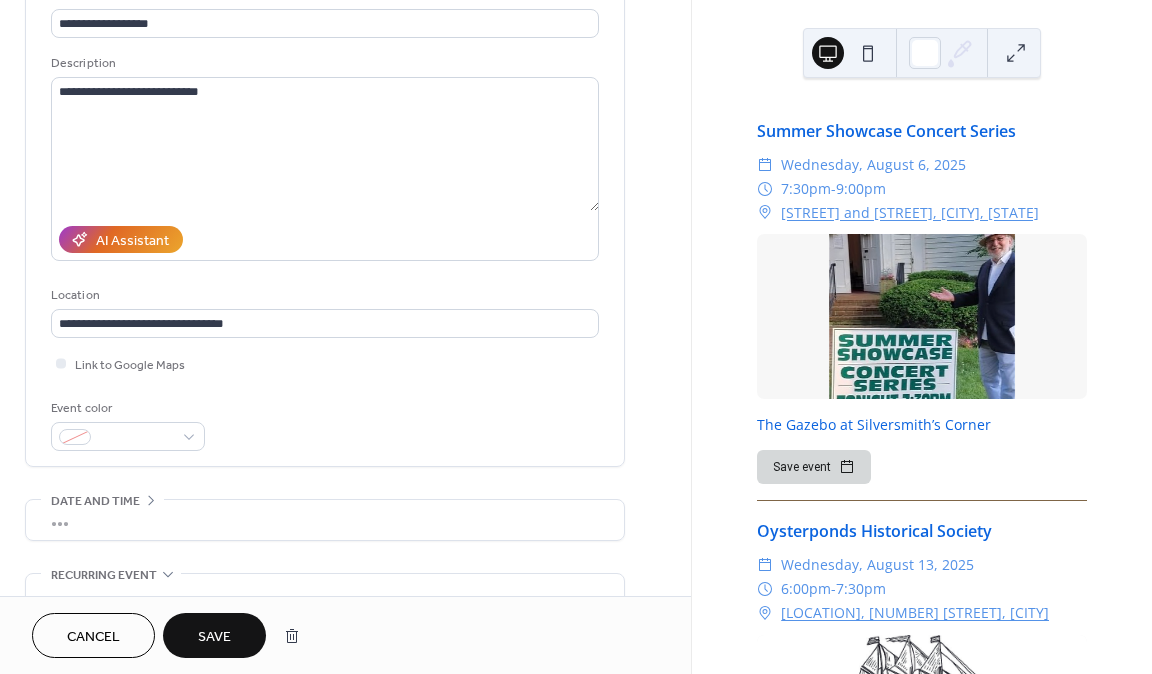 click on "•••" at bounding box center (325, 520) 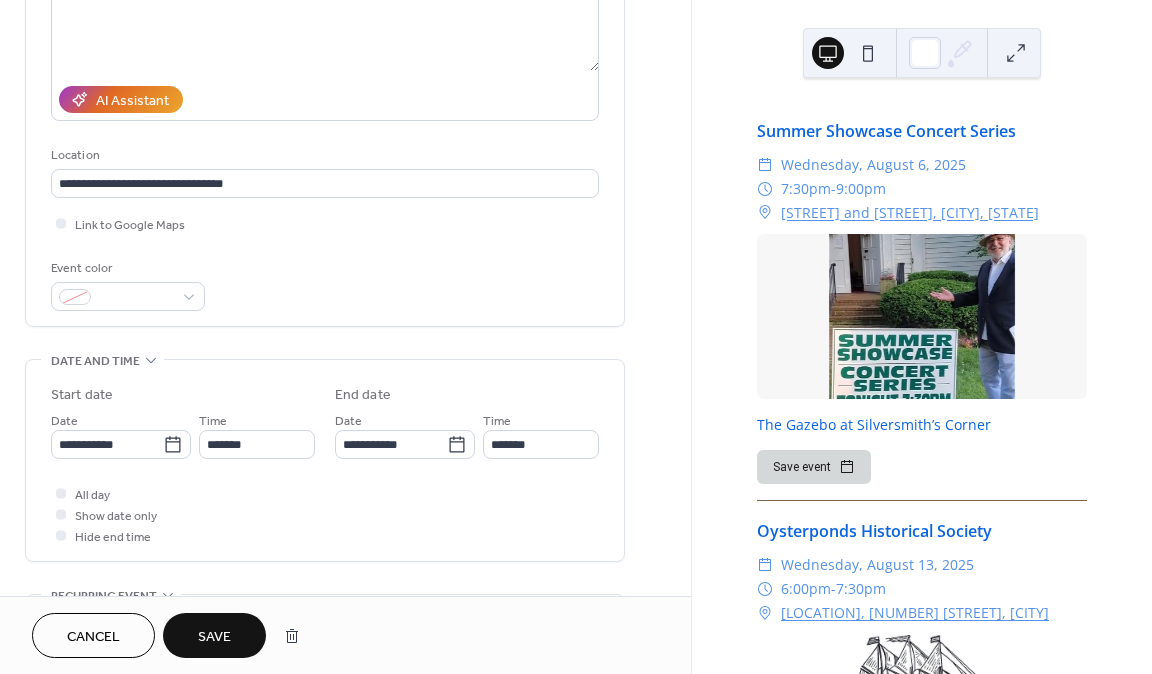 scroll, scrollTop: 296, scrollLeft: 0, axis: vertical 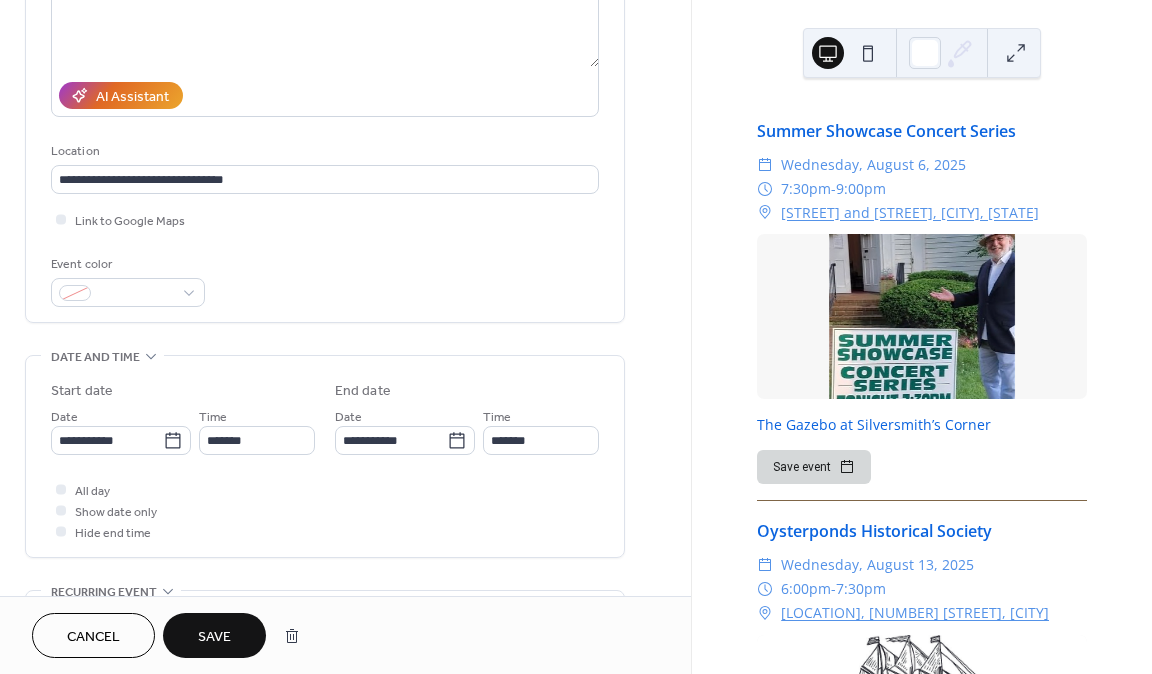click on "Start date" at bounding box center [183, 391] 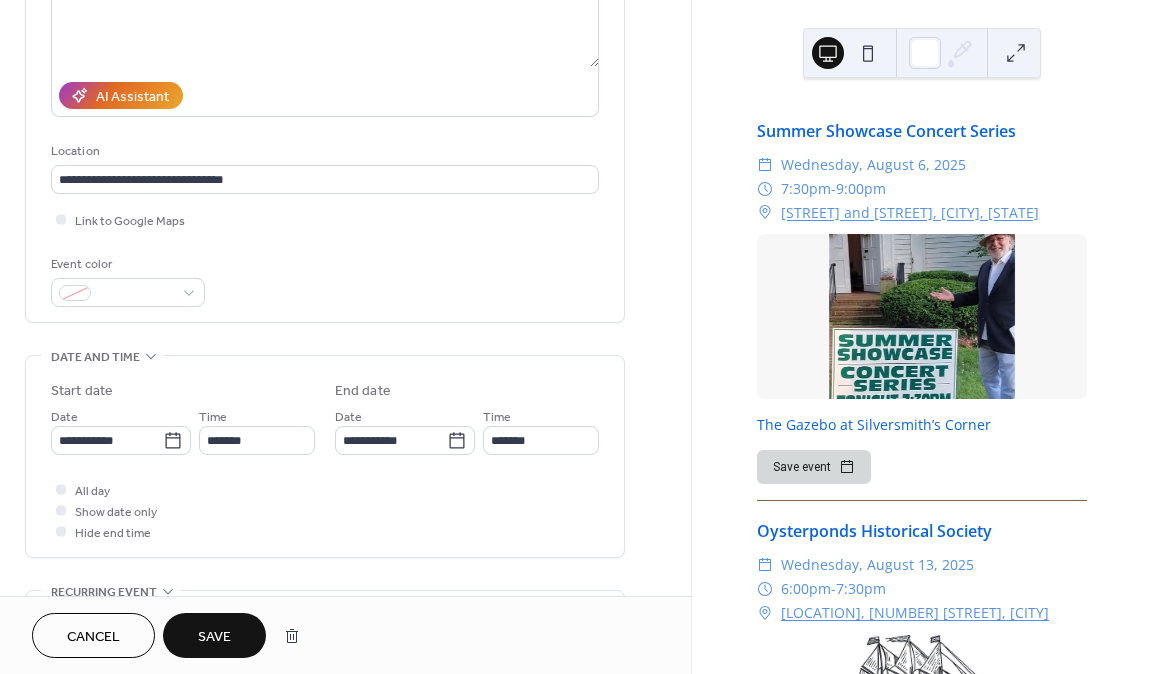 scroll, scrollTop: 372, scrollLeft: 0, axis: vertical 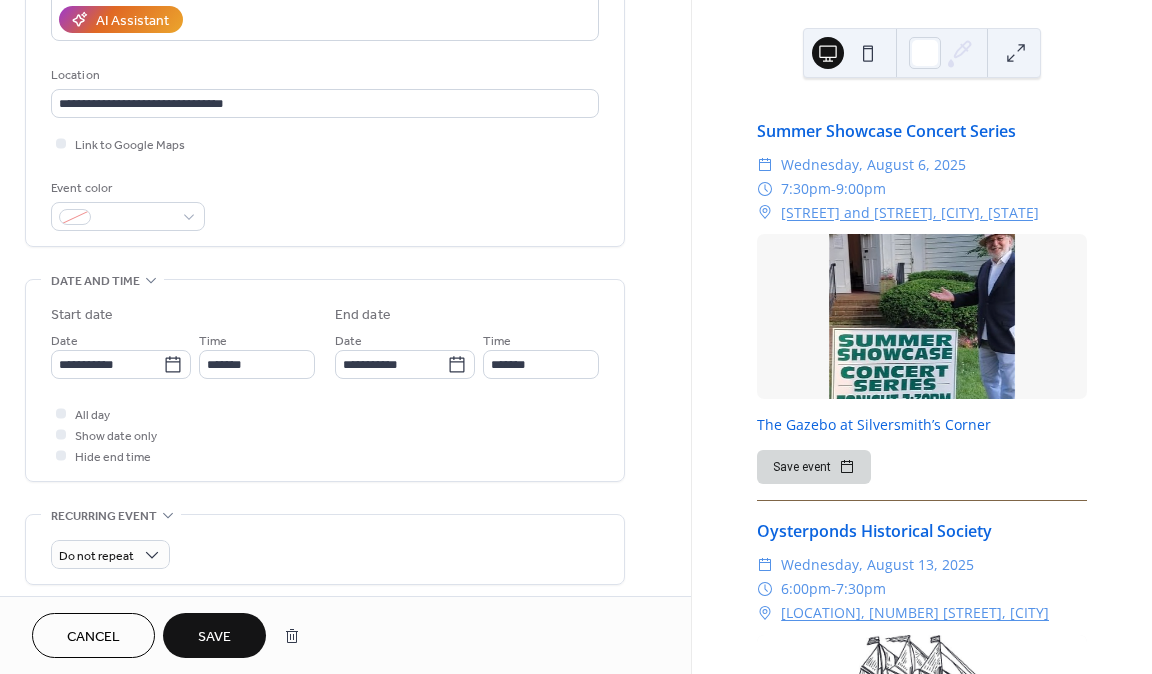 click on "Start date" at bounding box center [183, 315] 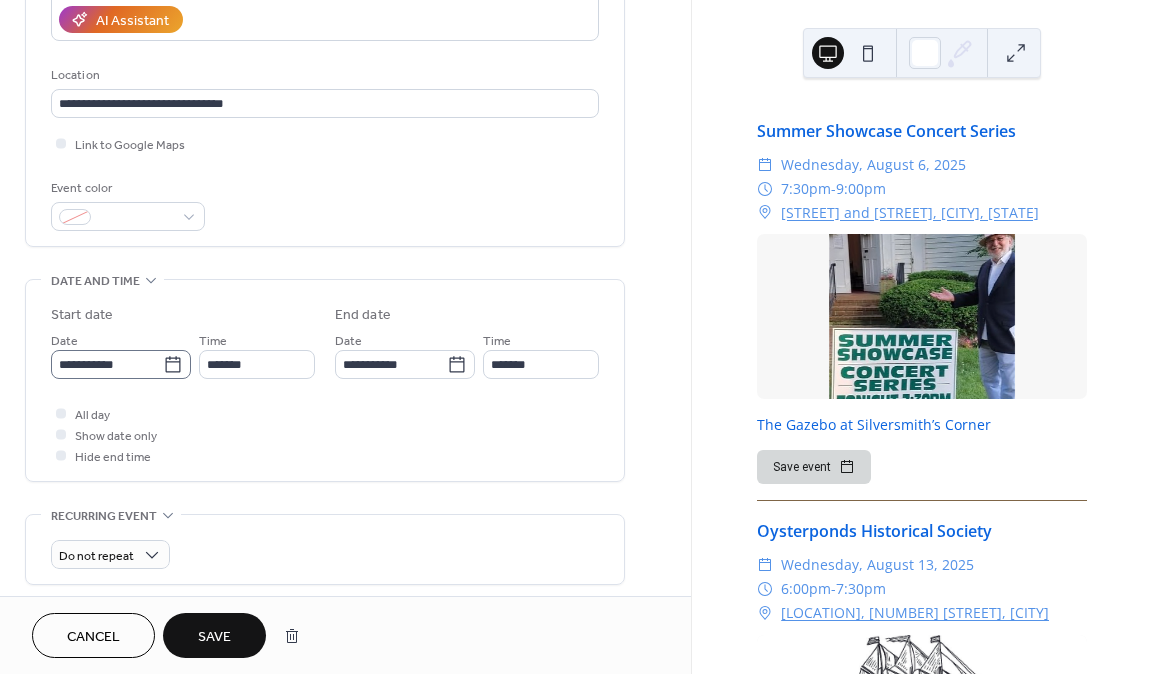click 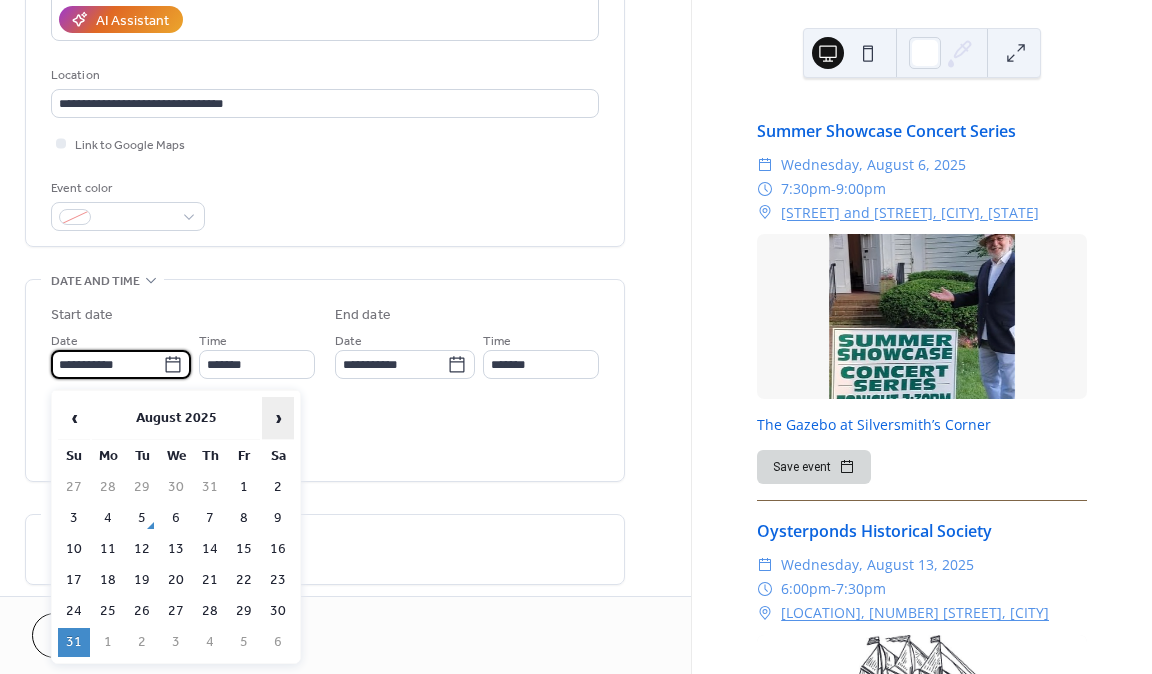 click on "›" at bounding box center (278, 418) 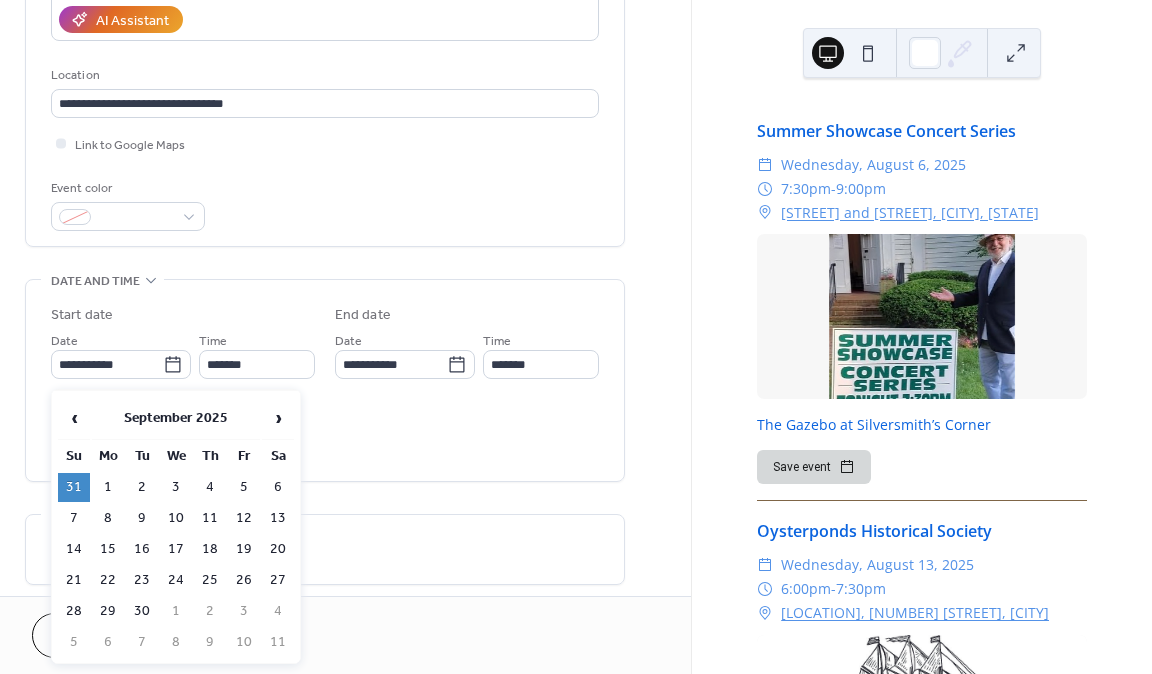 click on "End date" at bounding box center (363, 315) 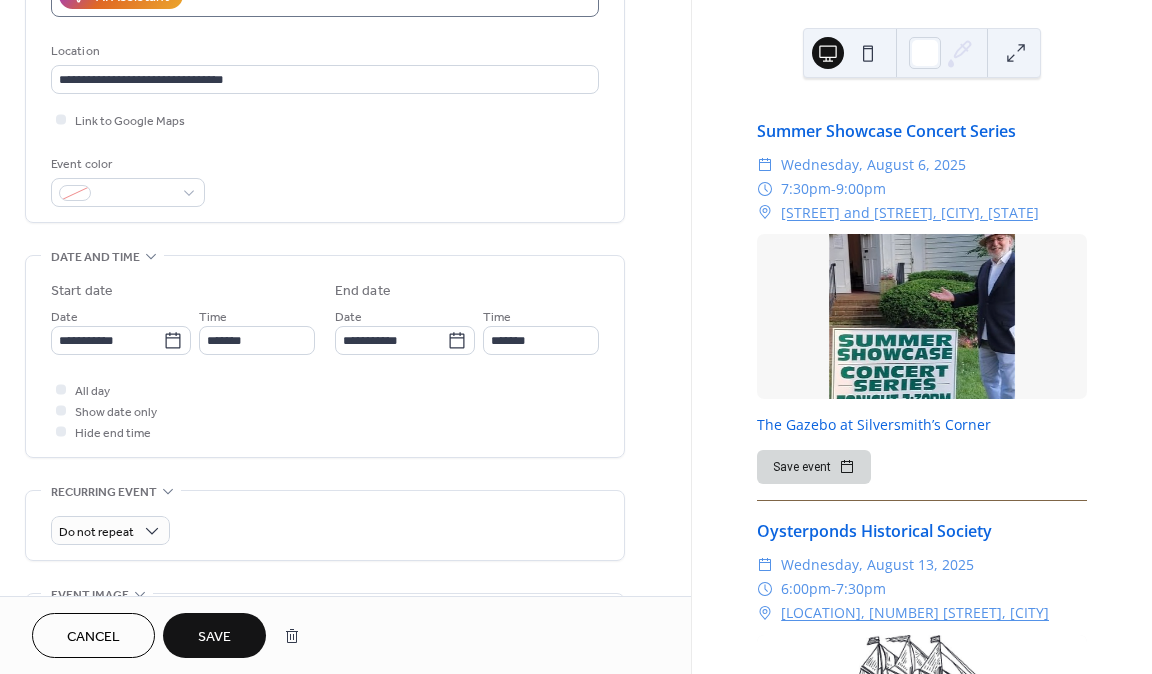scroll, scrollTop: 398, scrollLeft: 0, axis: vertical 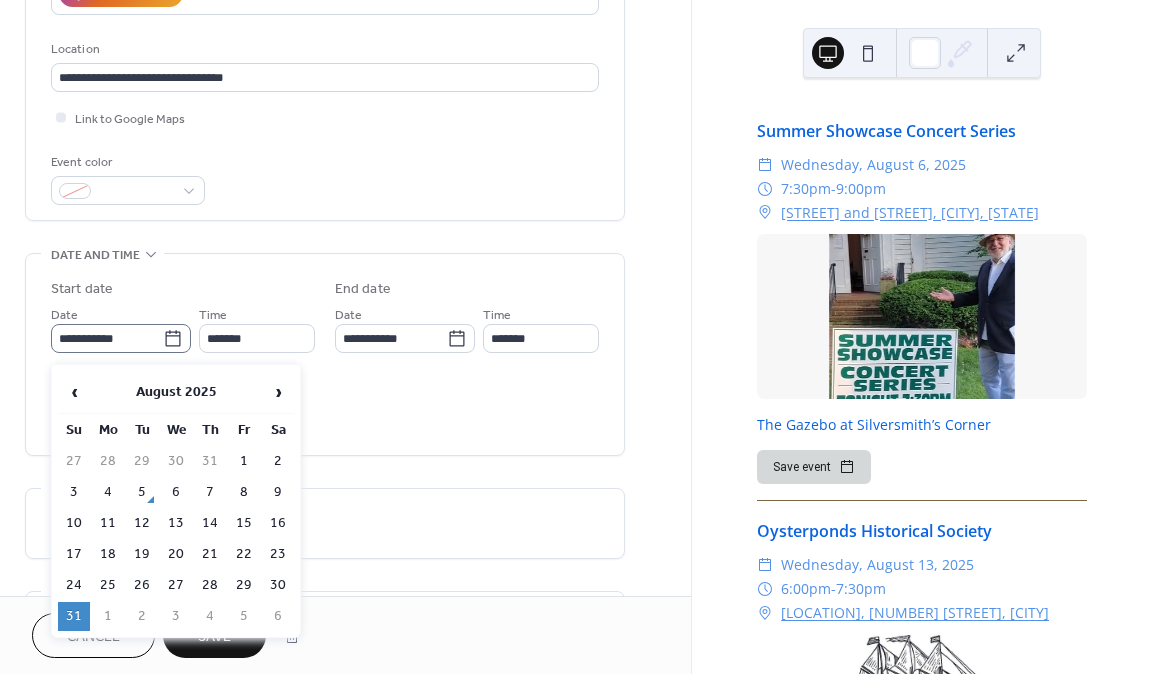 click 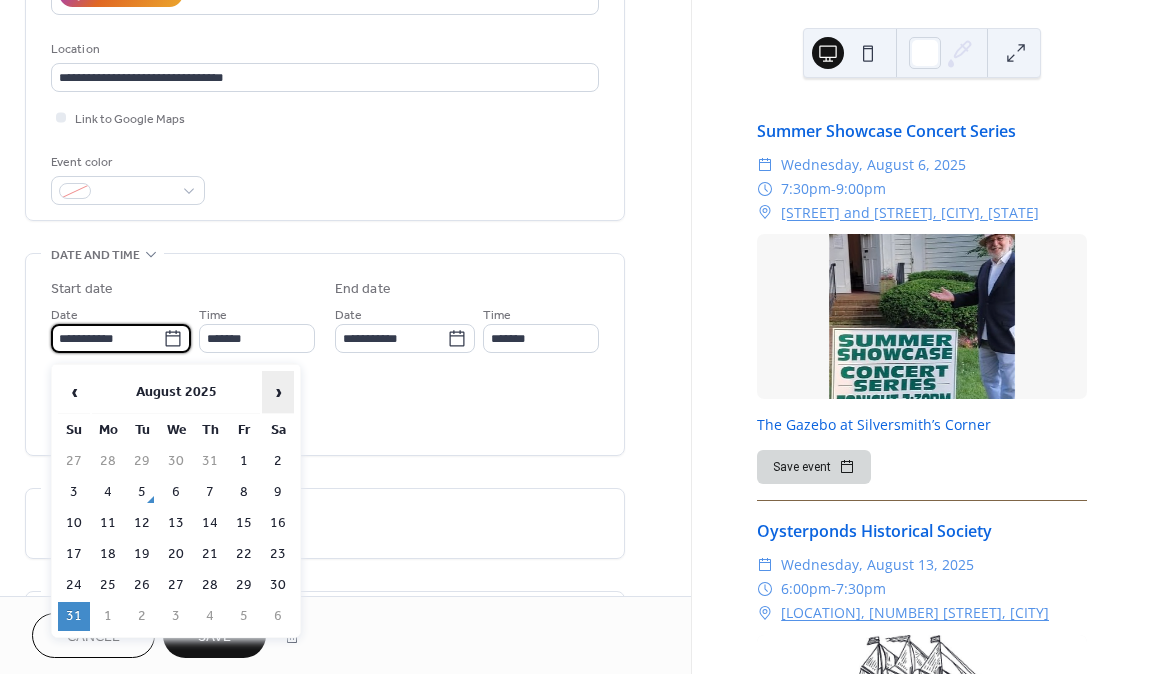 click on "›" at bounding box center [278, 392] 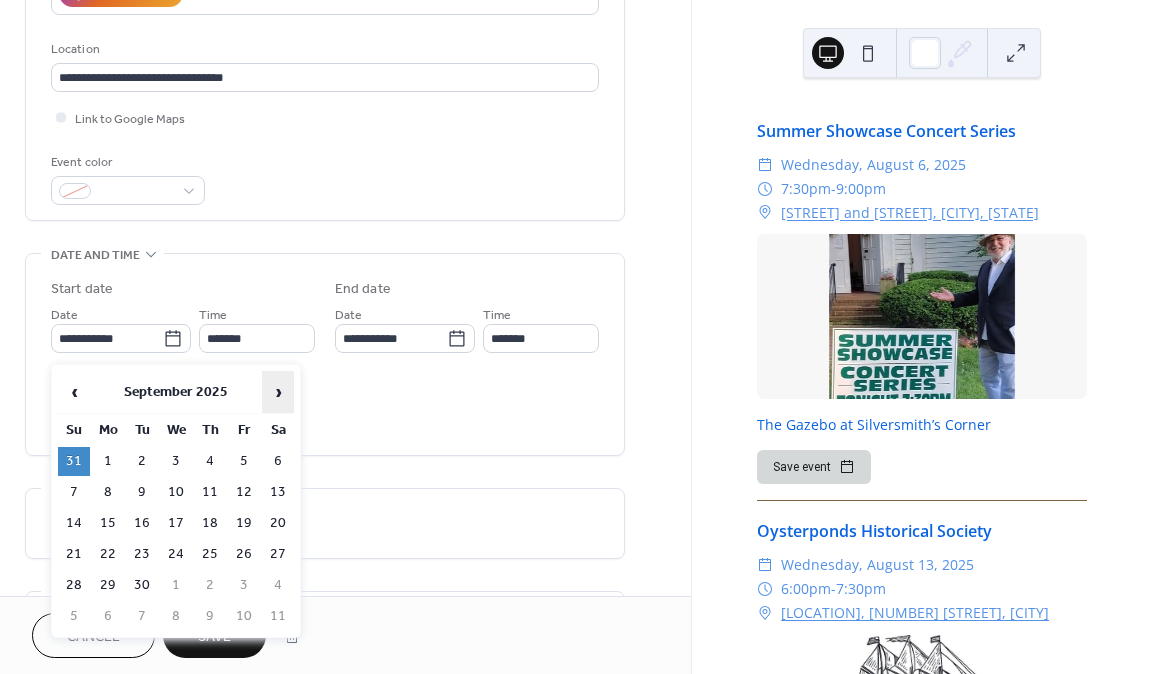 click on "›" at bounding box center [278, 392] 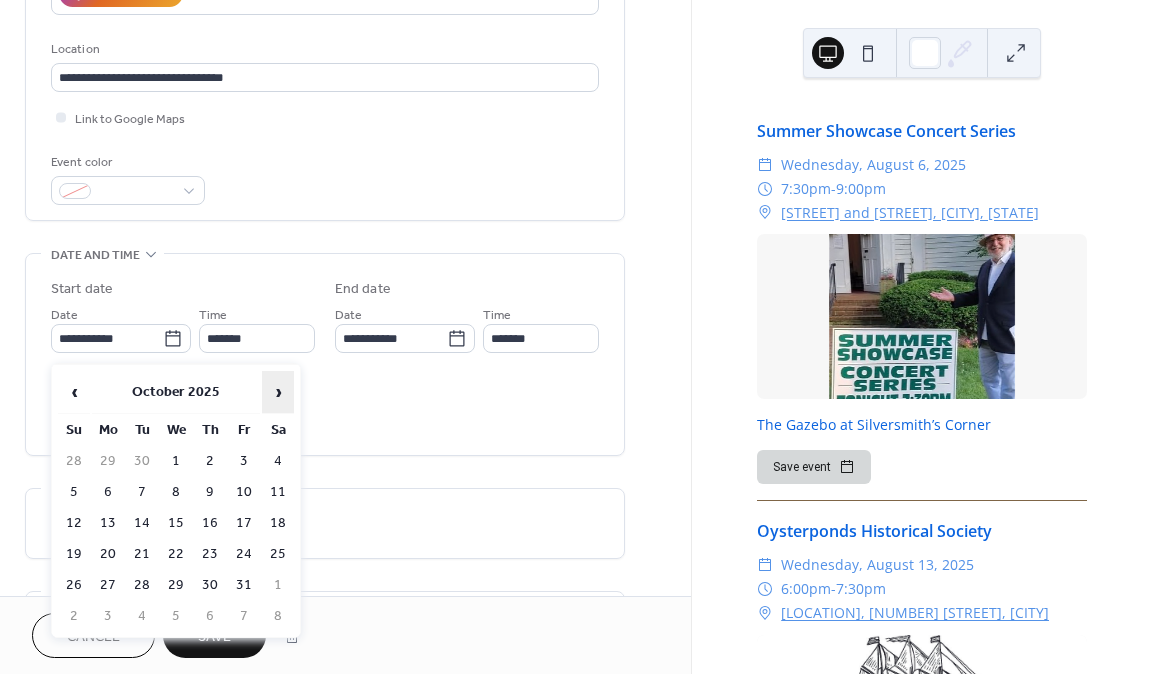 click on "›" at bounding box center [278, 392] 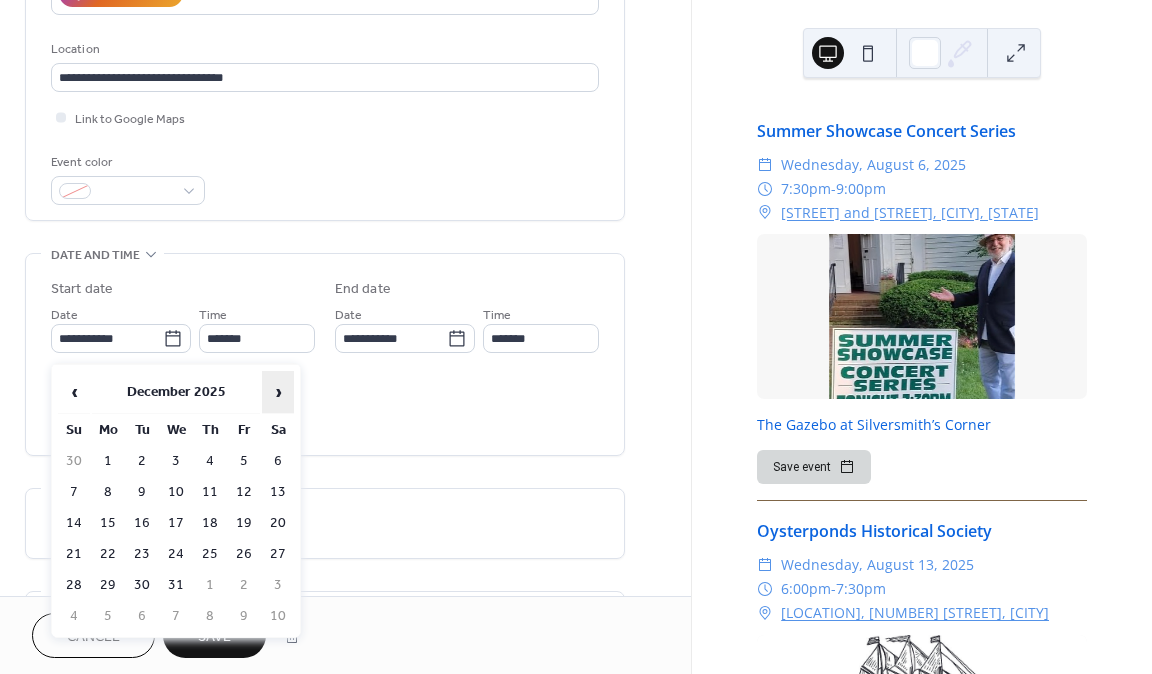 click on "›" at bounding box center (278, 392) 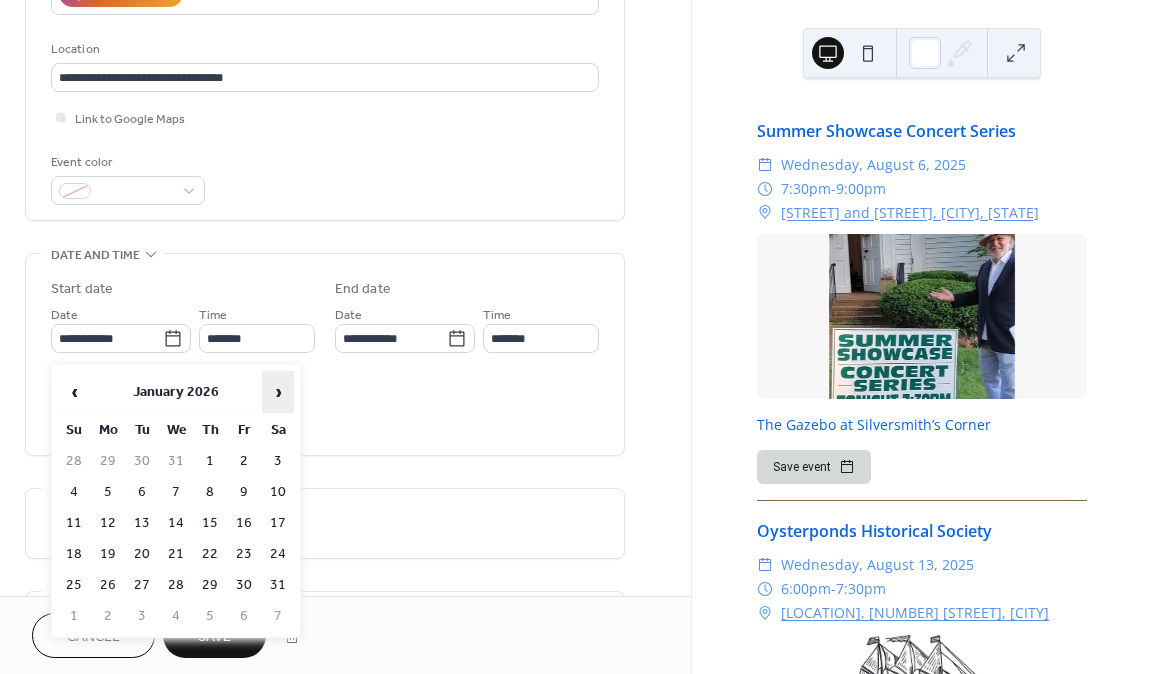 click on "›" at bounding box center (278, 392) 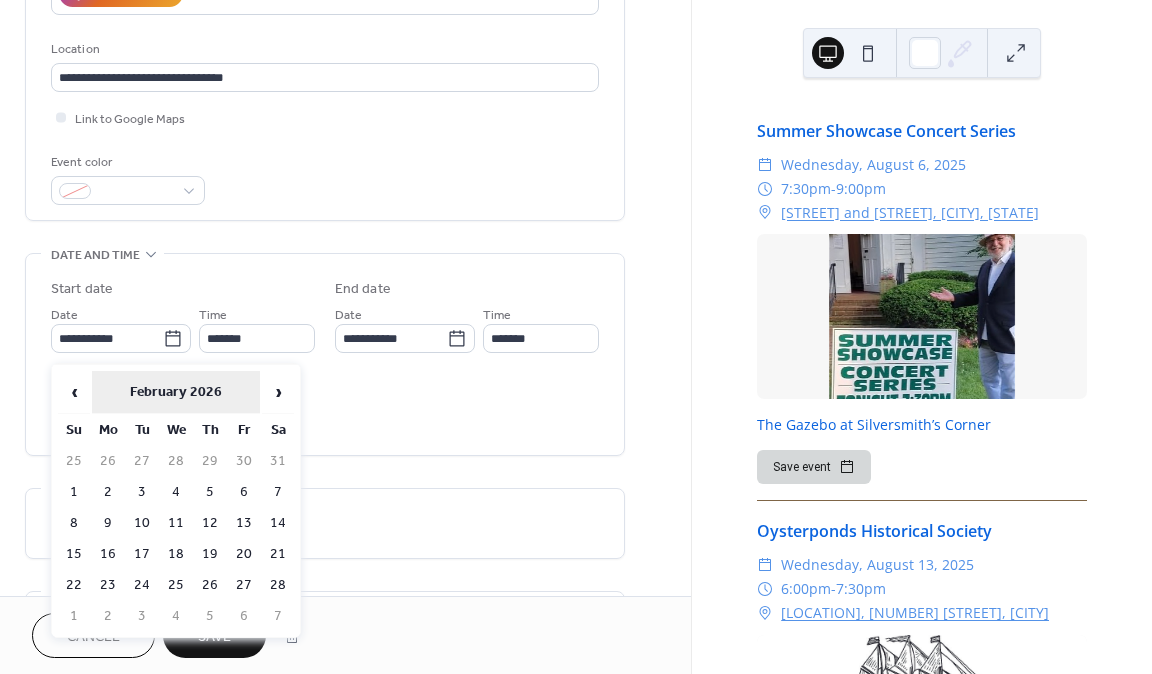 click on "February 2026" at bounding box center (176, 392) 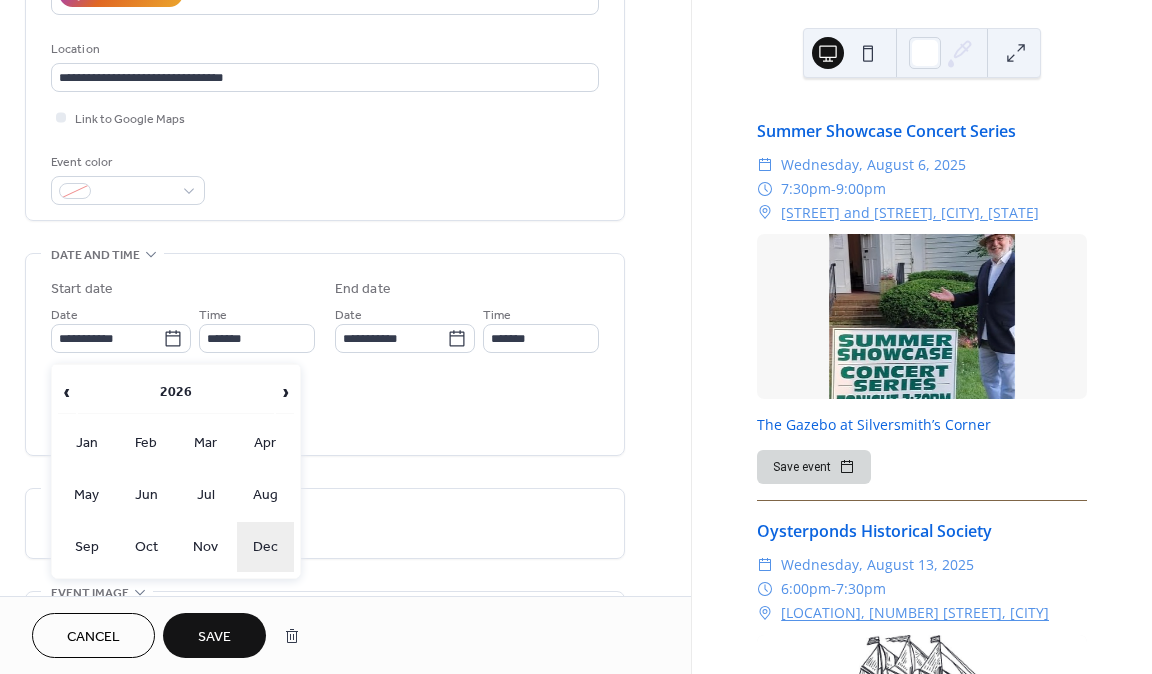 click on "Dec" at bounding box center (266, 547) 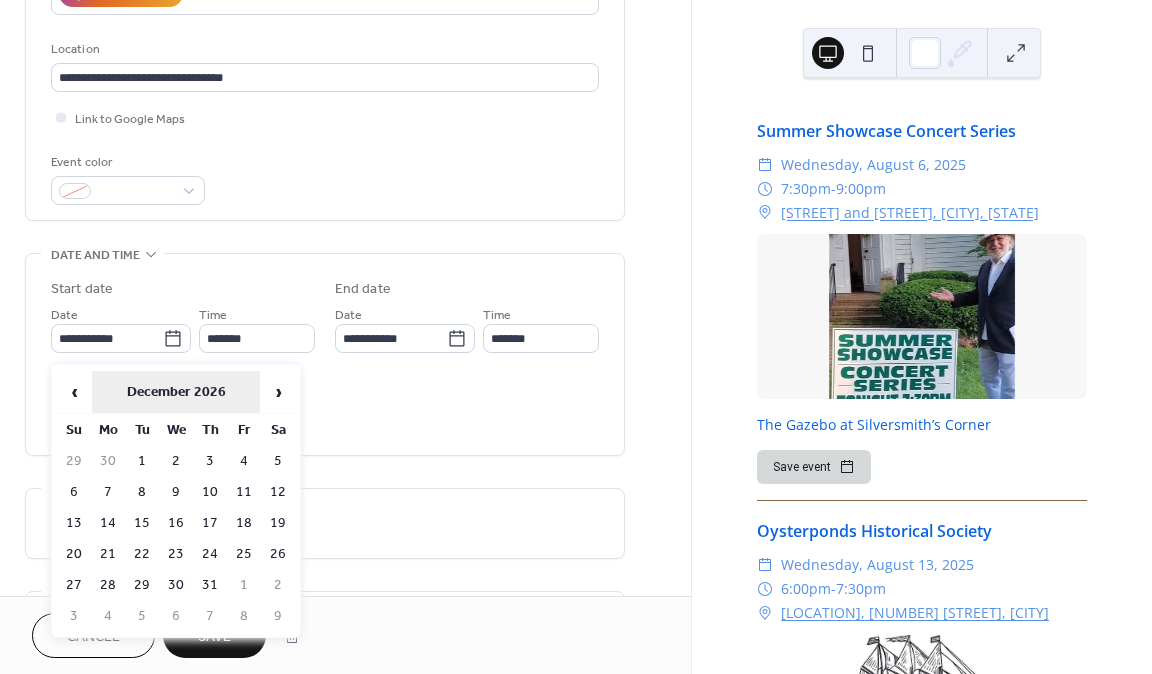 click on "December 2026" at bounding box center [176, 392] 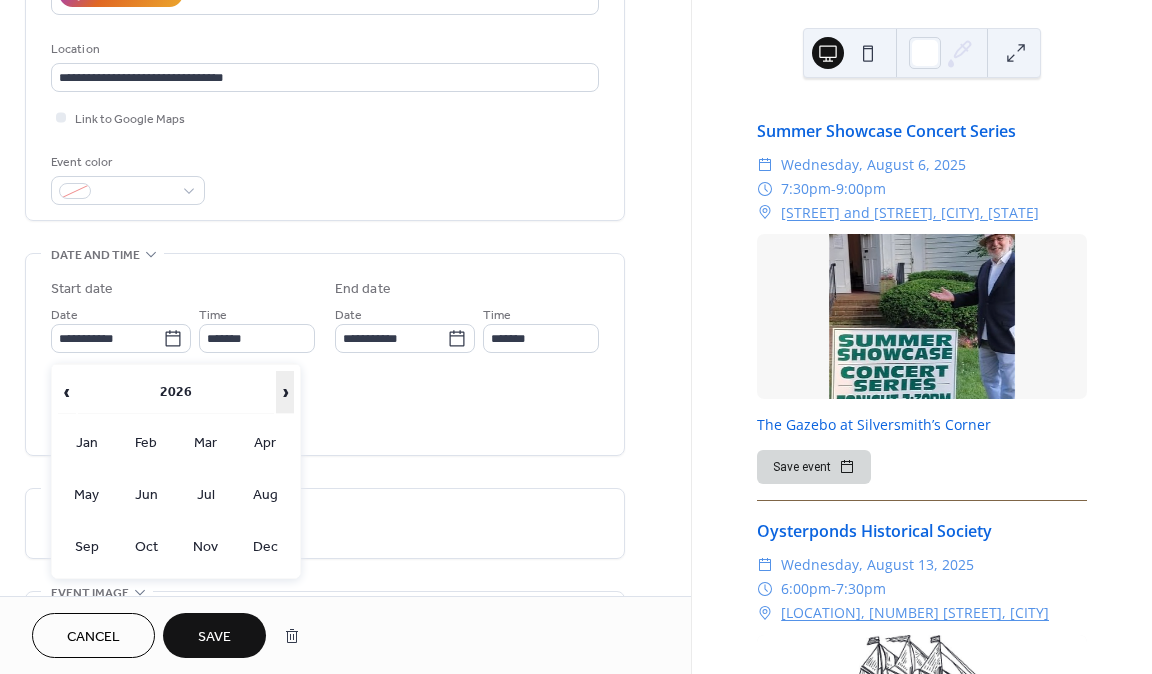 click on "›" at bounding box center [285, 392] 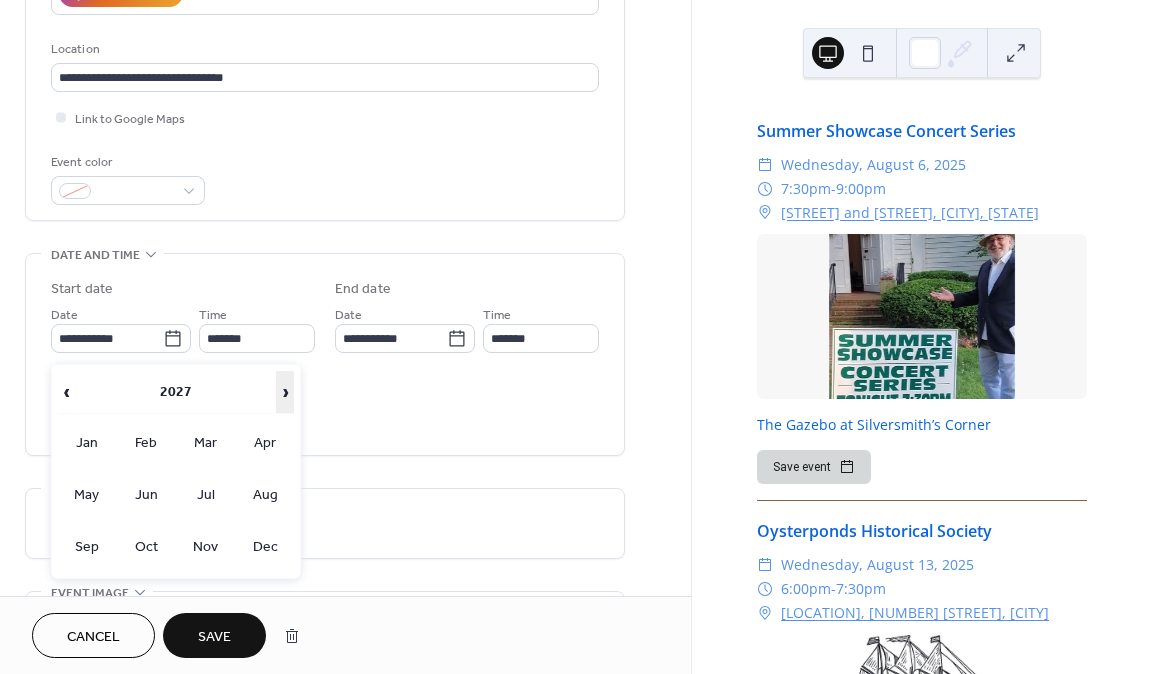 click on "›" at bounding box center (285, 392) 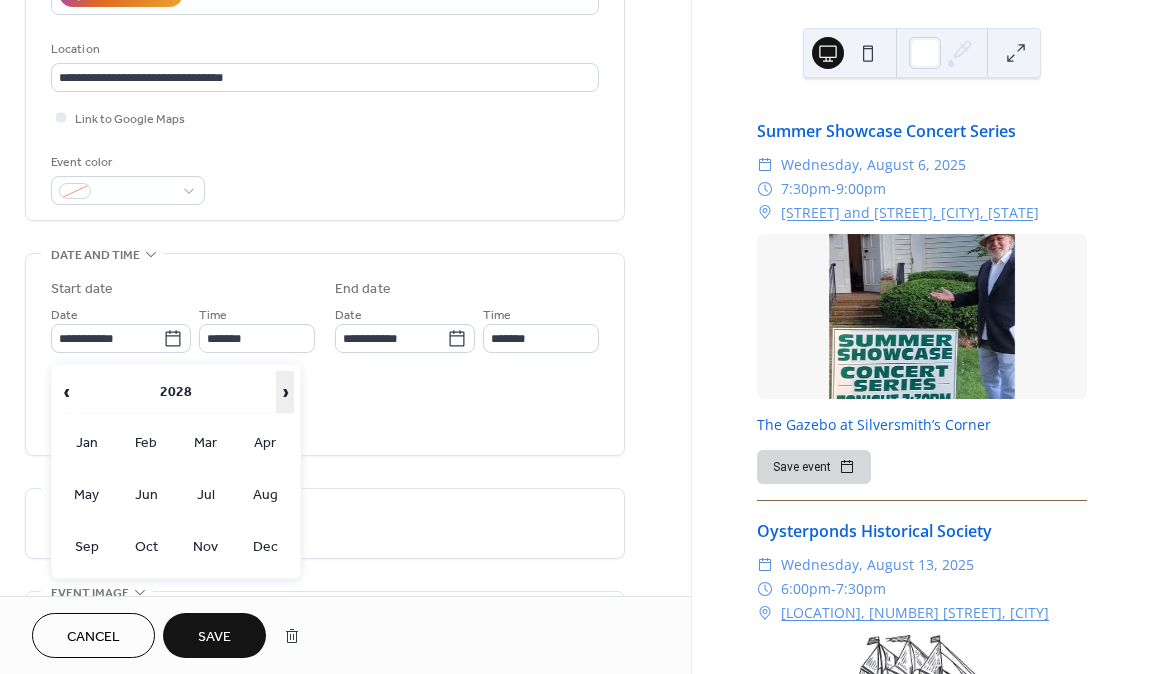 click on "›" at bounding box center [285, 392] 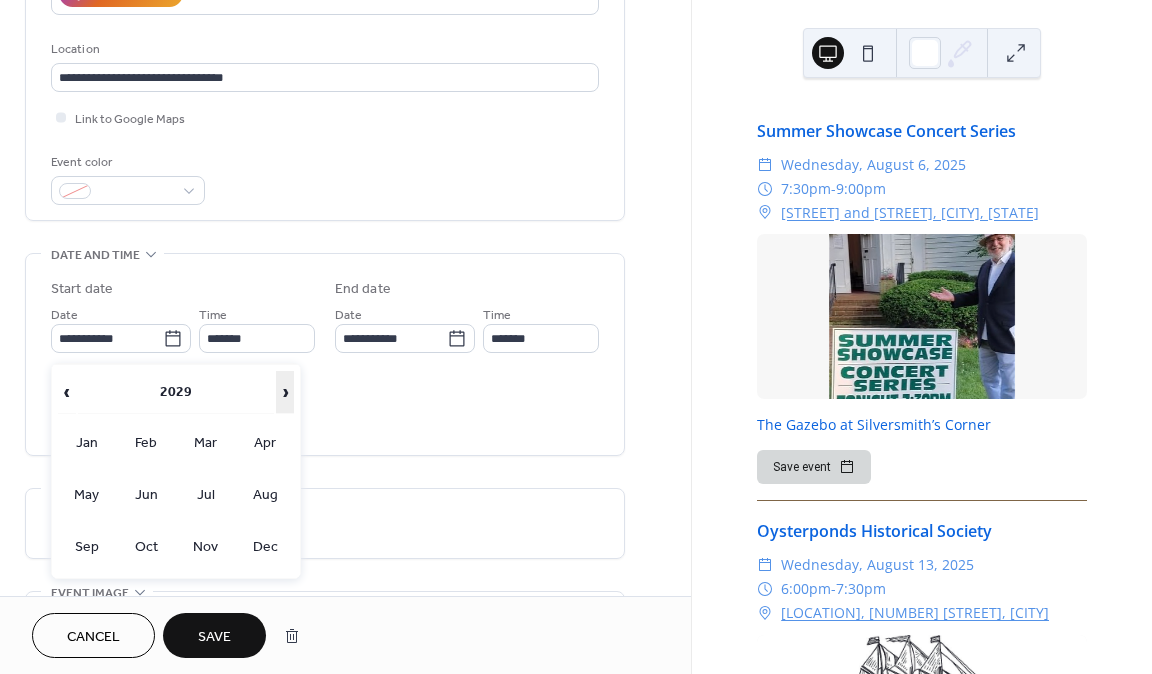 click on "›" at bounding box center (285, 392) 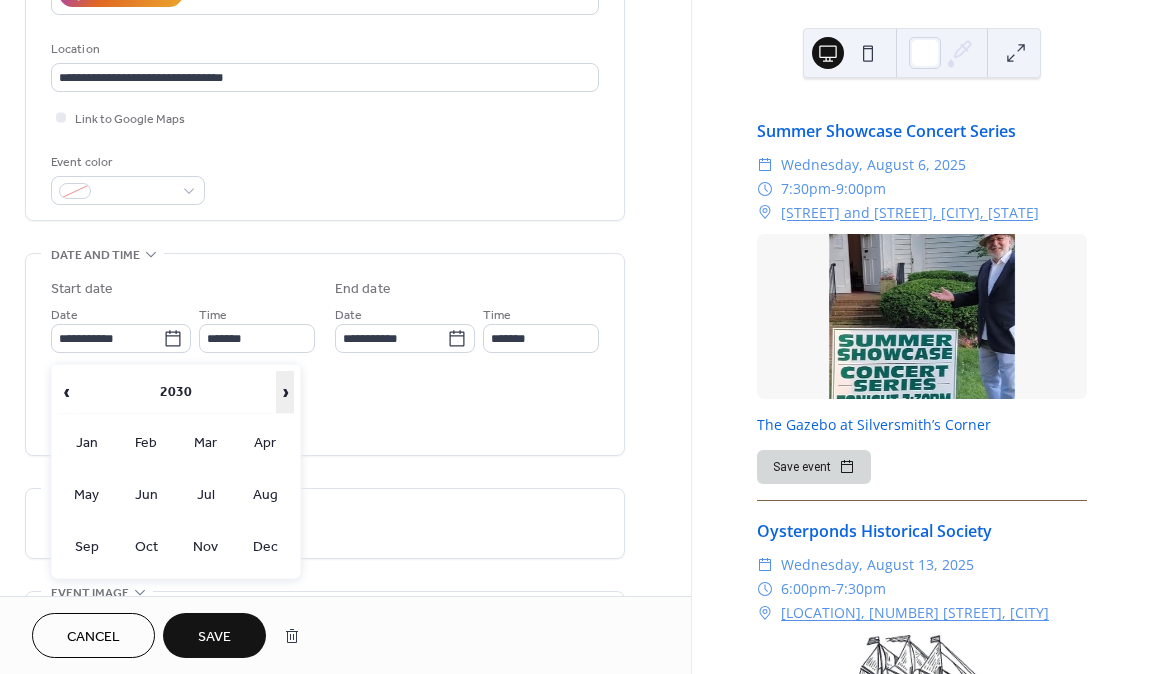 click on "›" at bounding box center (285, 392) 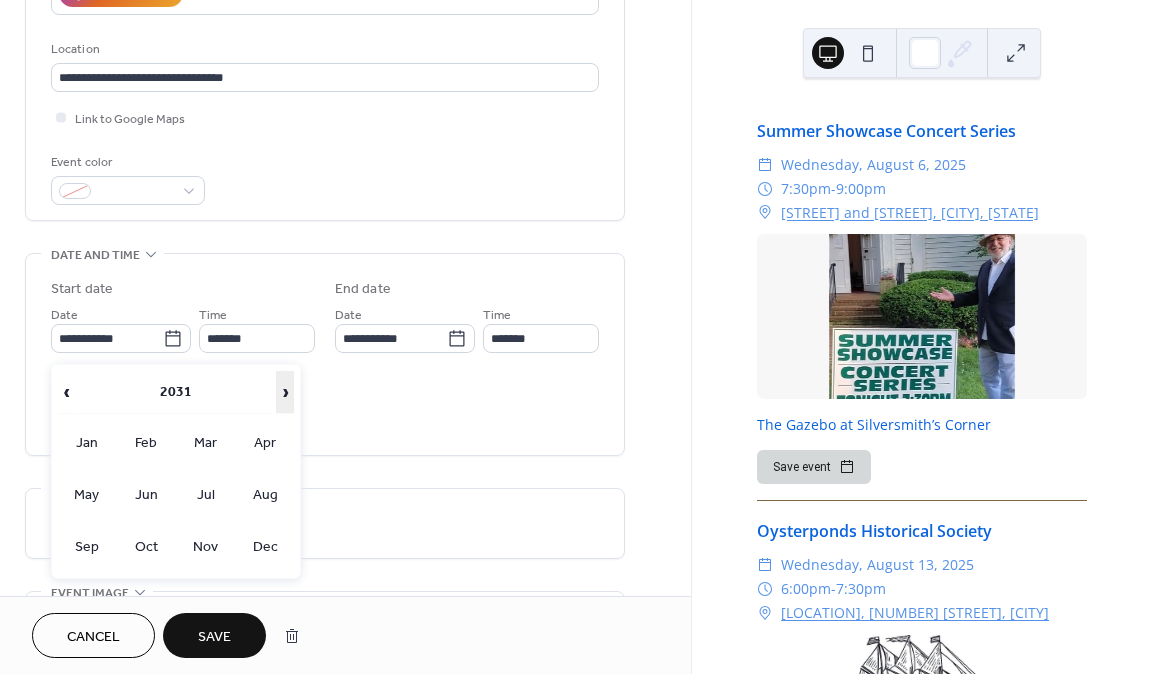 click on "›" at bounding box center [285, 392] 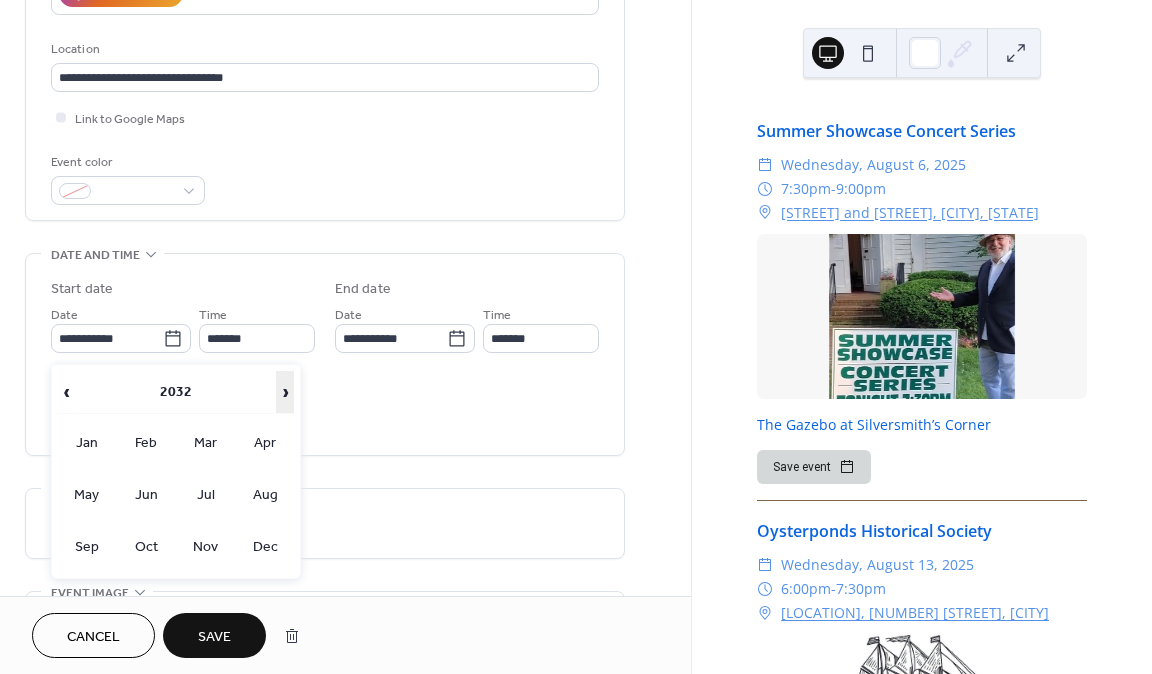 click on "›" at bounding box center [285, 392] 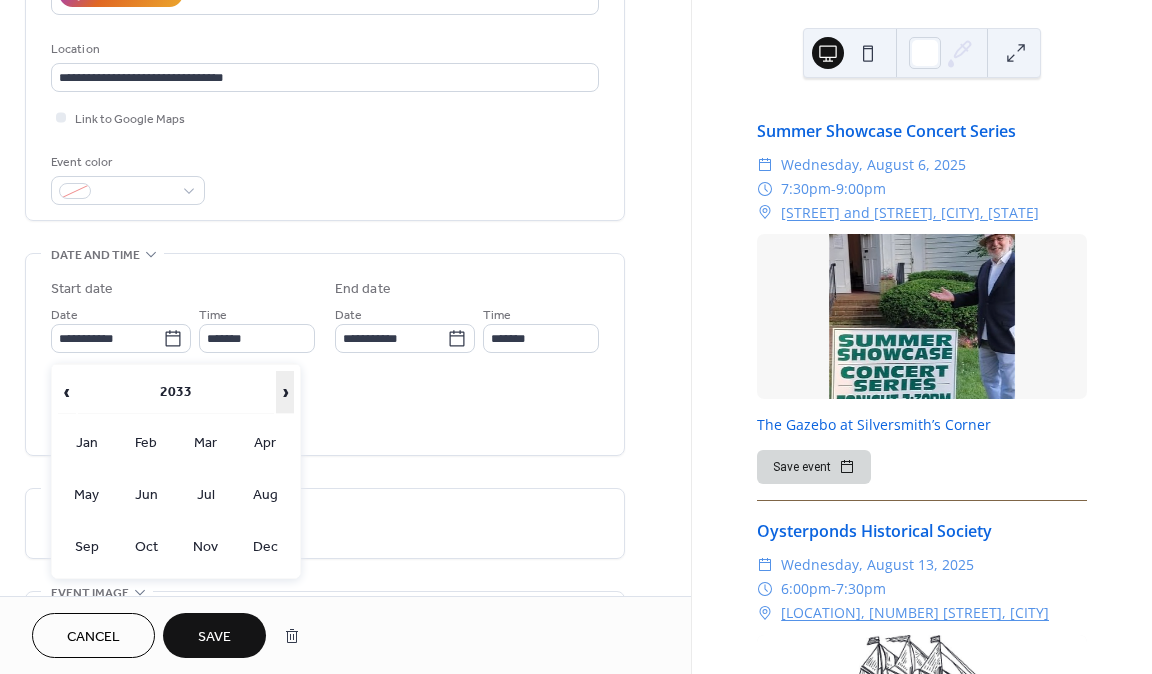 click on "›" at bounding box center [285, 392] 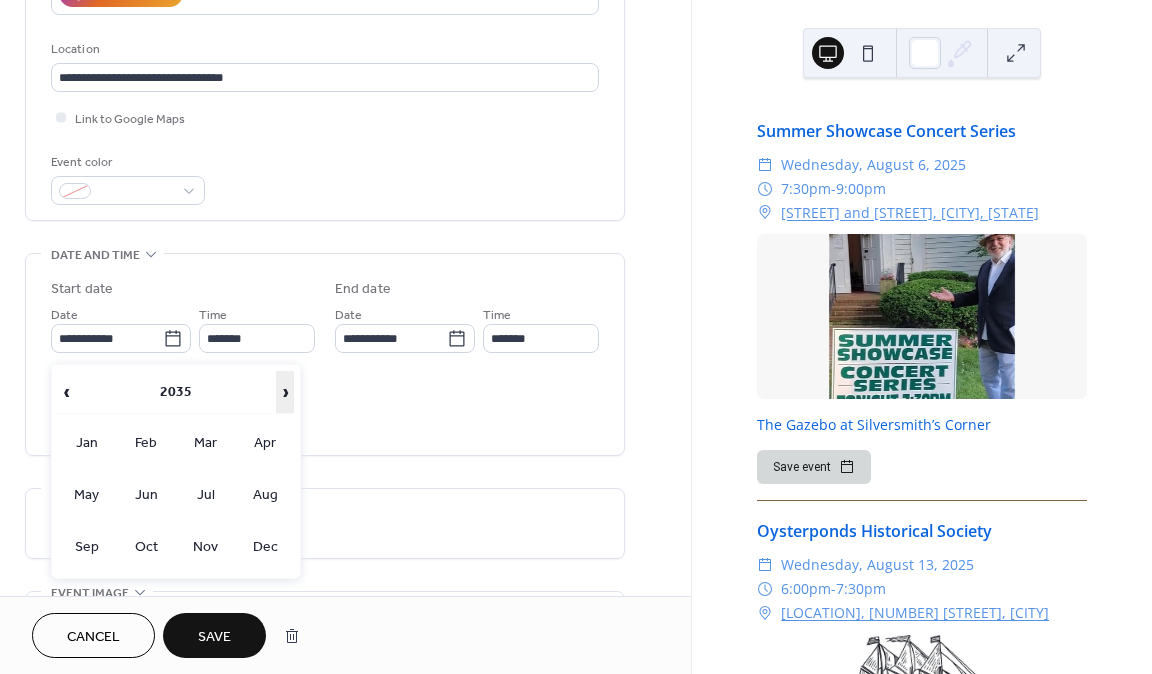 click on "›" at bounding box center (285, 392) 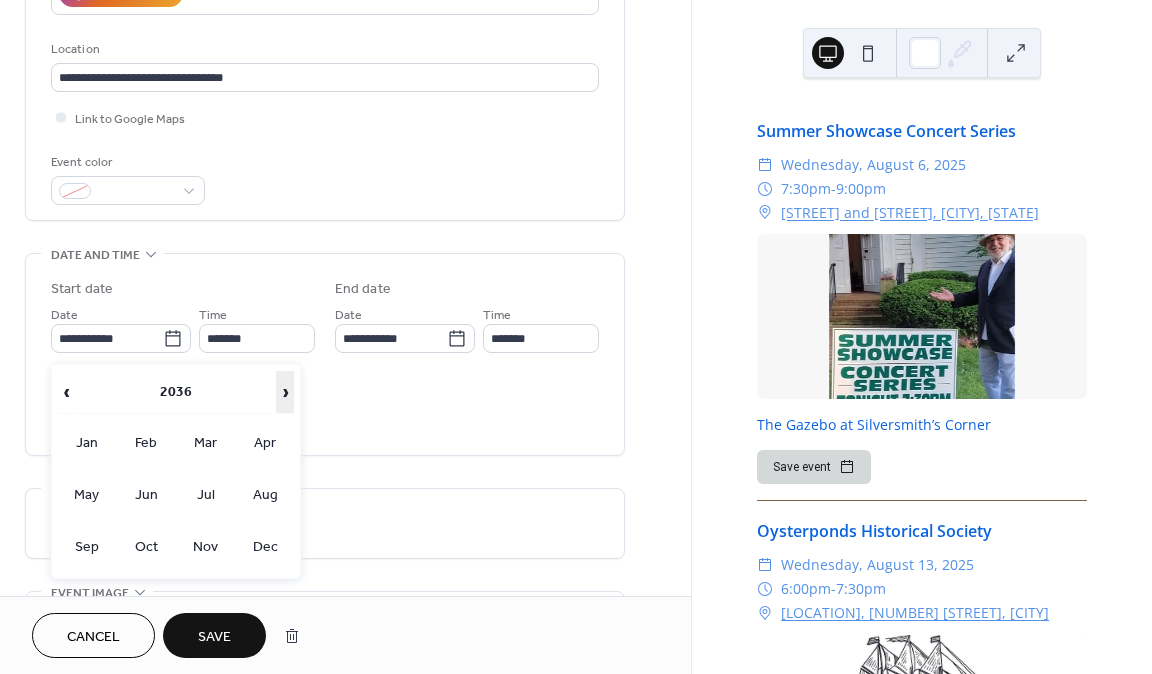 click on "›" at bounding box center (285, 392) 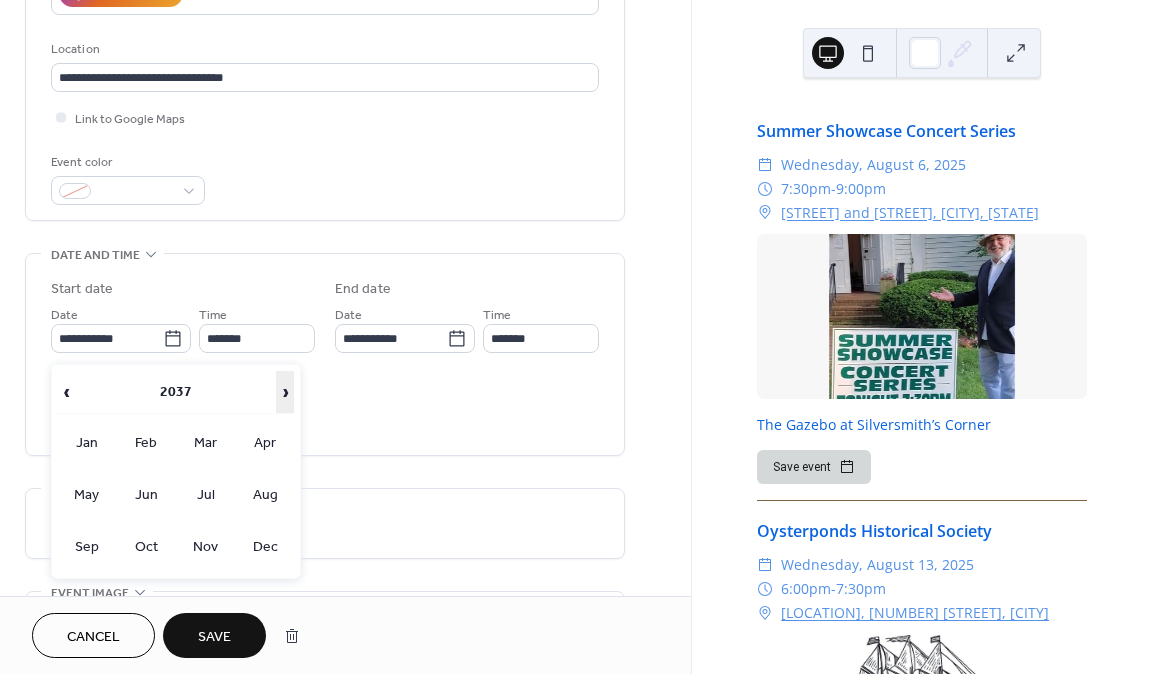 click on "›" at bounding box center (285, 392) 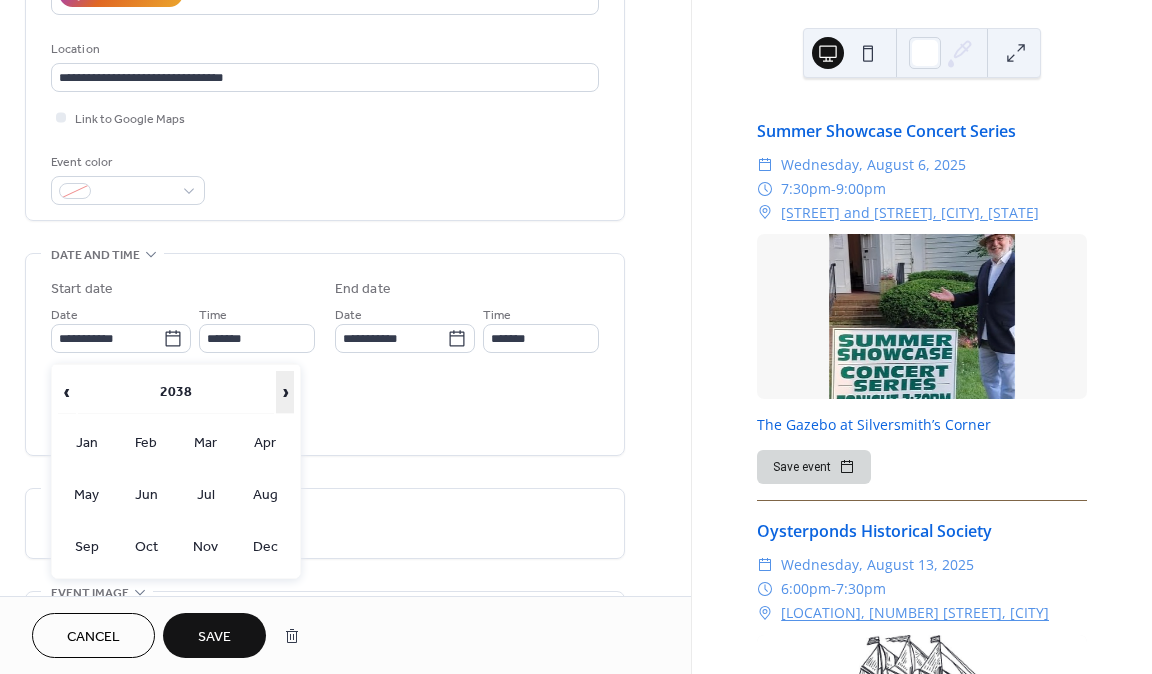 click on "›" at bounding box center [285, 392] 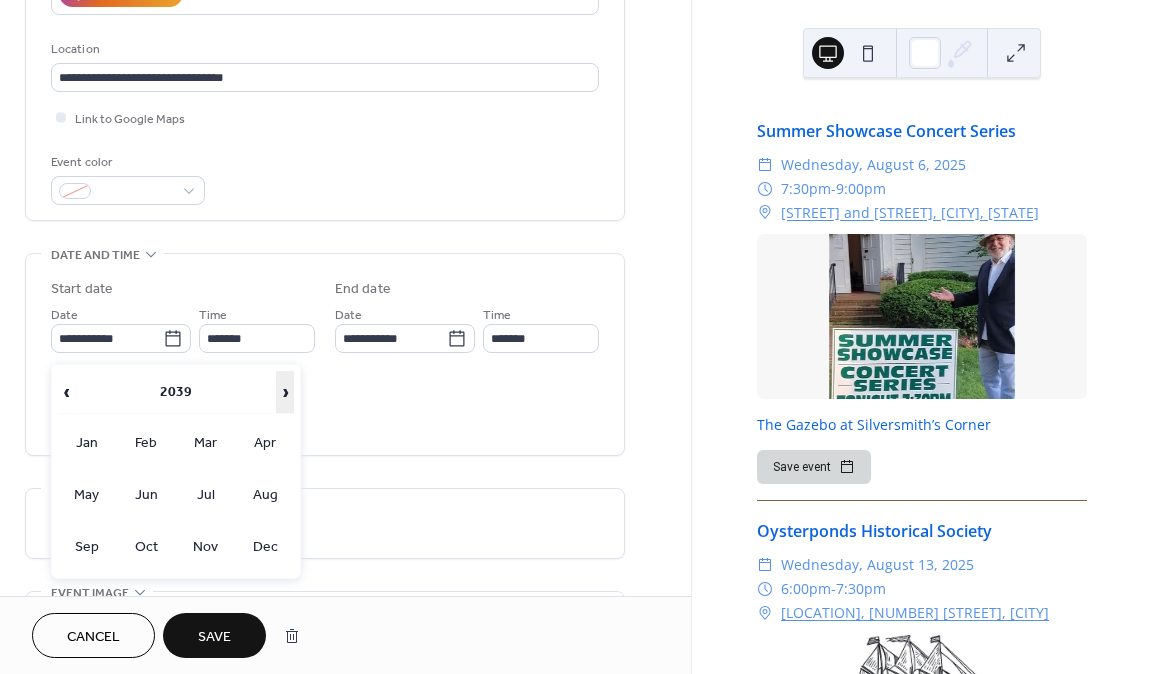 click on "›" at bounding box center [285, 392] 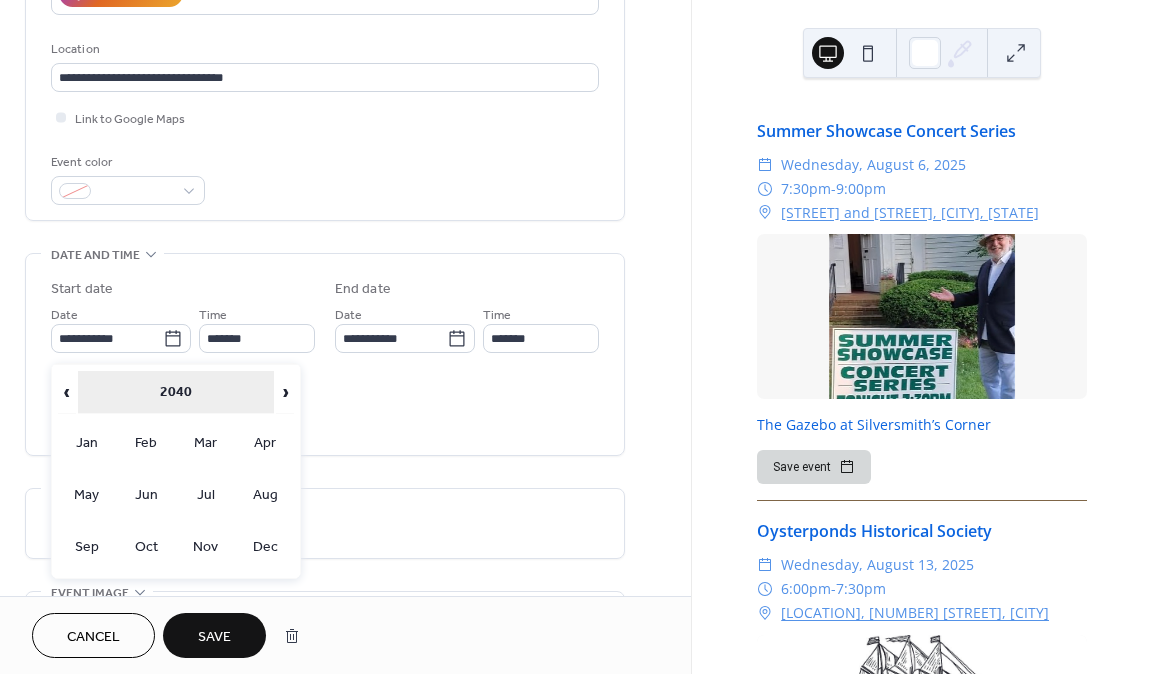 click on "2040" at bounding box center (176, 392) 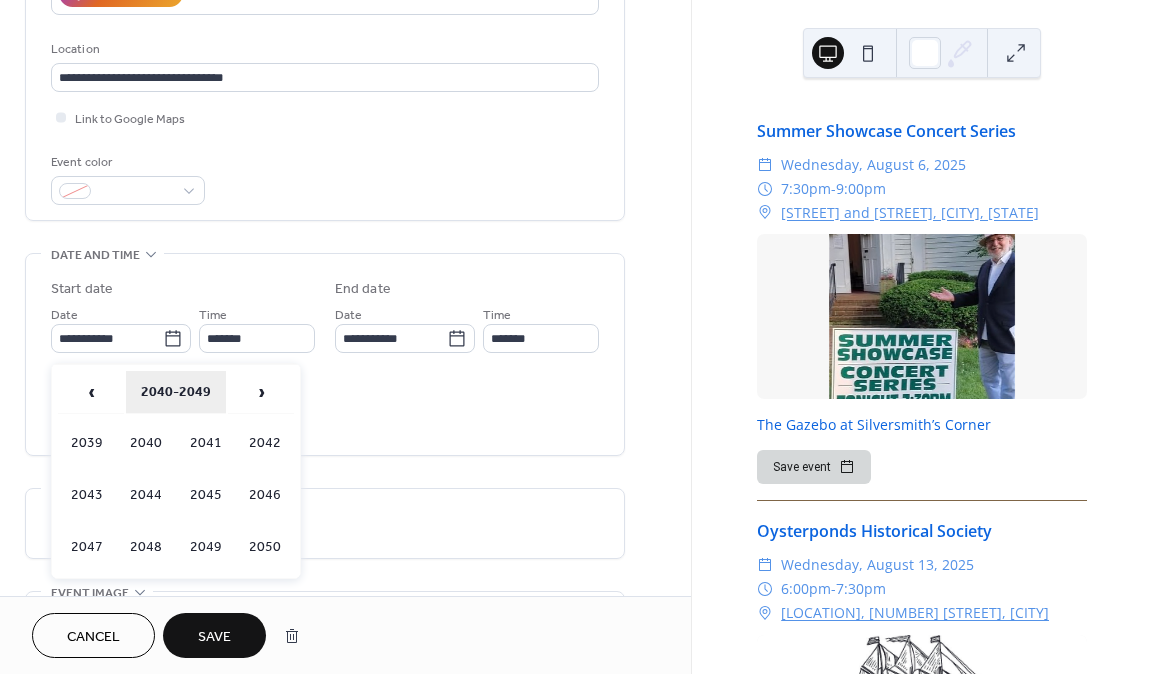 click on "2040-2049" at bounding box center [176, 392] 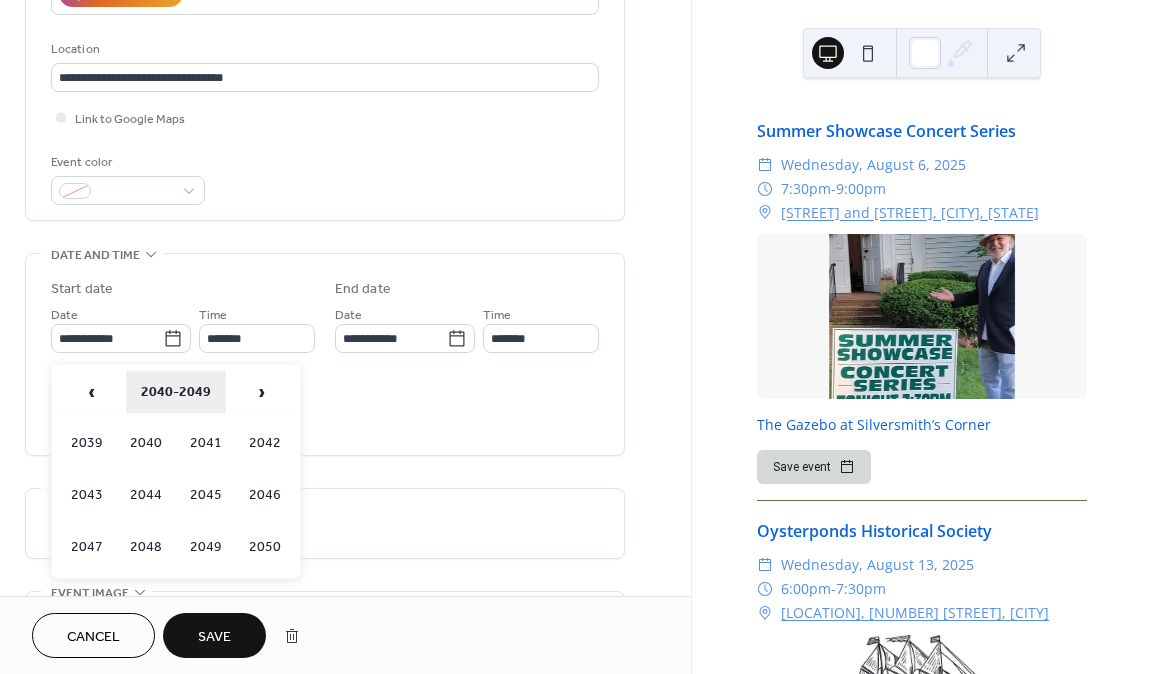 click on "2040-2049" at bounding box center (176, 392) 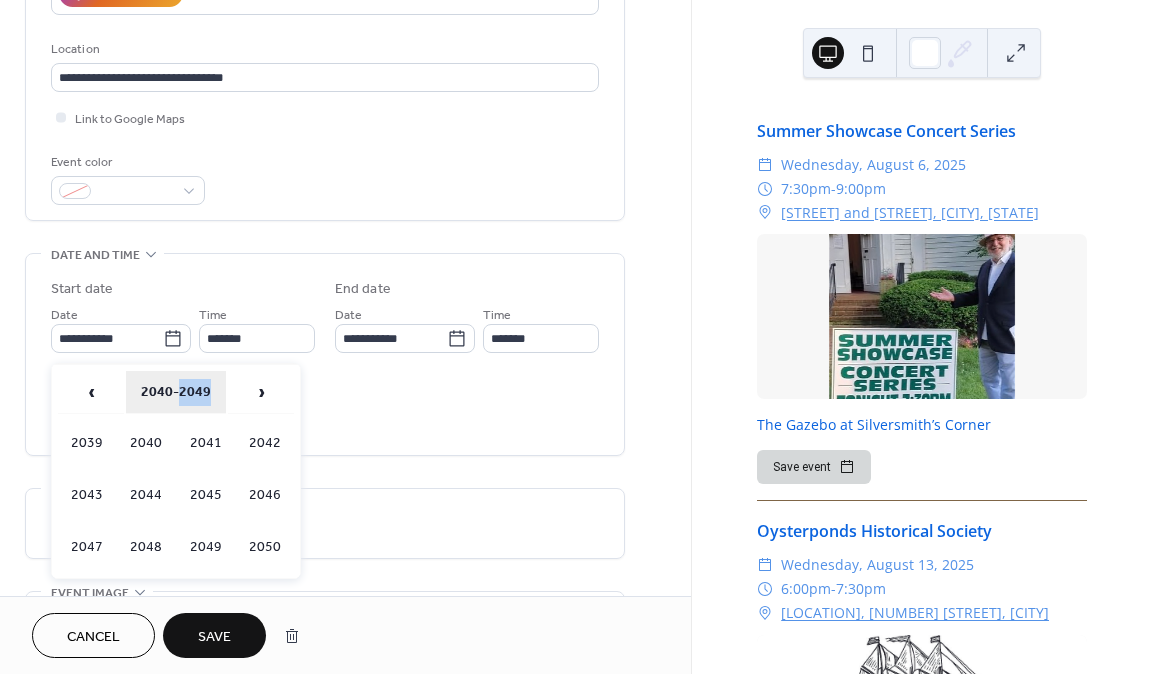 click on "2040-2049" at bounding box center (176, 392) 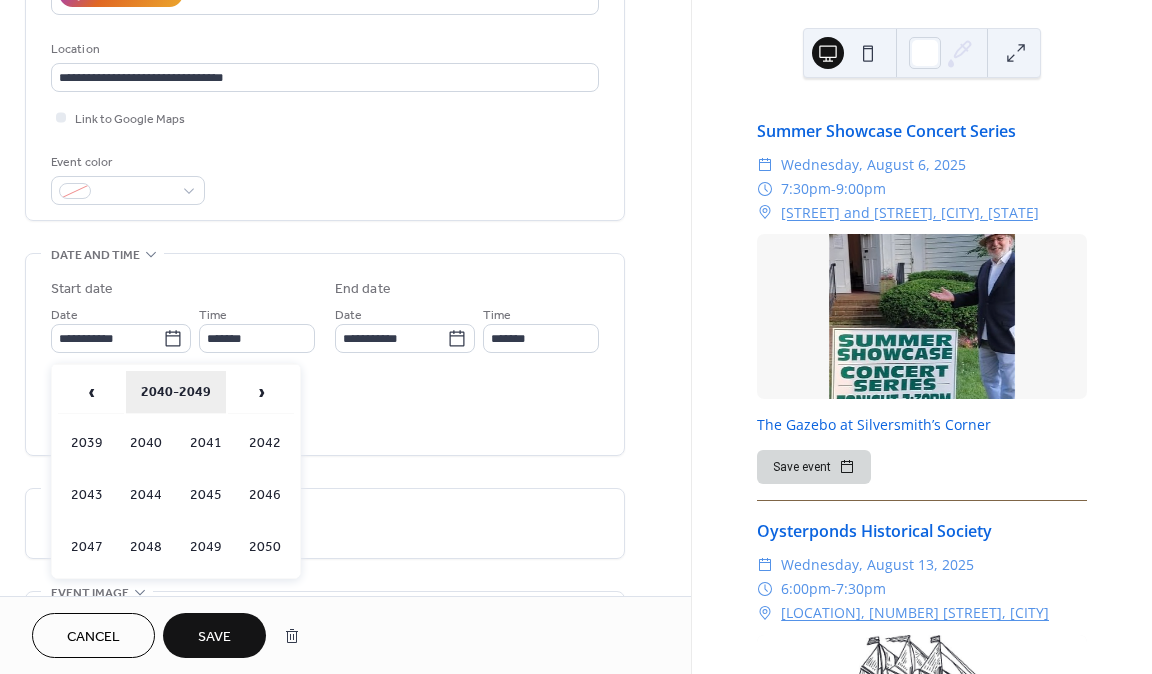 click on "2040-2049" at bounding box center (176, 392) 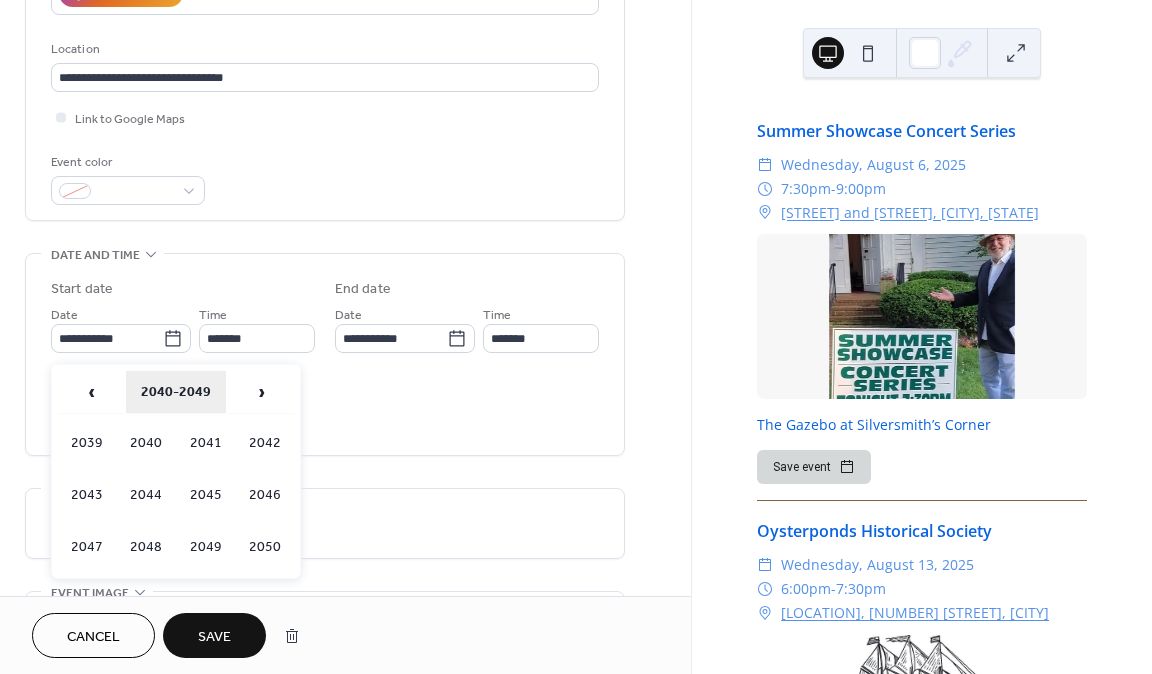 click on "2040-2049" at bounding box center (176, 392) 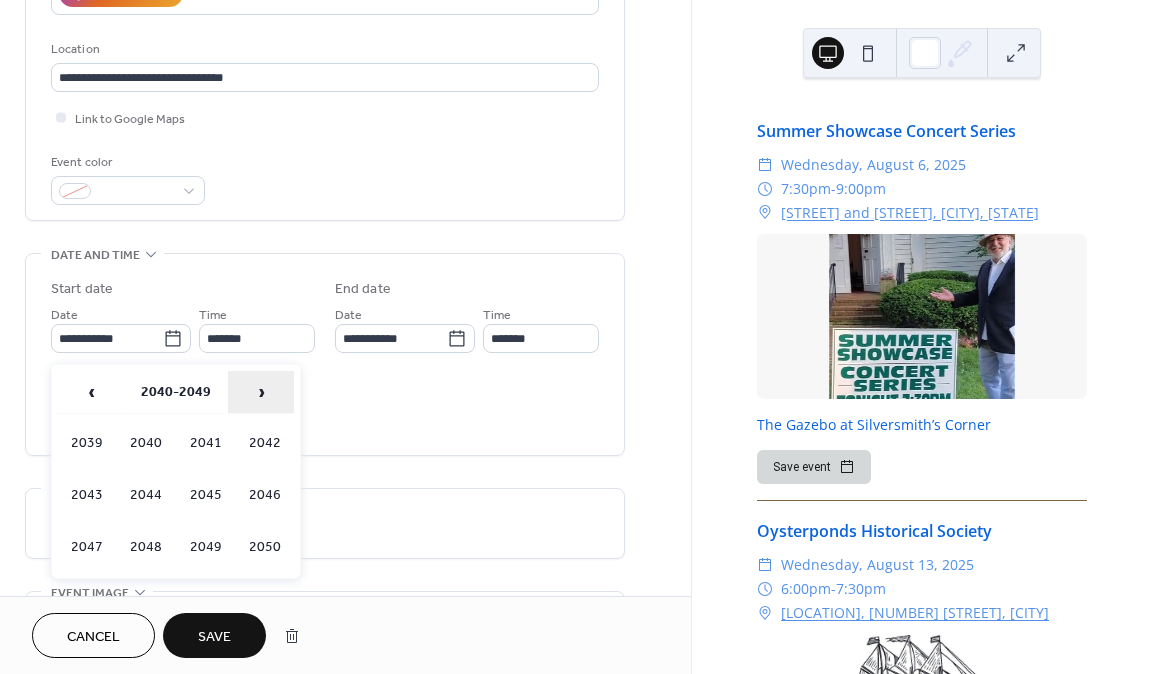 click on "›" at bounding box center (261, 392) 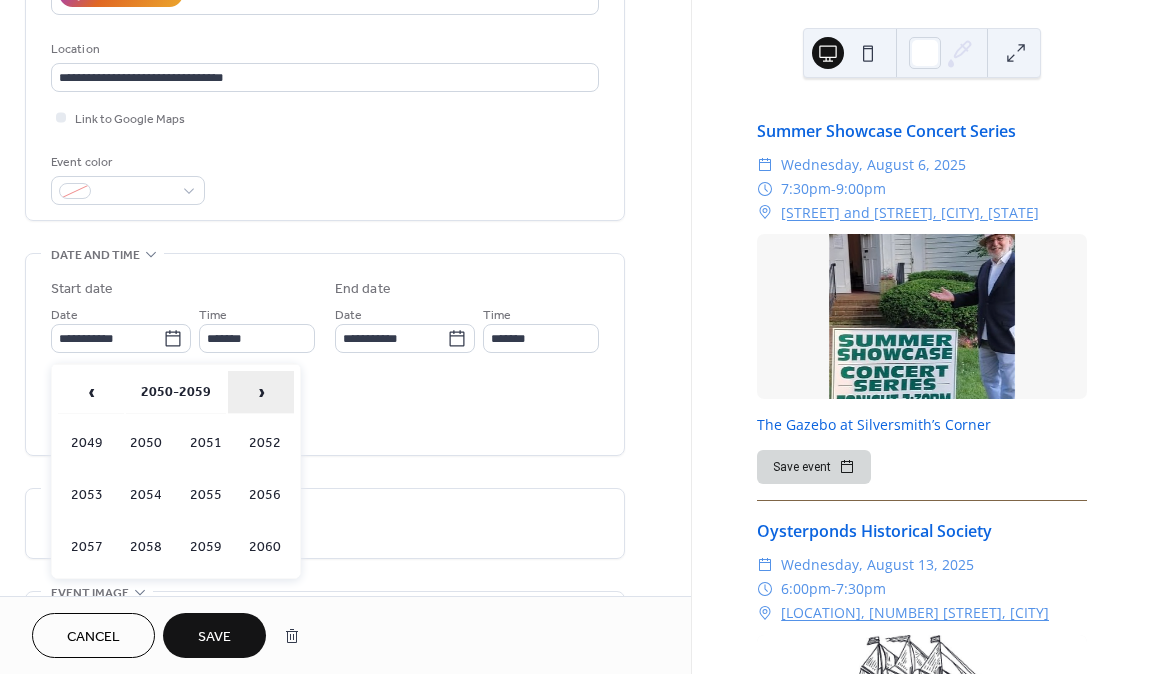 click on "›" at bounding box center (261, 392) 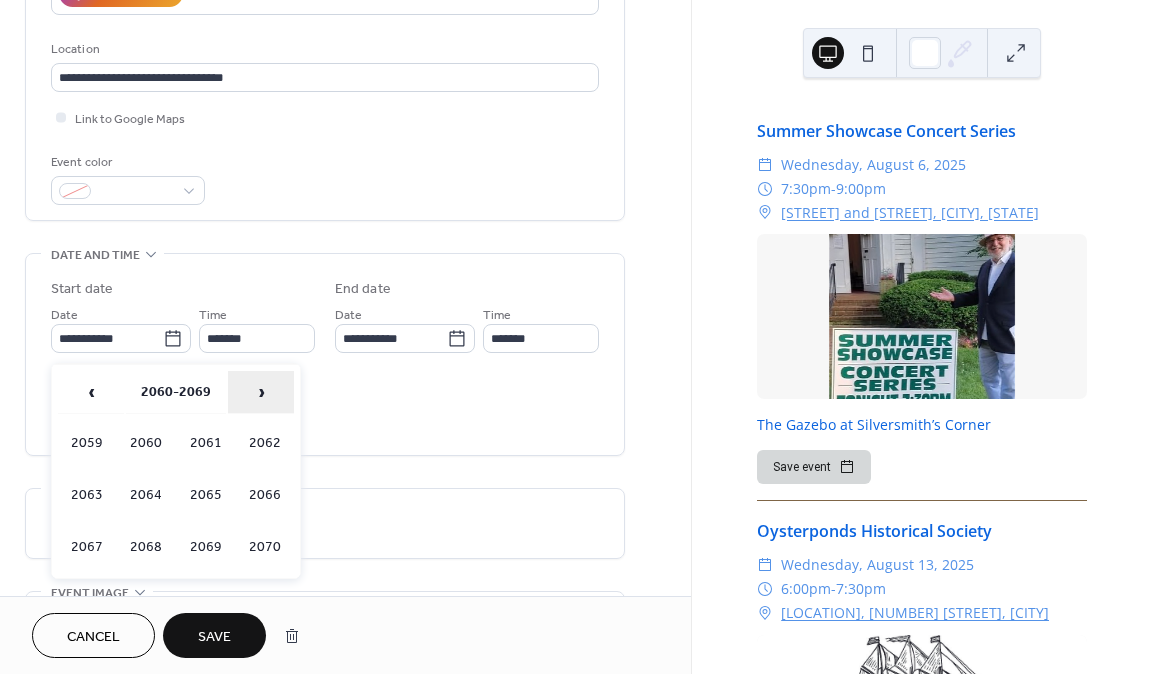 click on "›" at bounding box center [261, 392] 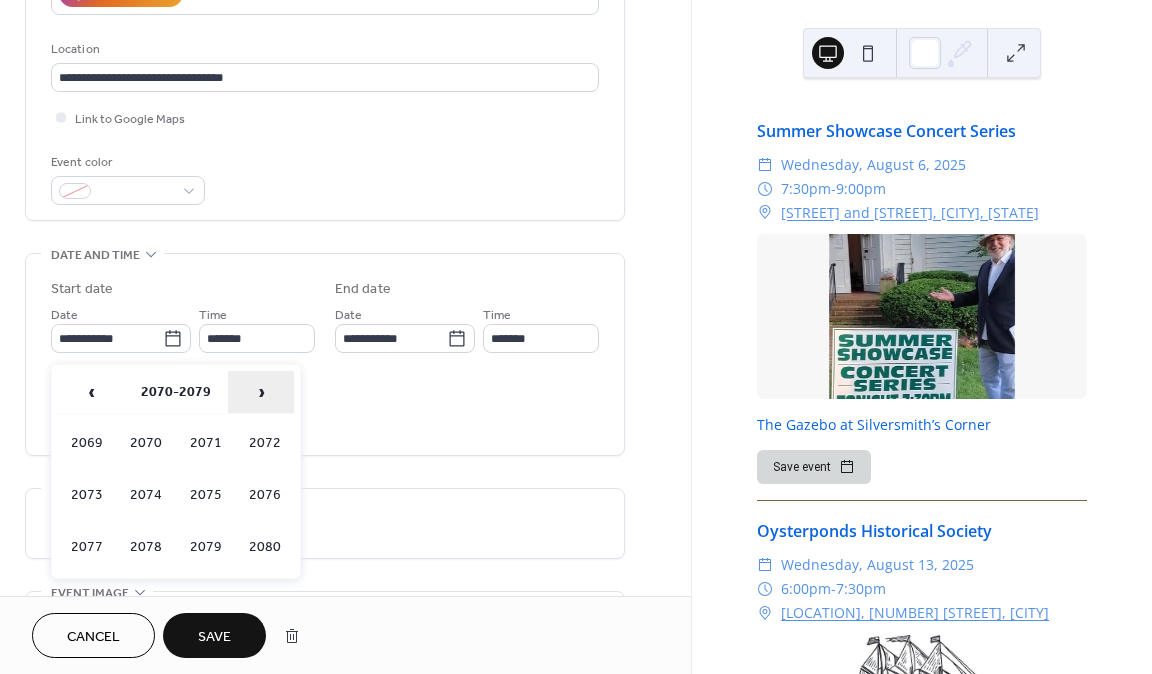 click on "›" at bounding box center [261, 392] 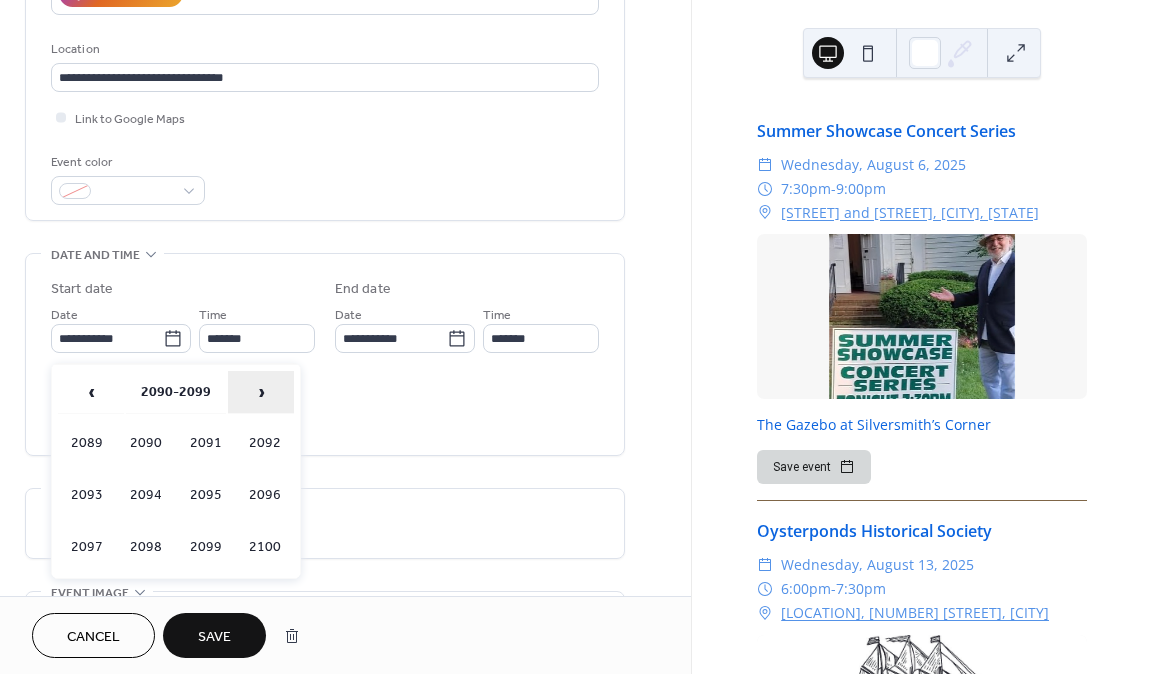 click on "›" at bounding box center (261, 392) 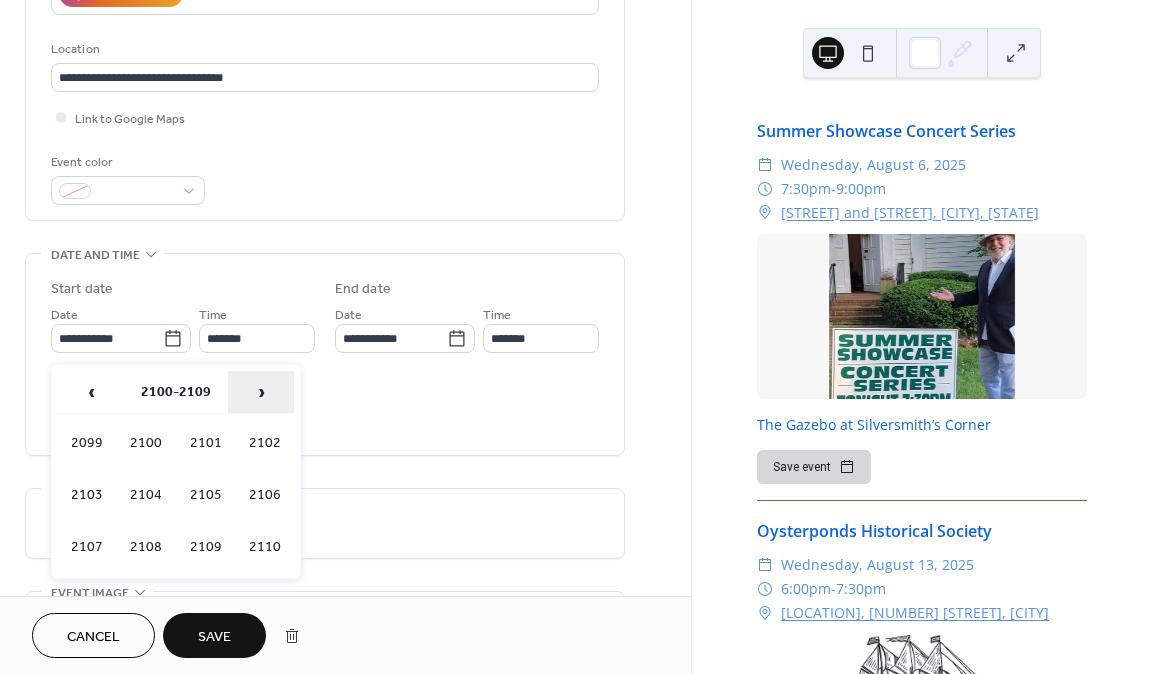 click on "›" at bounding box center [261, 392] 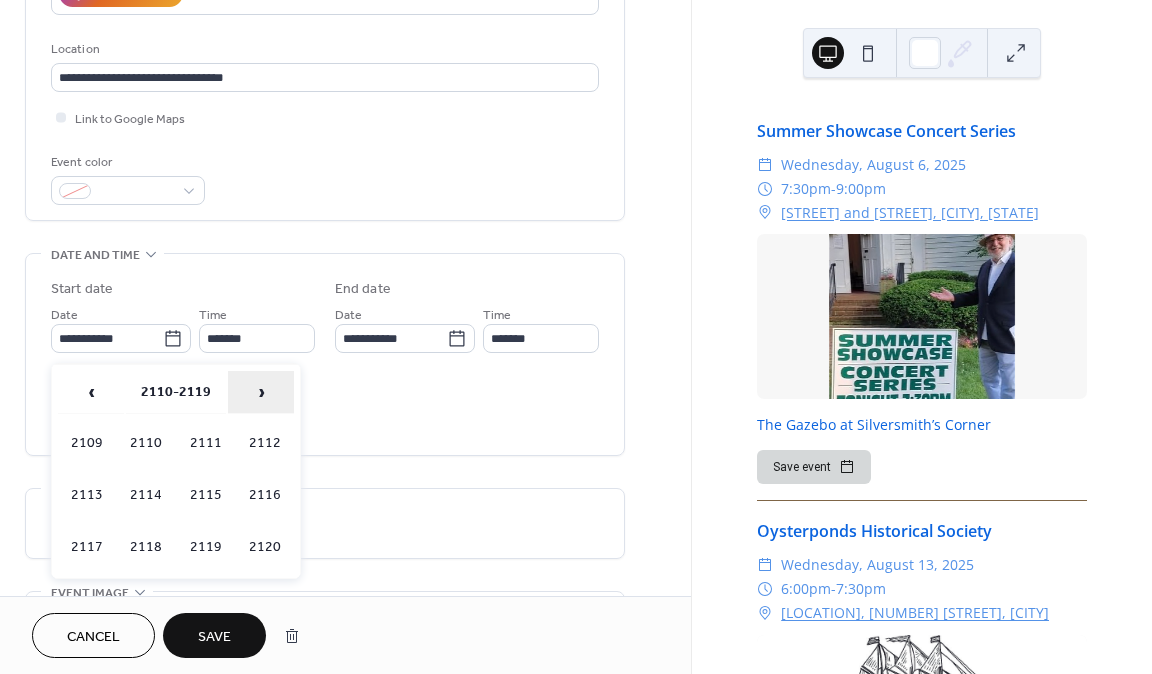 click on "›" at bounding box center [261, 392] 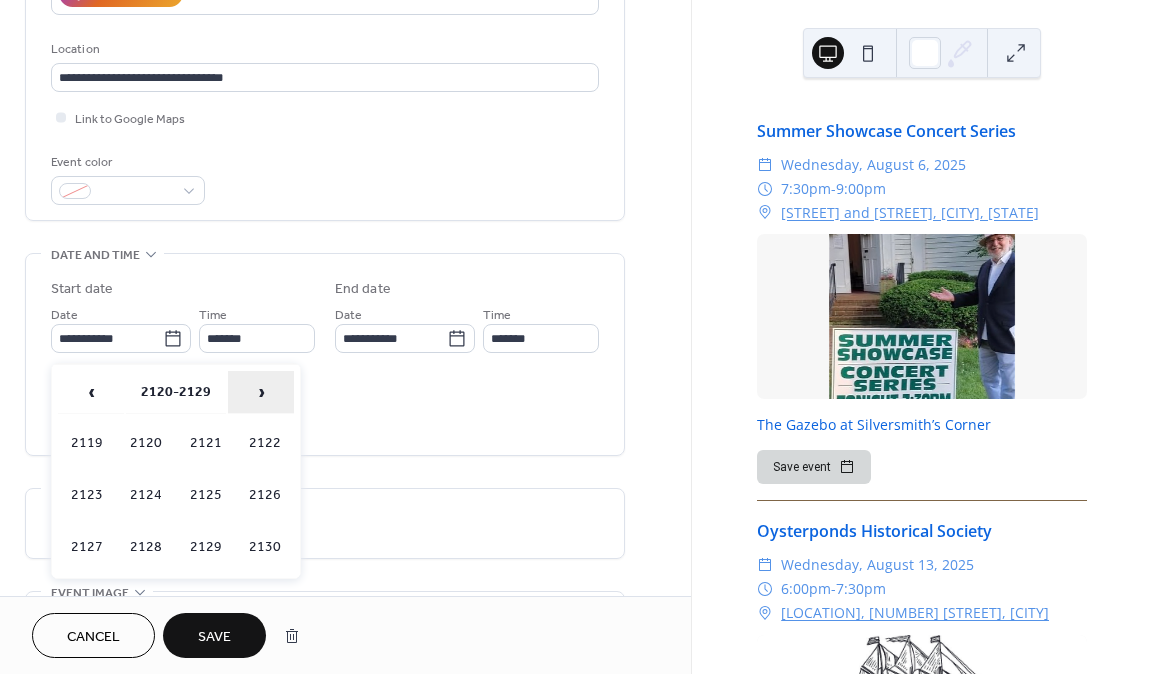 click on "›" at bounding box center [261, 392] 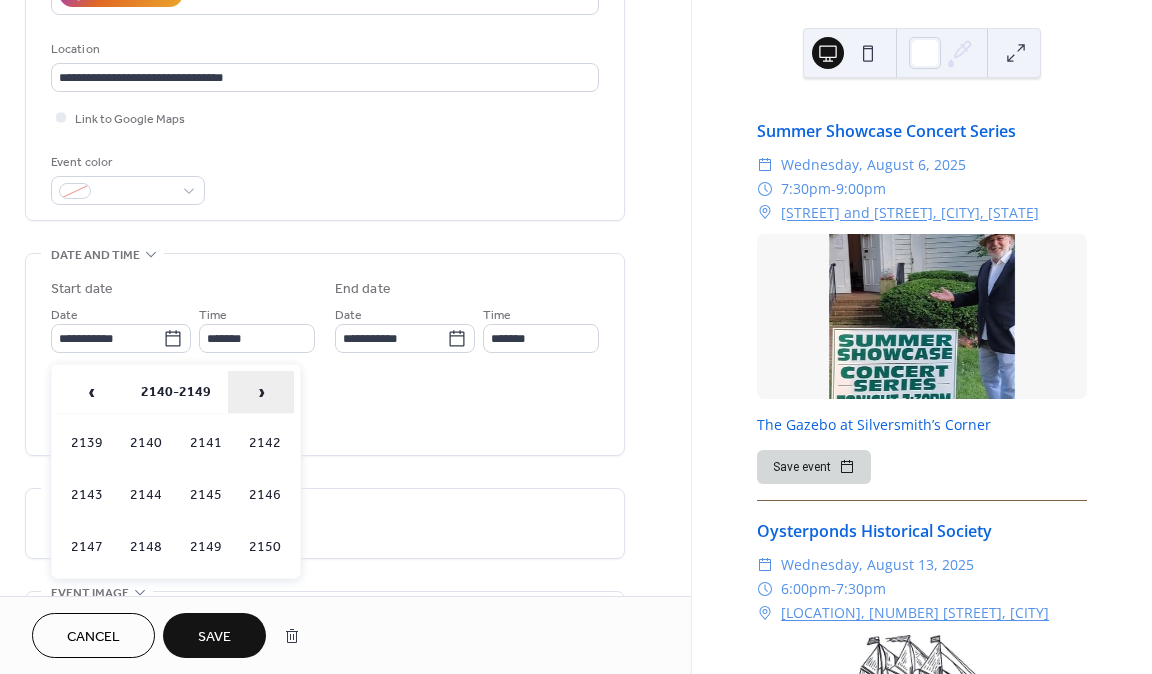 click on "›" at bounding box center [261, 392] 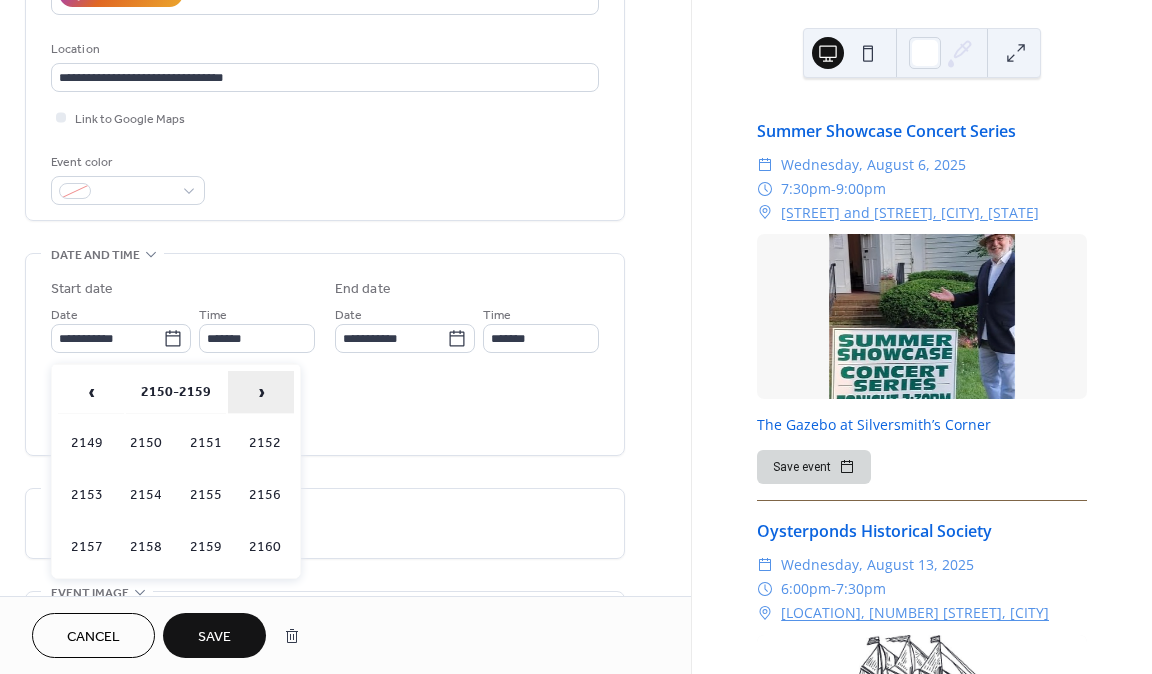 click on "›" at bounding box center (261, 392) 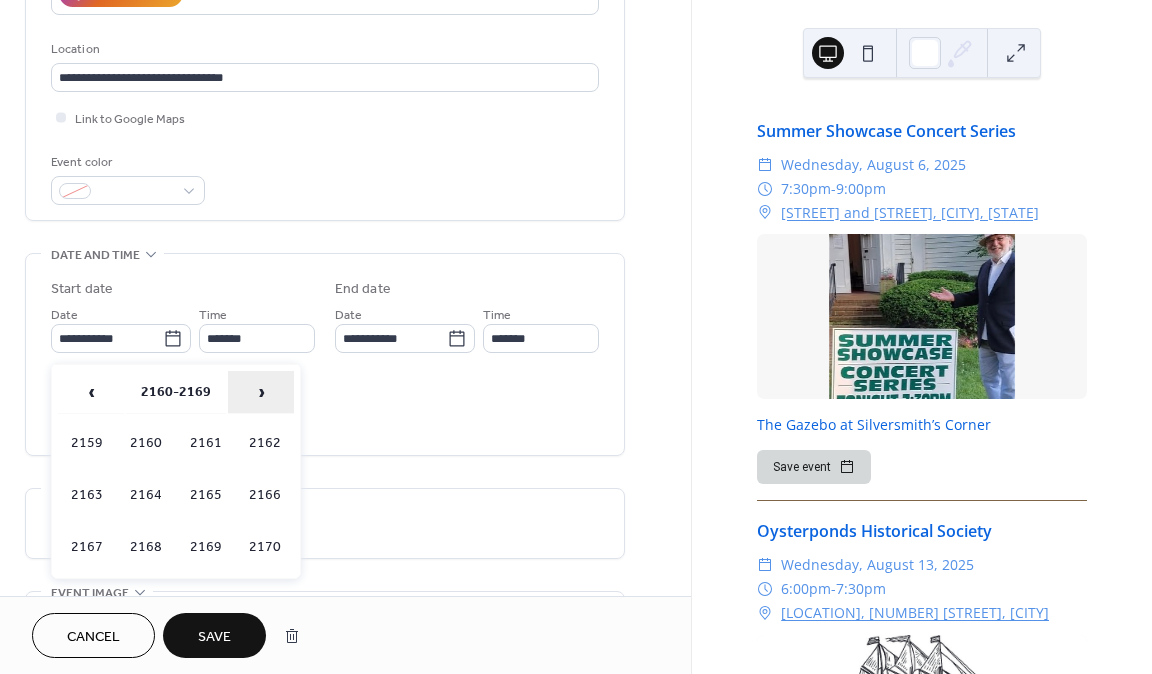 click on "›" at bounding box center (261, 392) 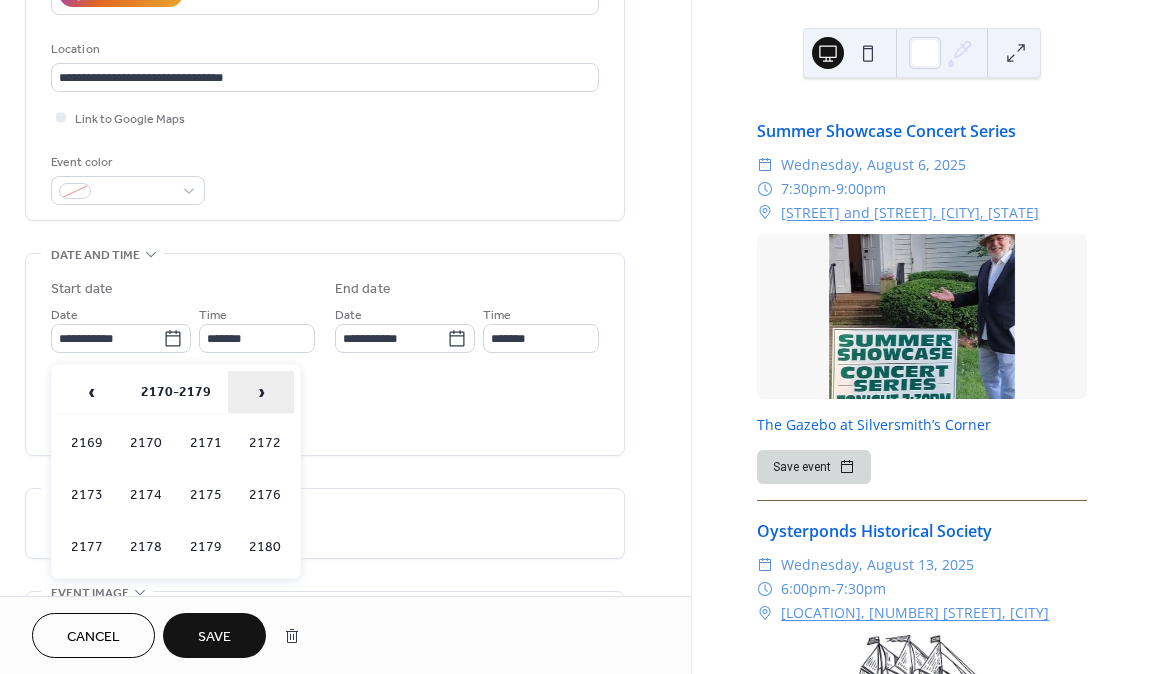 click on "›" at bounding box center [261, 392] 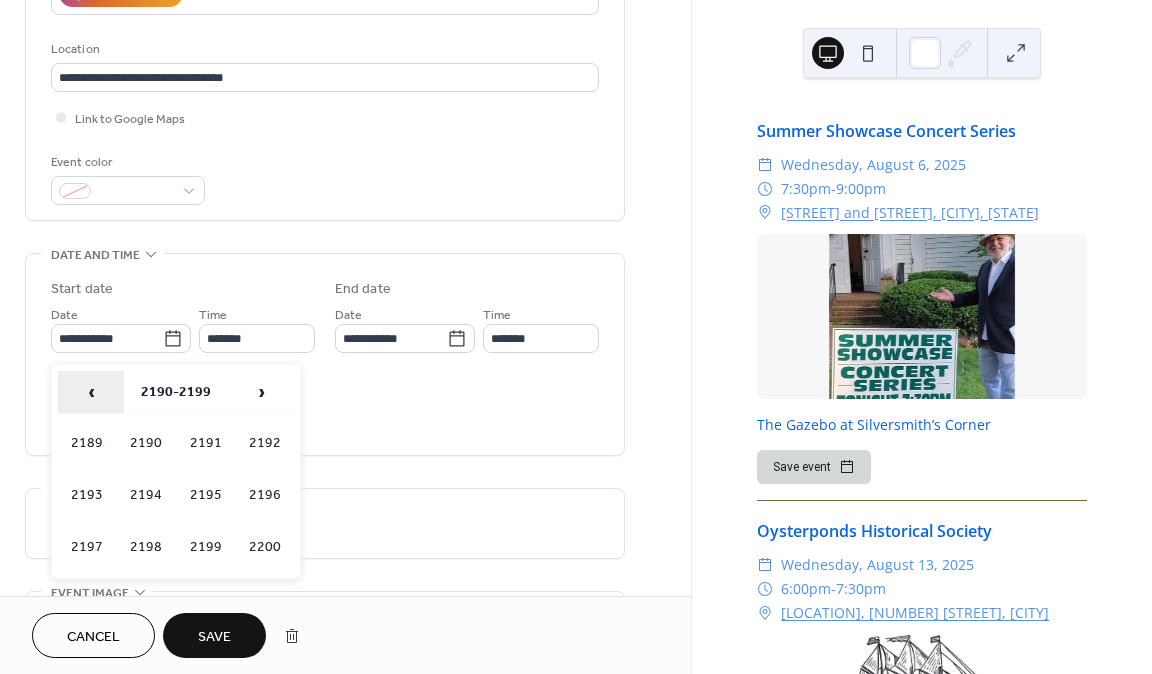 click on "‹" at bounding box center (91, 392) 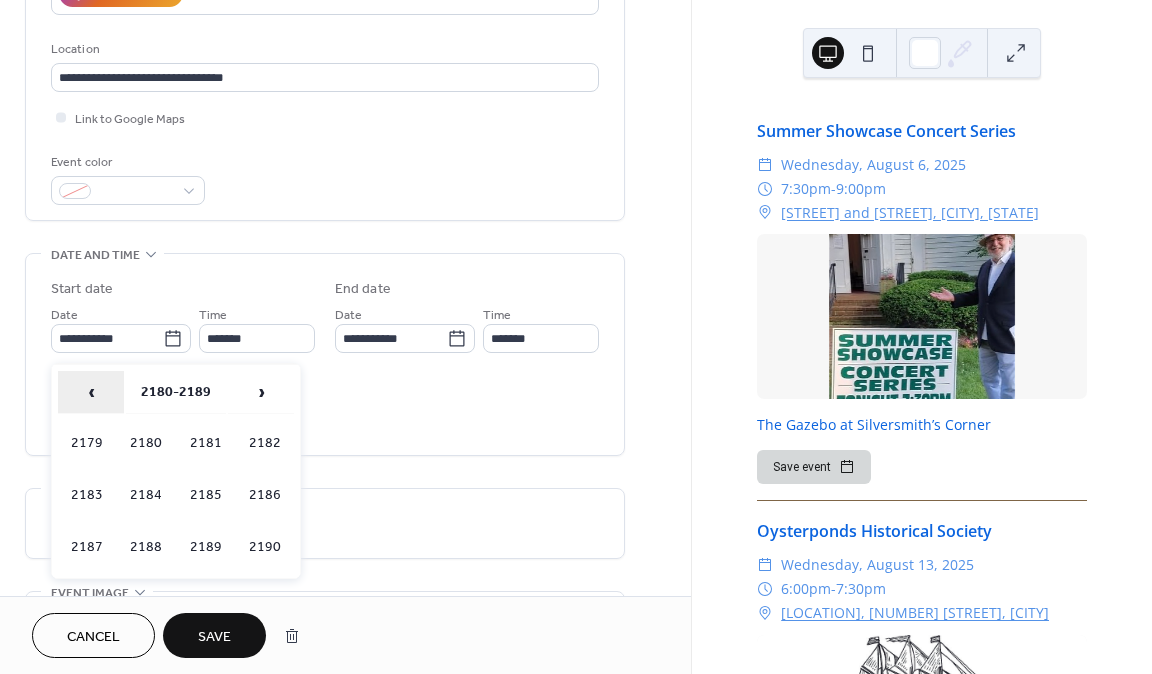 click on "‹" at bounding box center [91, 392] 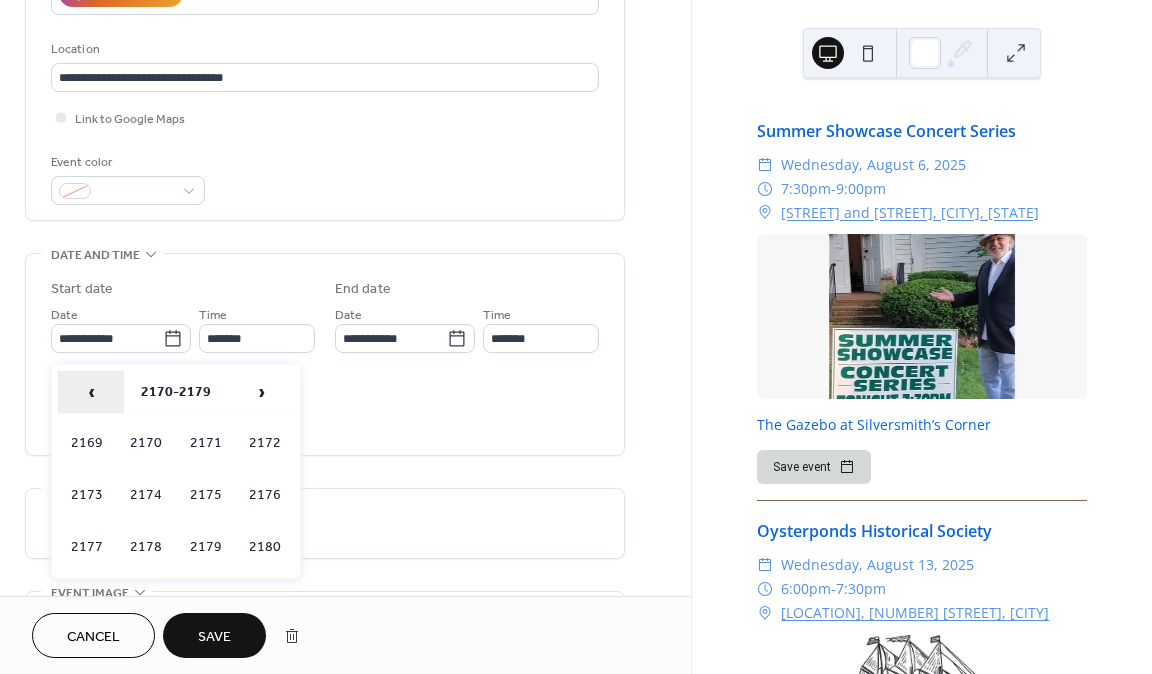 click on "‹" at bounding box center (91, 392) 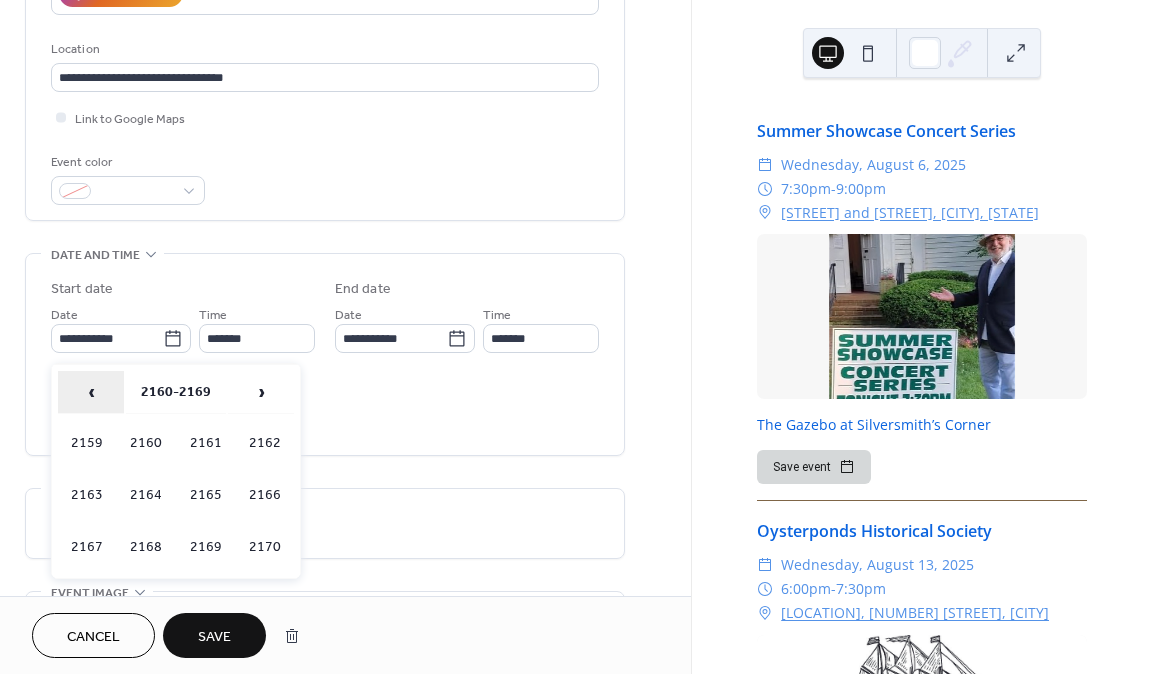 click on "‹" at bounding box center (91, 392) 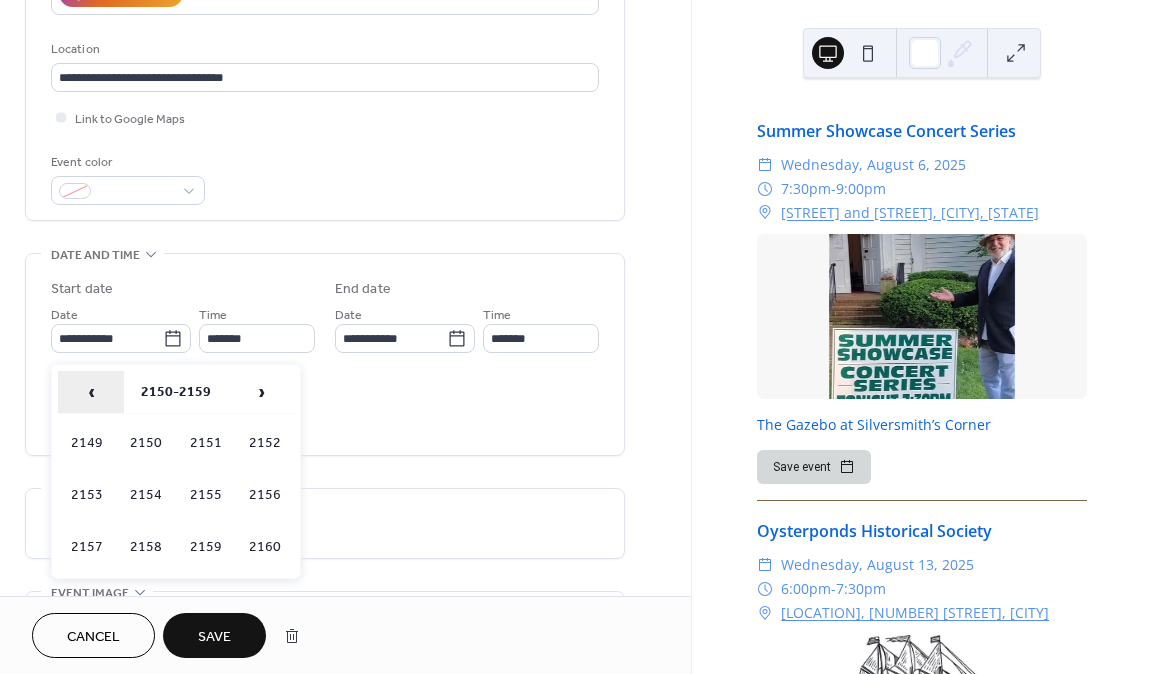 click on "‹" at bounding box center [91, 392] 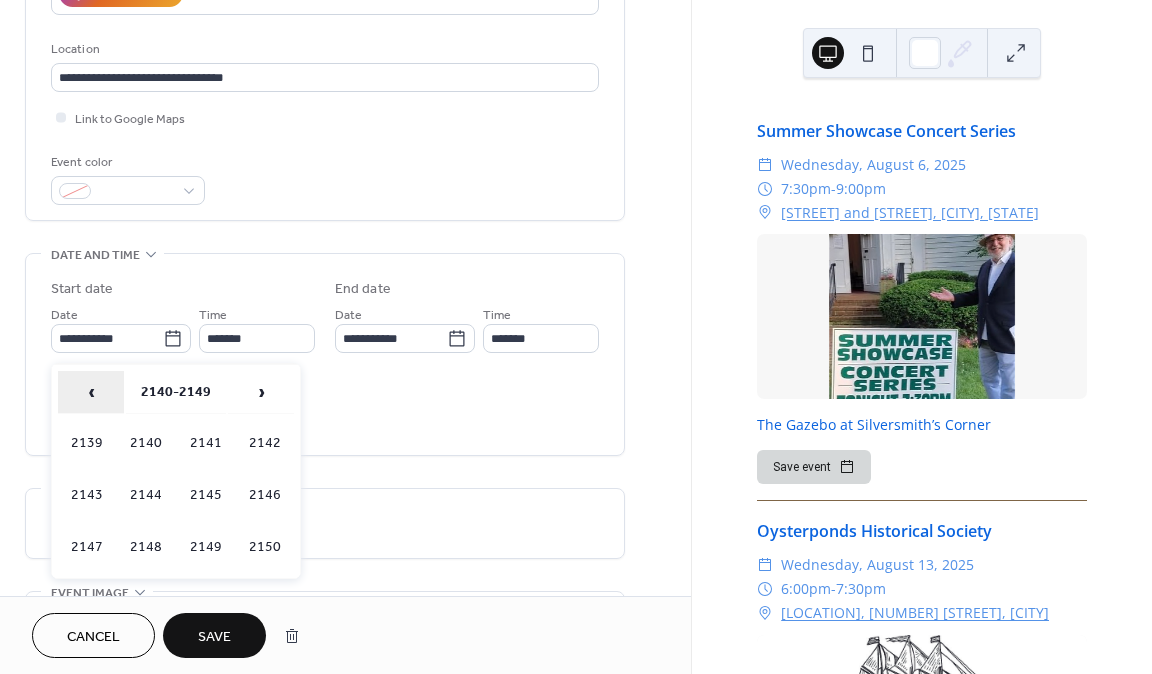 click on "‹" at bounding box center (91, 392) 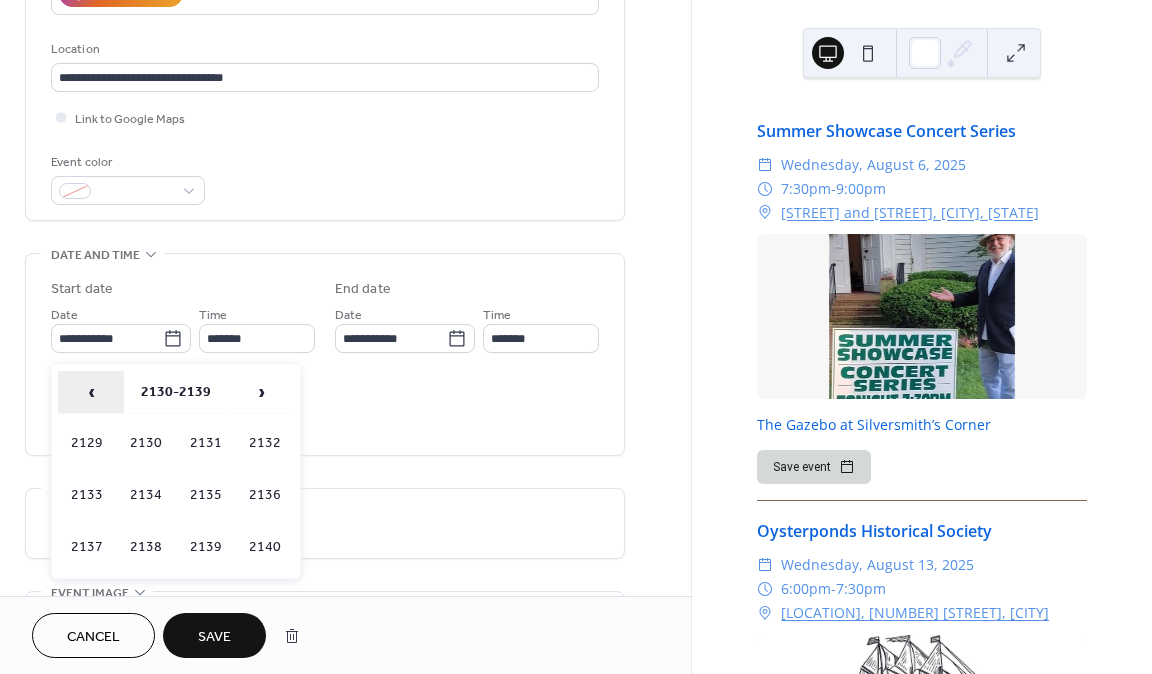 click on "‹" at bounding box center [91, 392] 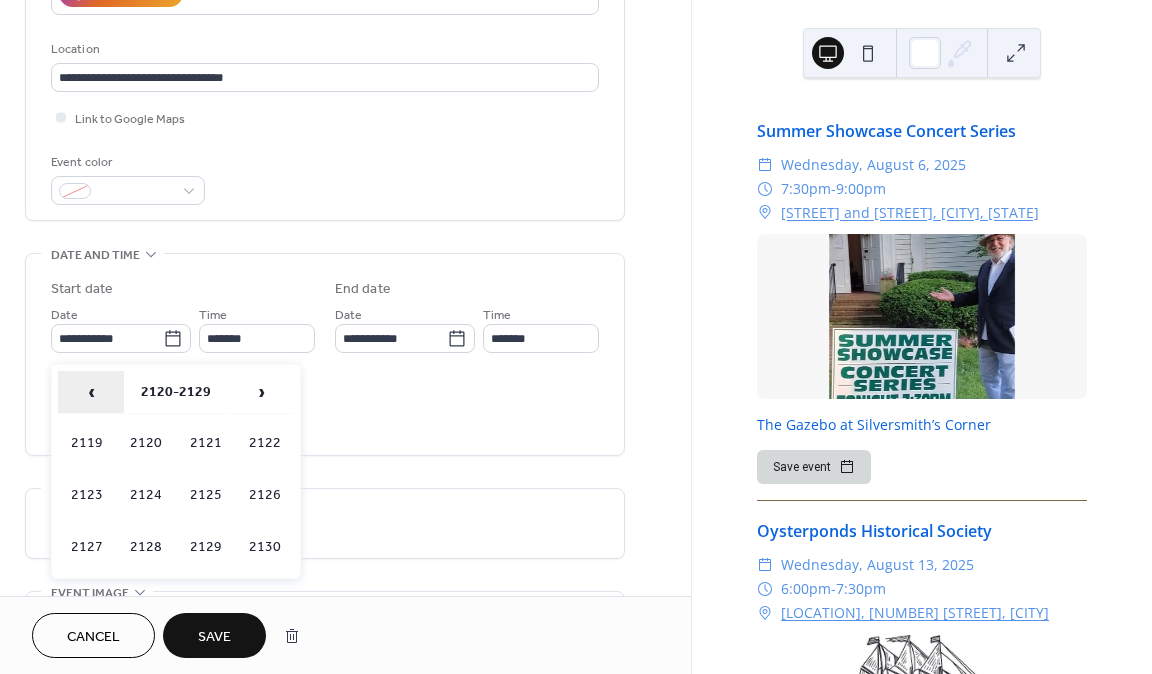 click on "‹" at bounding box center (91, 392) 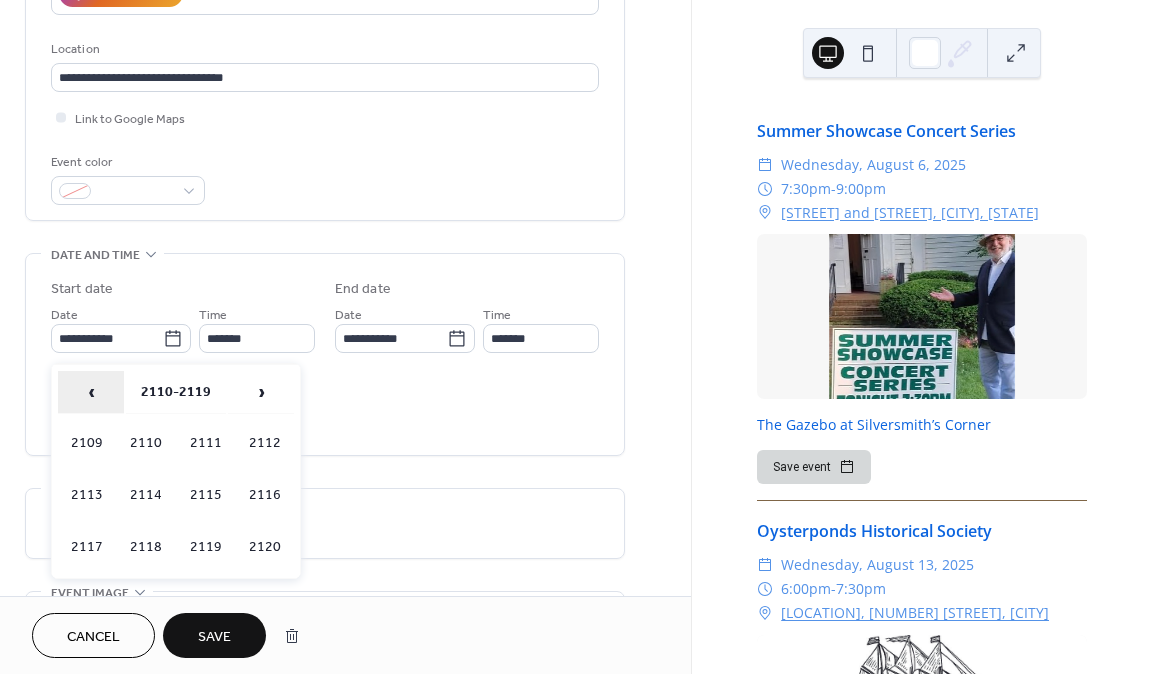 click on "‹" at bounding box center (91, 392) 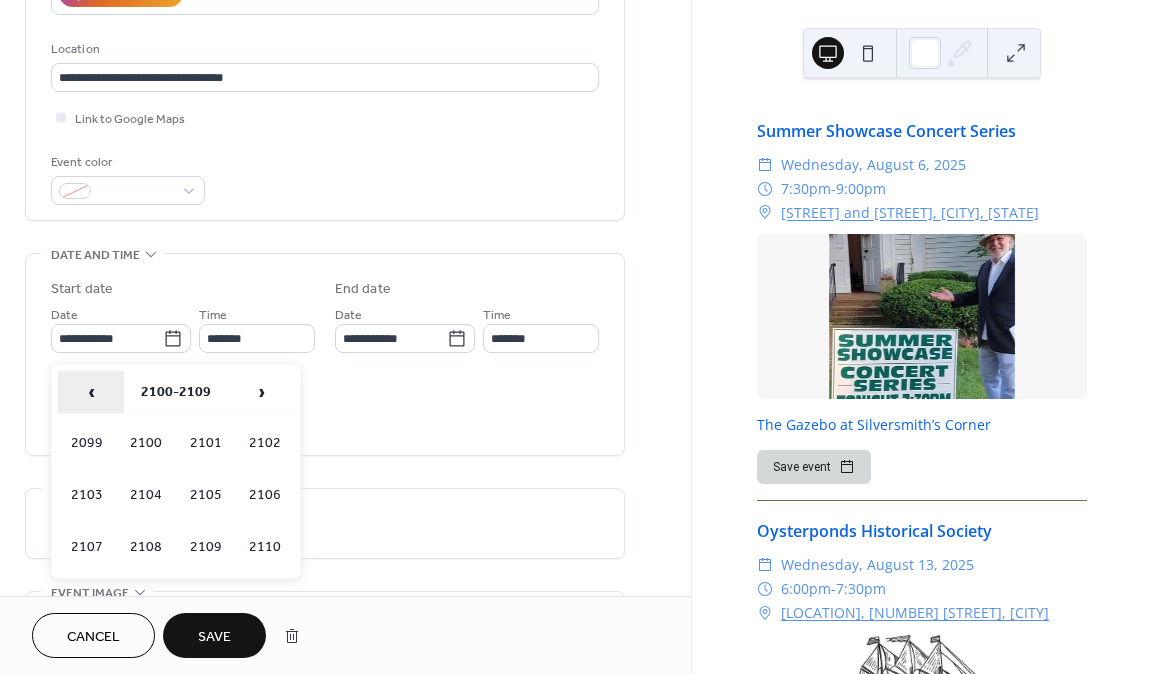 click on "‹" at bounding box center [91, 392] 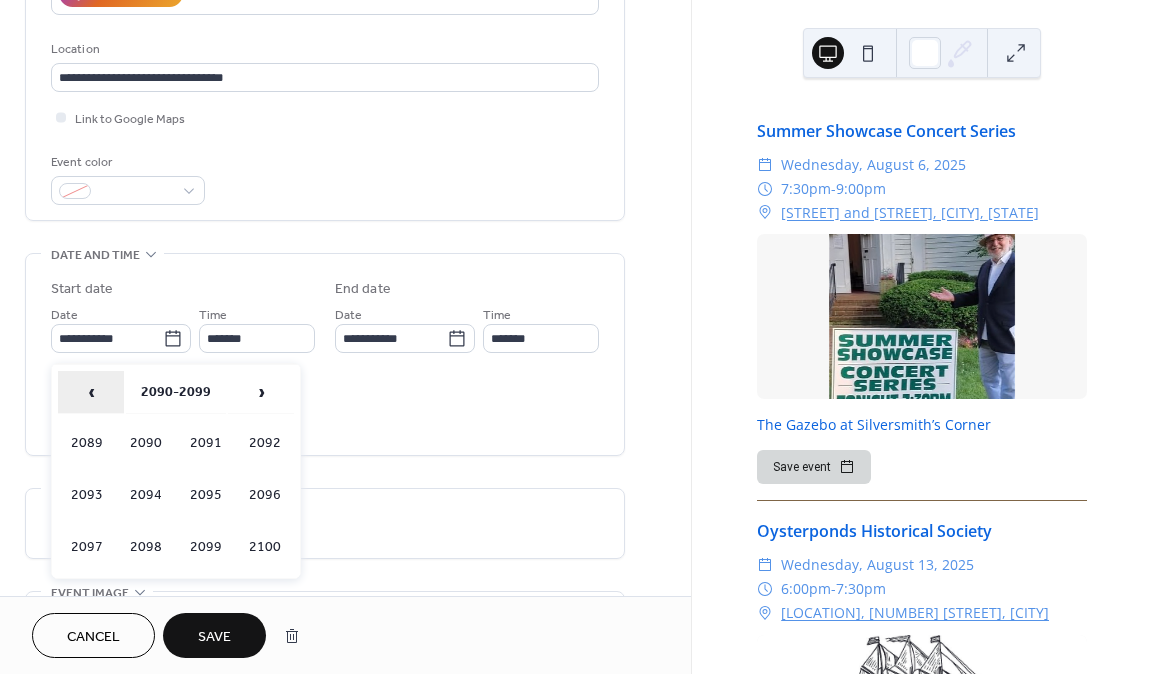 click on "‹" at bounding box center [91, 392] 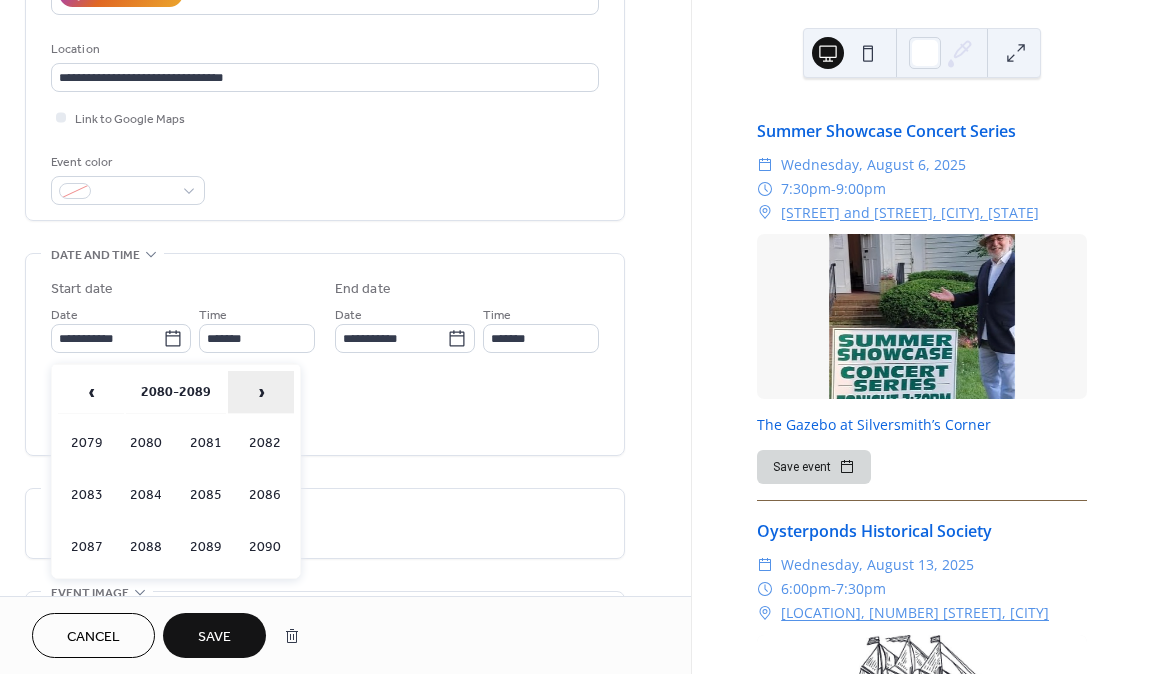 click on "›" at bounding box center (261, 392) 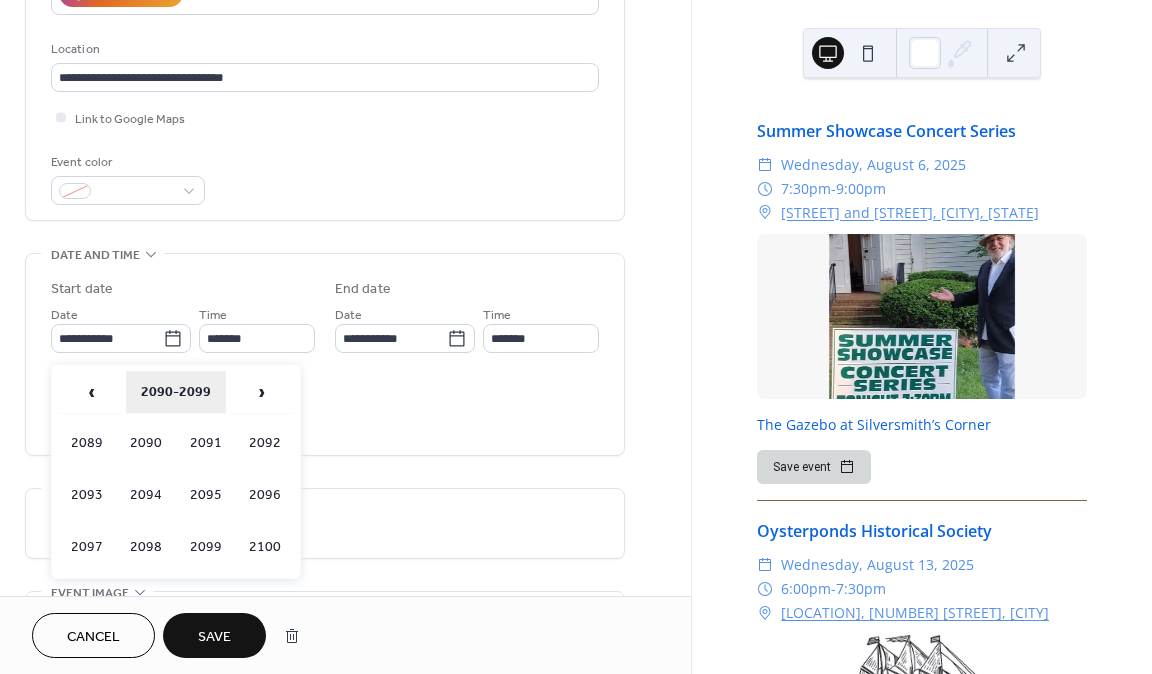 click on "2090-2099" at bounding box center [176, 392] 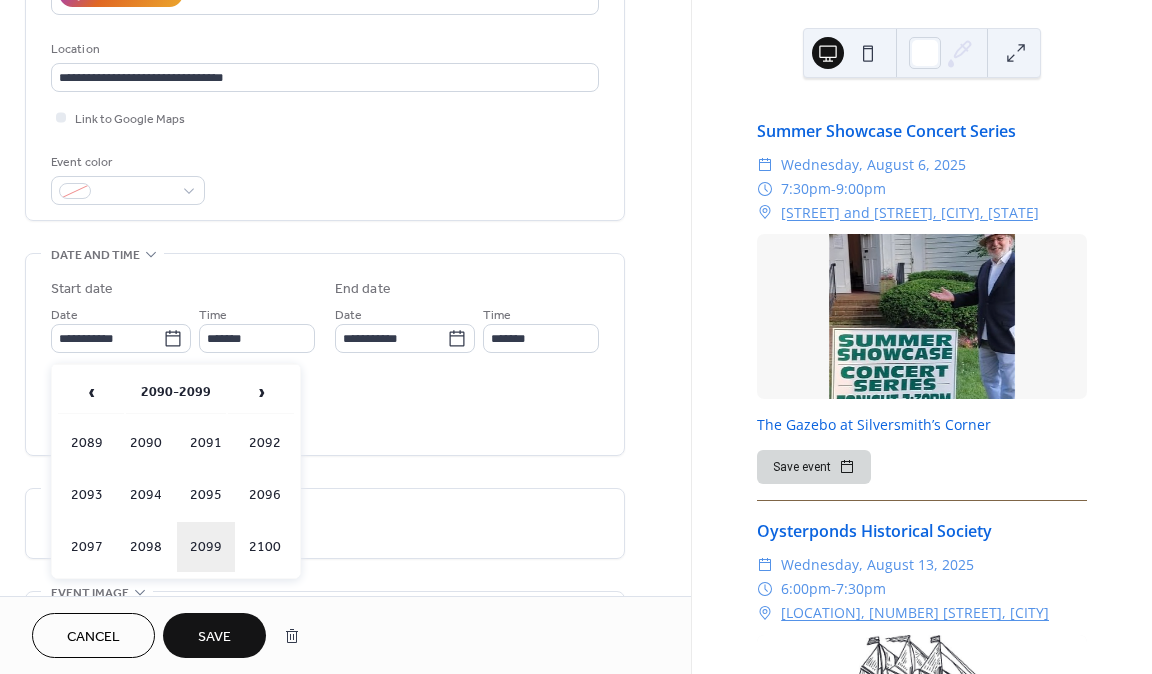 click on "2099" at bounding box center [206, 547] 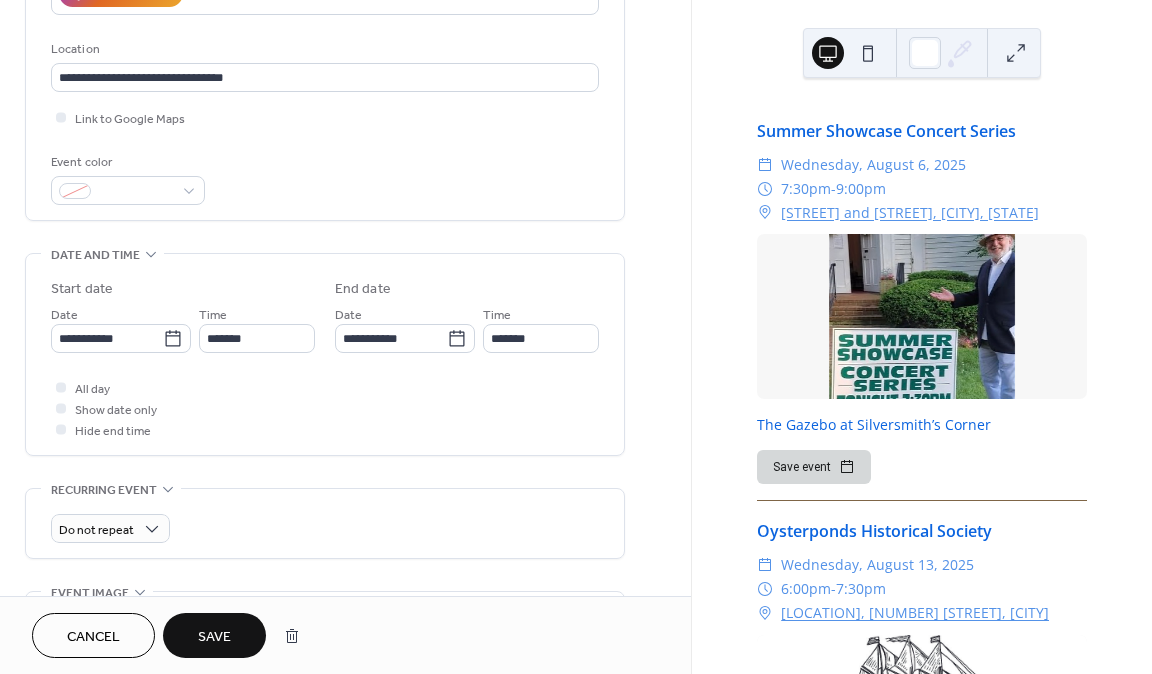 click on "Save" at bounding box center [214, 637] 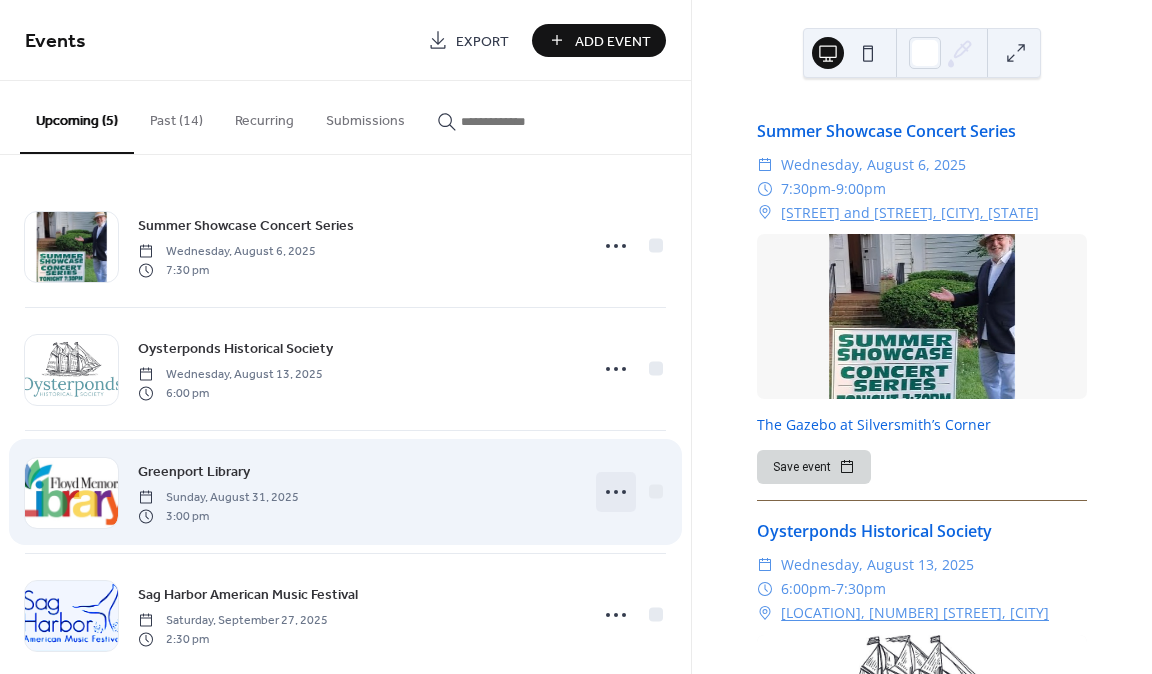 click 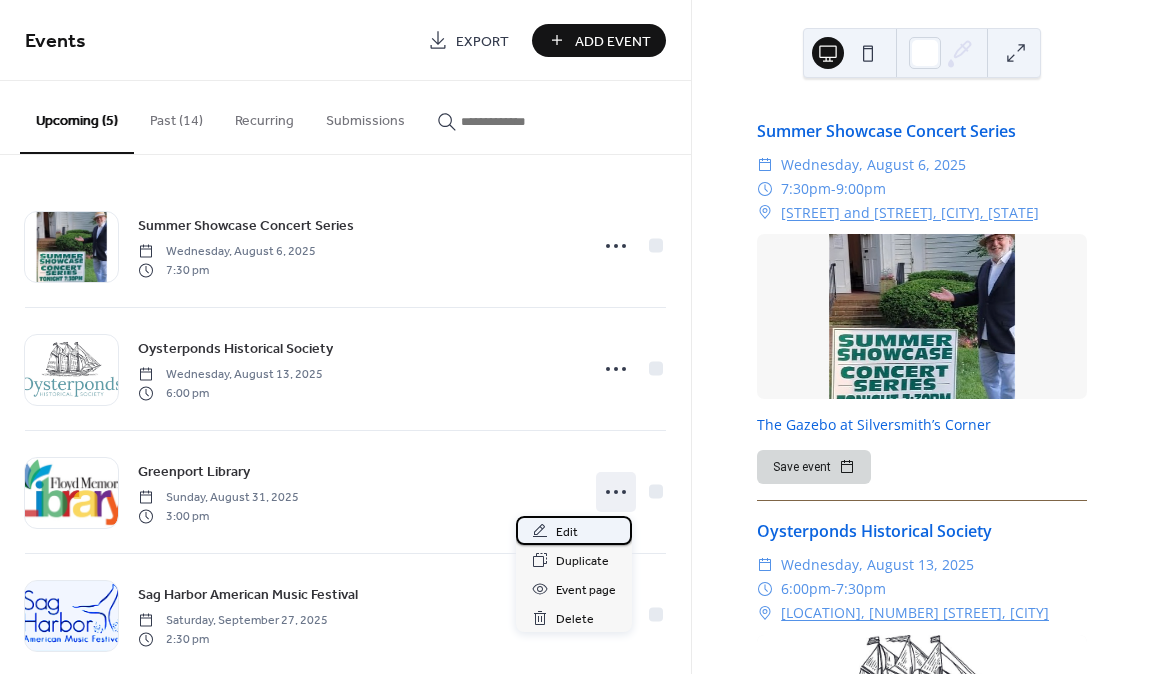 click on "Edit" at bounding box center [567, 532] 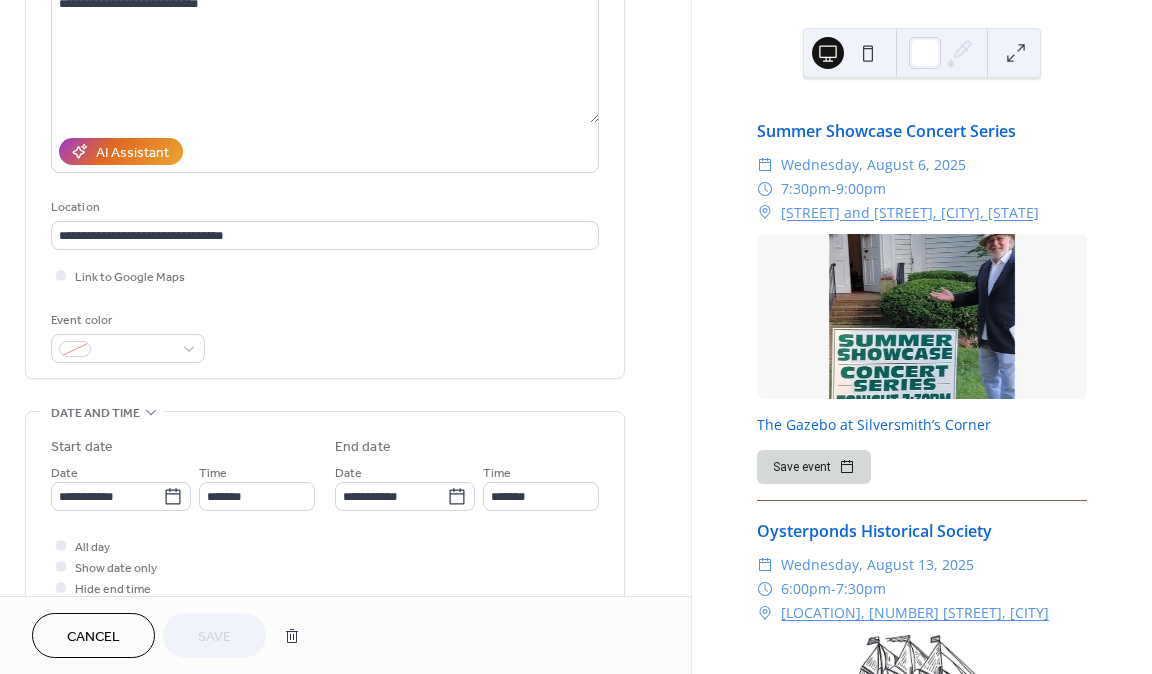 scroll, scrollTop: 246, scrollLeft: 0, axis: vertical 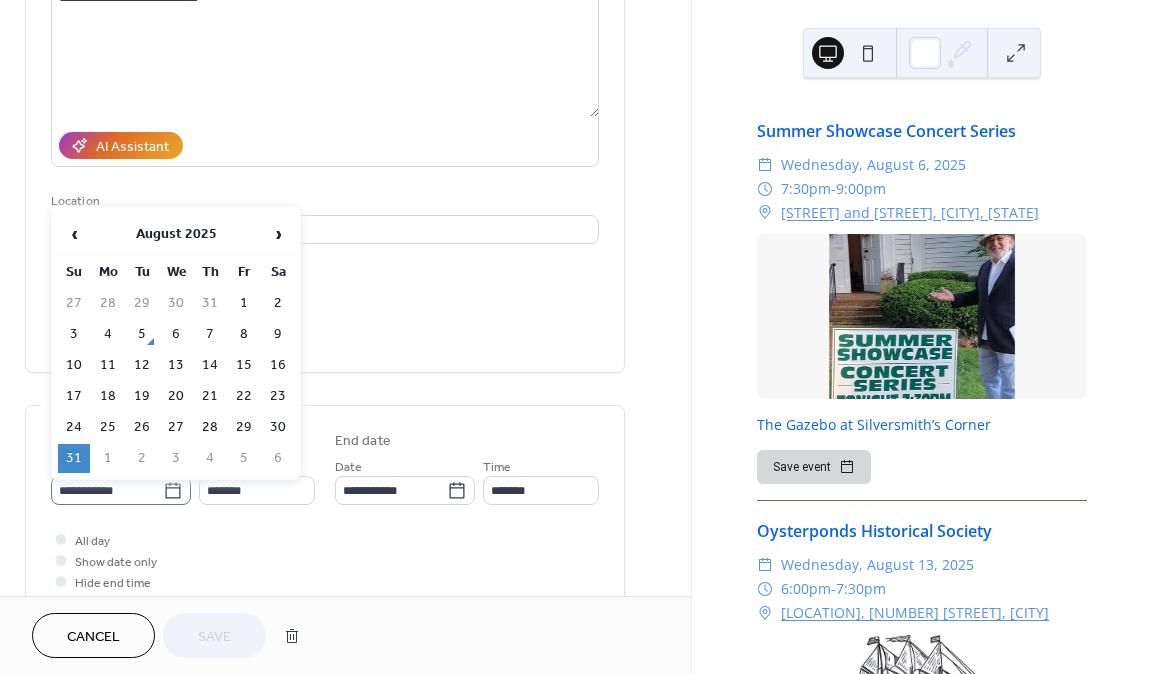 click 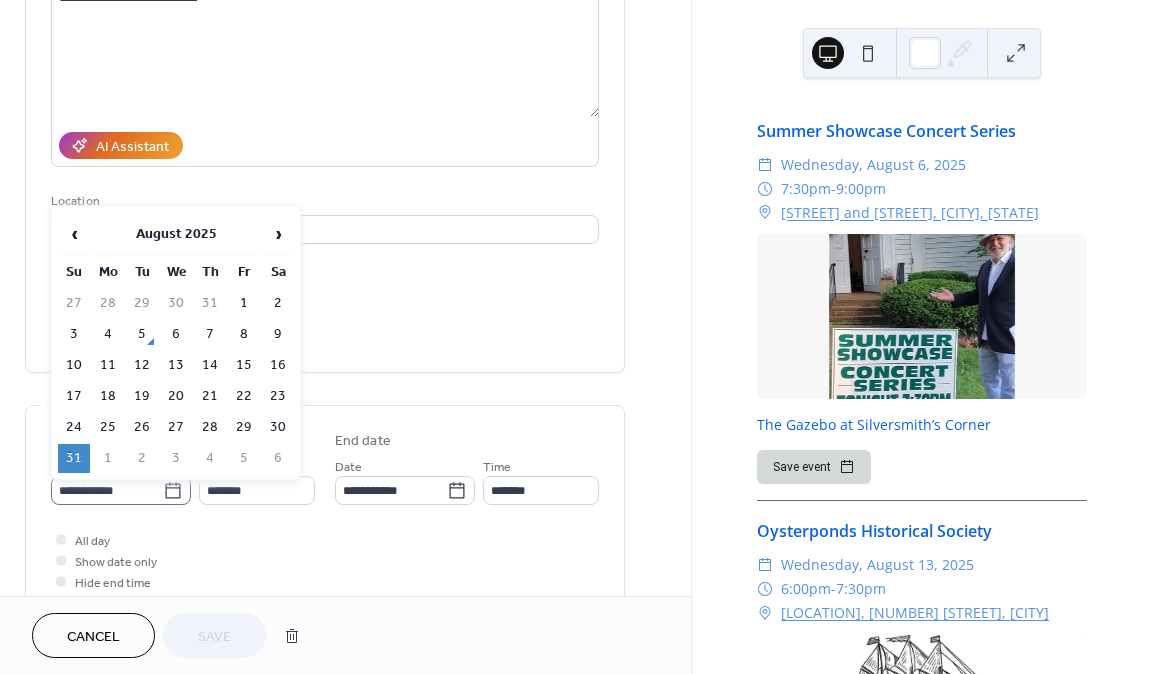 click on "**********" at bounding box center [107, 490] 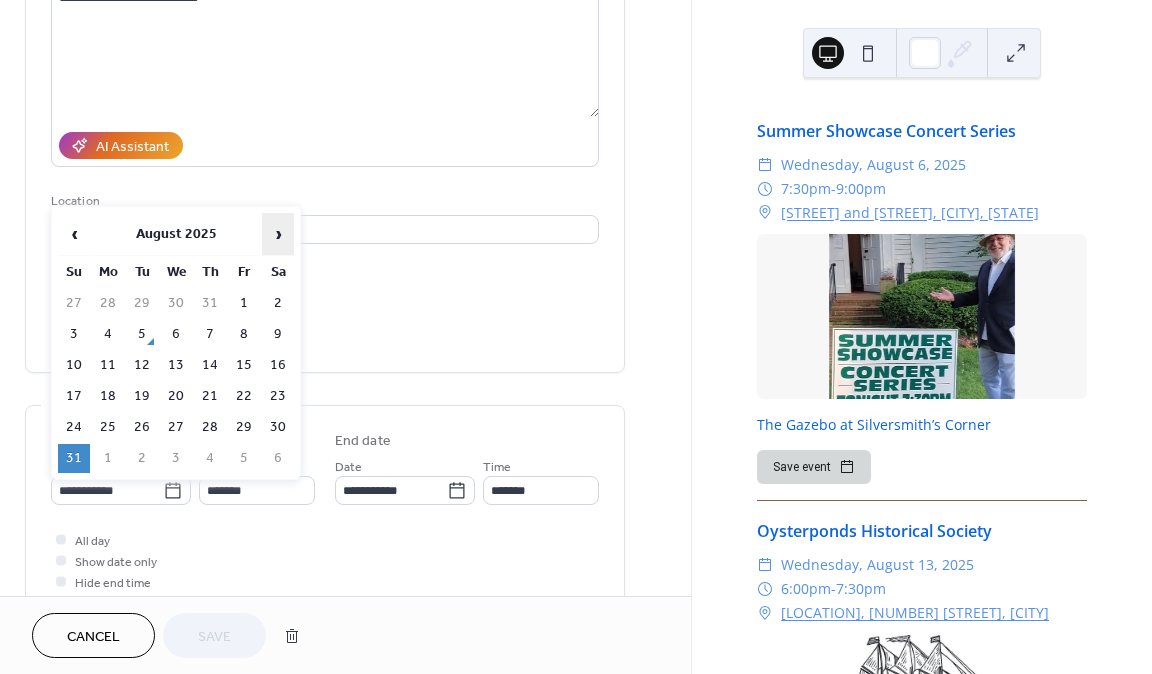 click on "›" at bounding box center (278, 234) 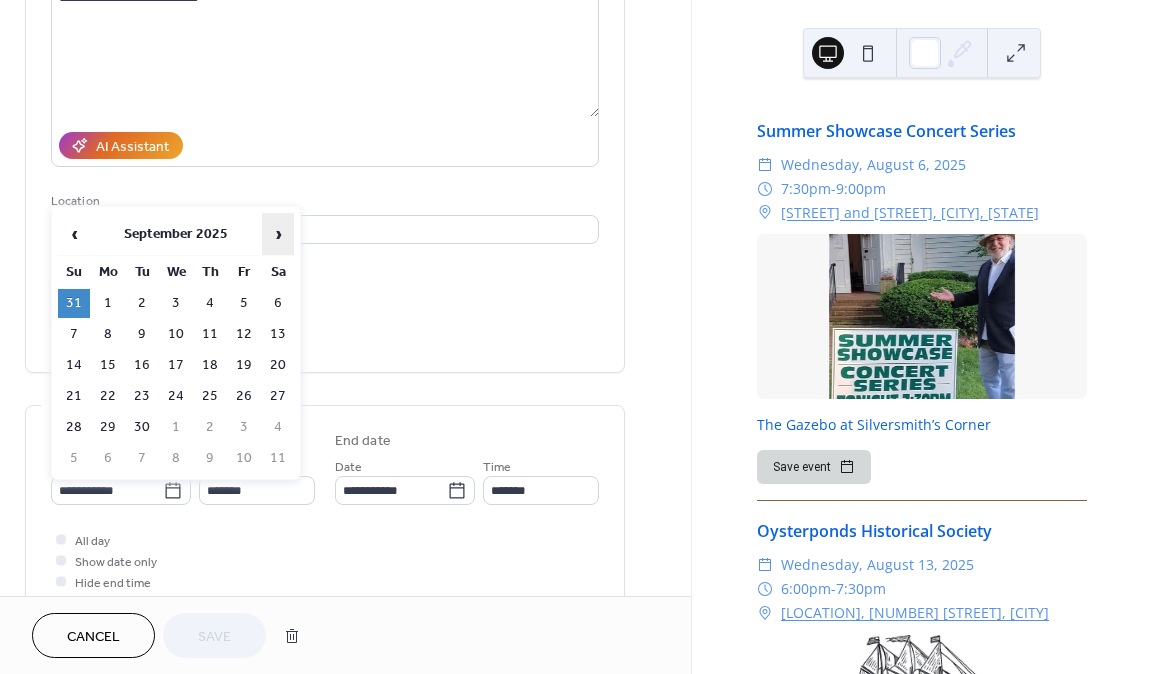 click on "›" at bounding box center (278, 234) 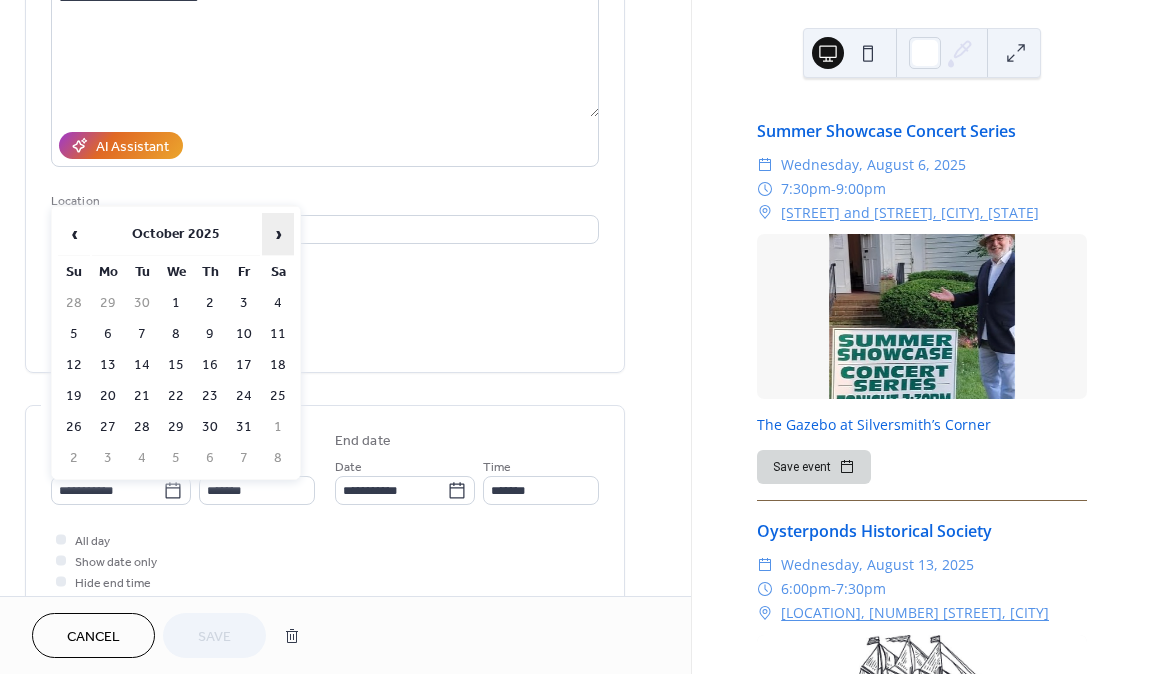 click on "›" at bounding box center (278, 234) 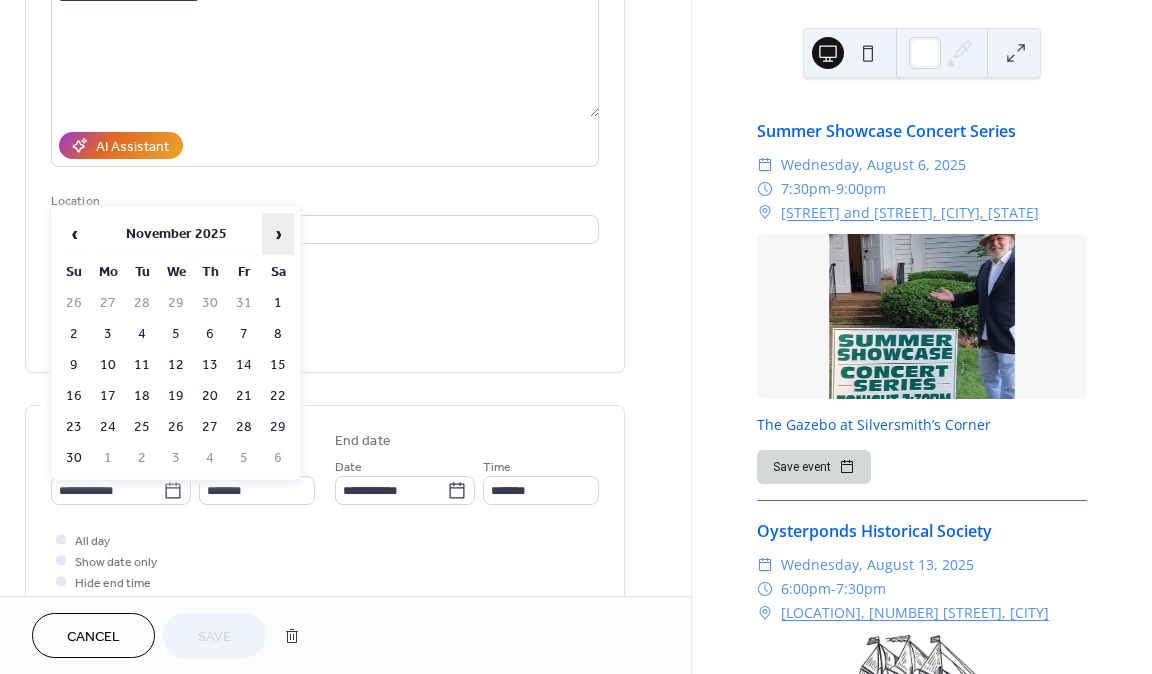 click on "›" at bounding box center [278, 234] 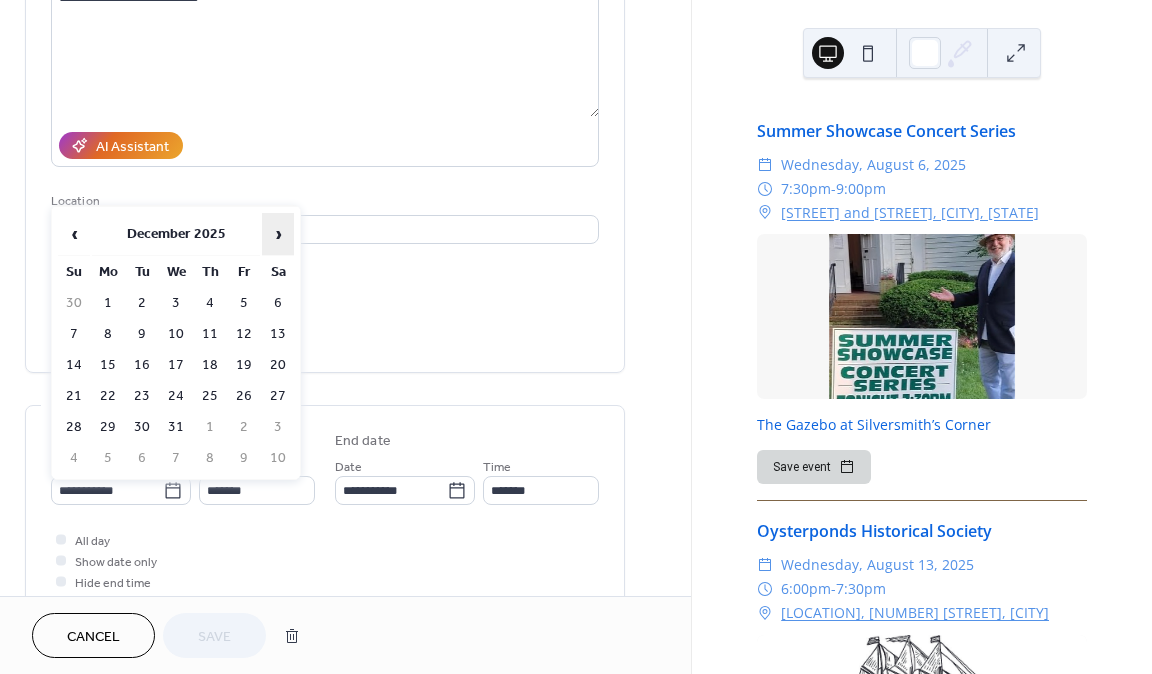 click on "›" at bounding box center [278, 234] 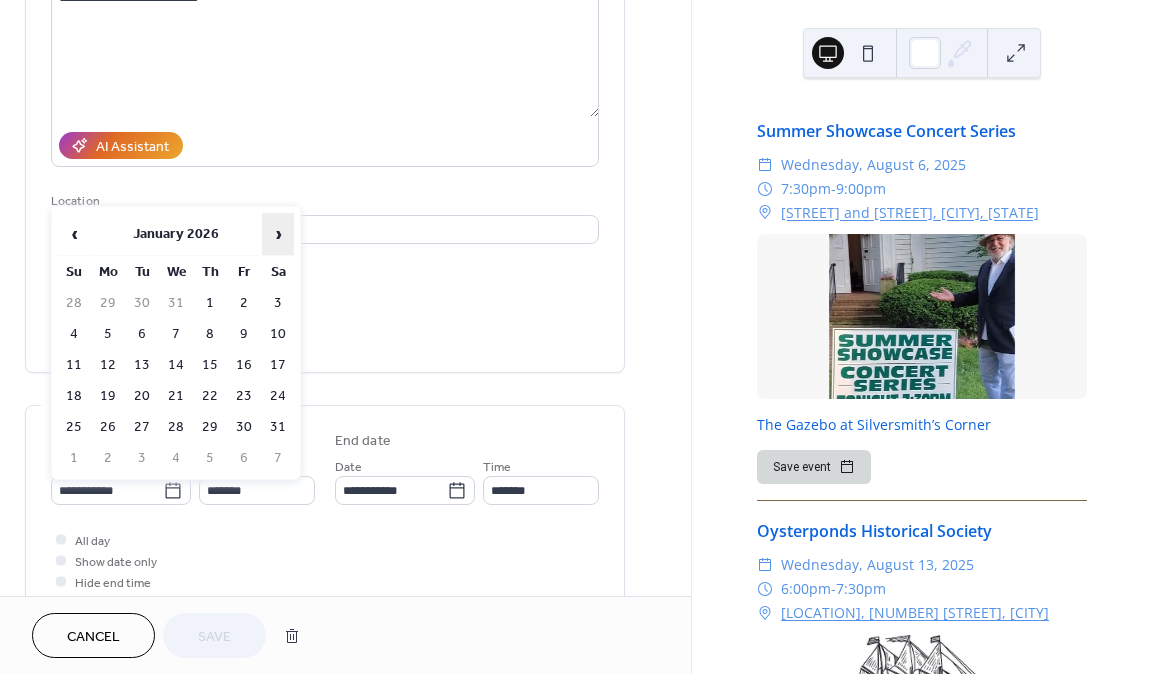 click on "›" at bounding box center (278, 234) 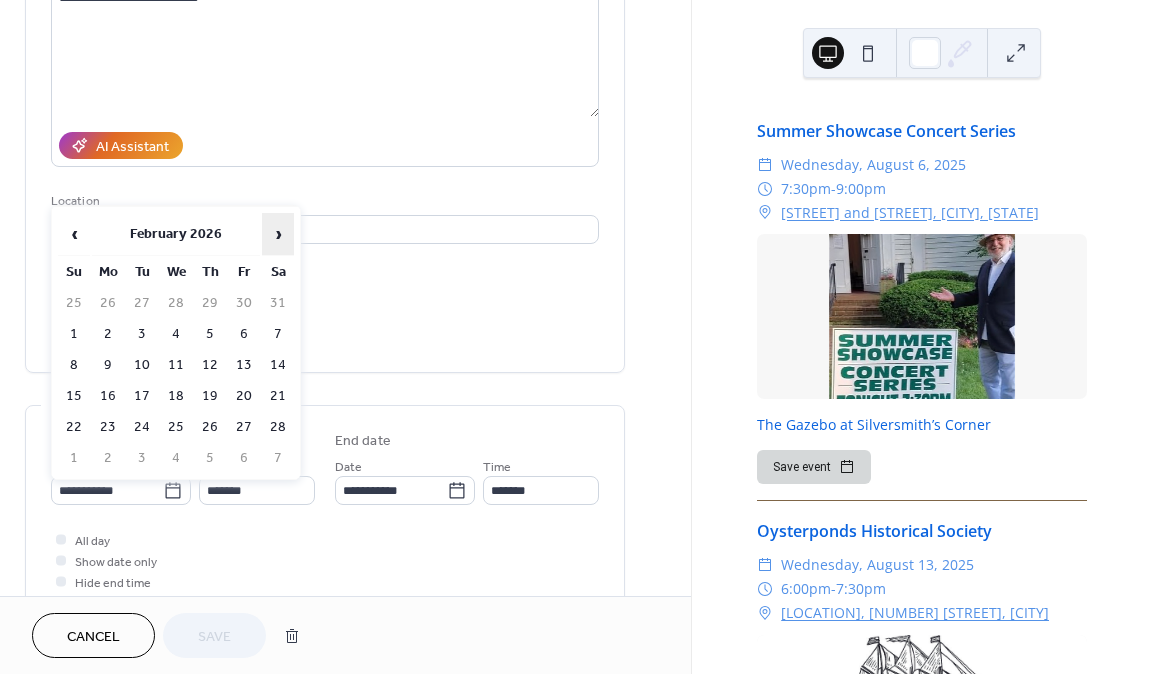 click on "›" at bounding box center [278, 234] 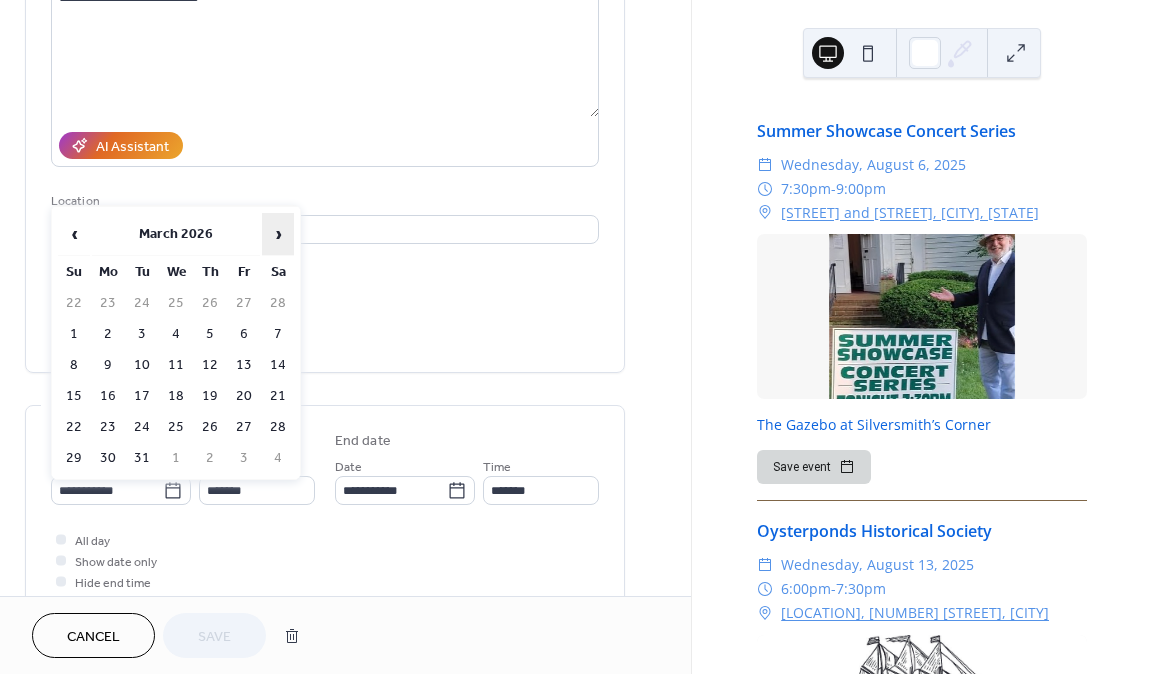 click on "›" at bounding box center (278, 234) 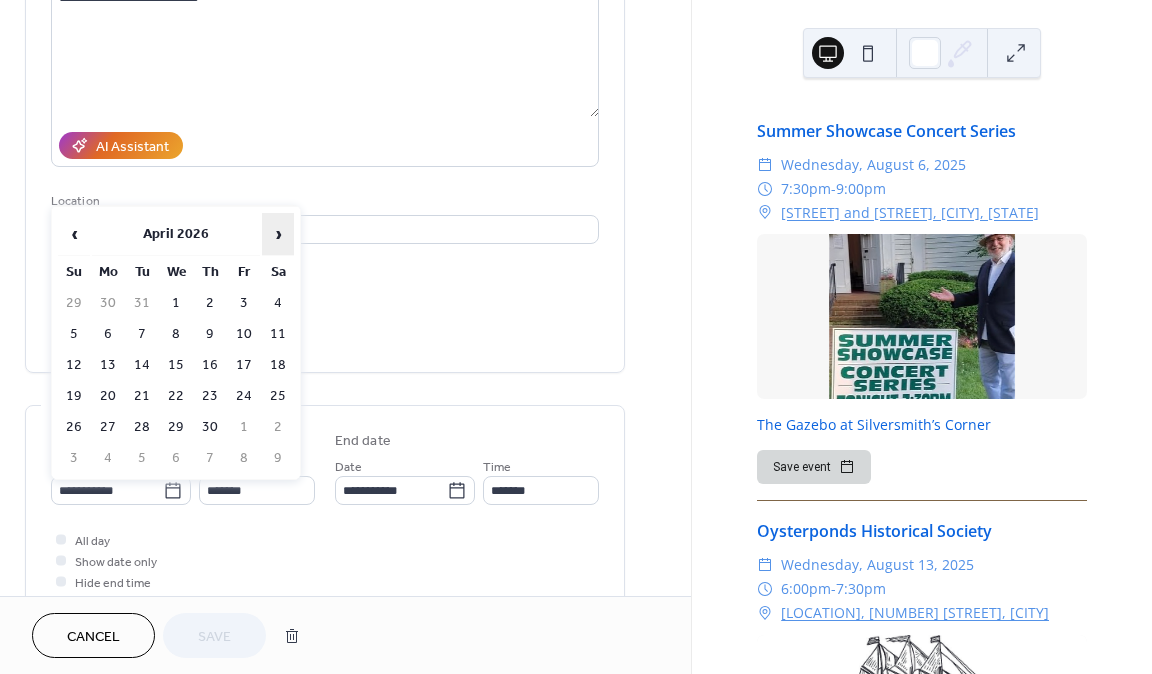click on "›" at bounding box center (278, 234) 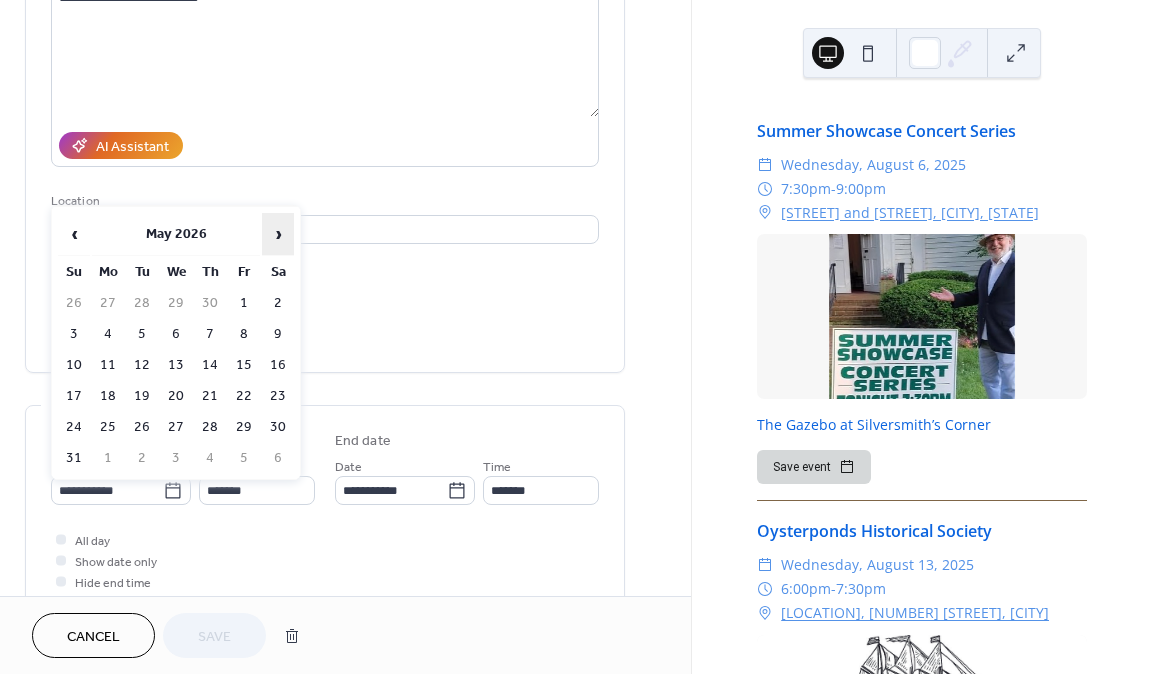 click on "›" at bounding box center [278, 234] 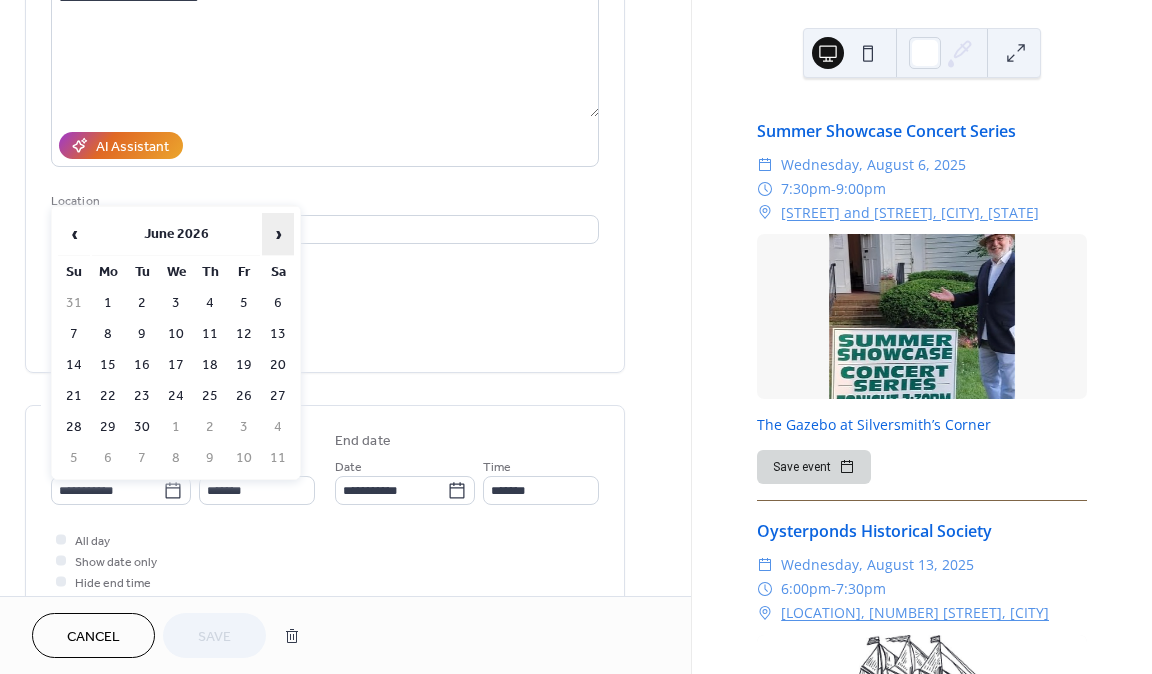 click on "›" at bounding box center [278, 234] 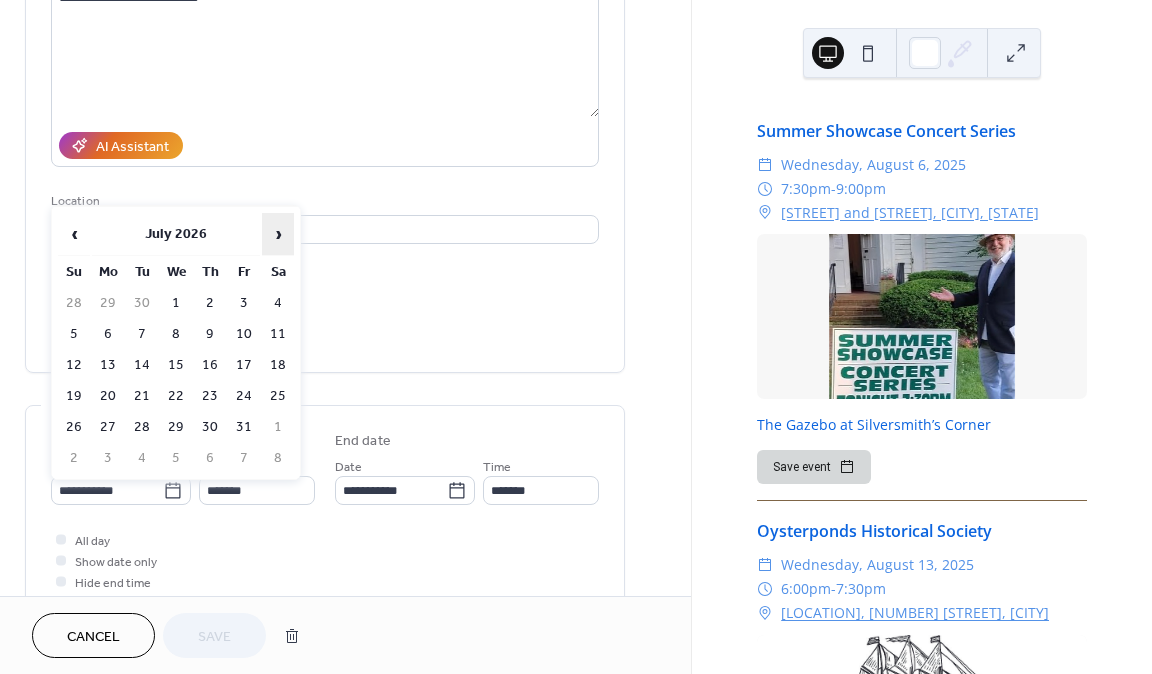 click on "›" at bounding box center (278, 234) 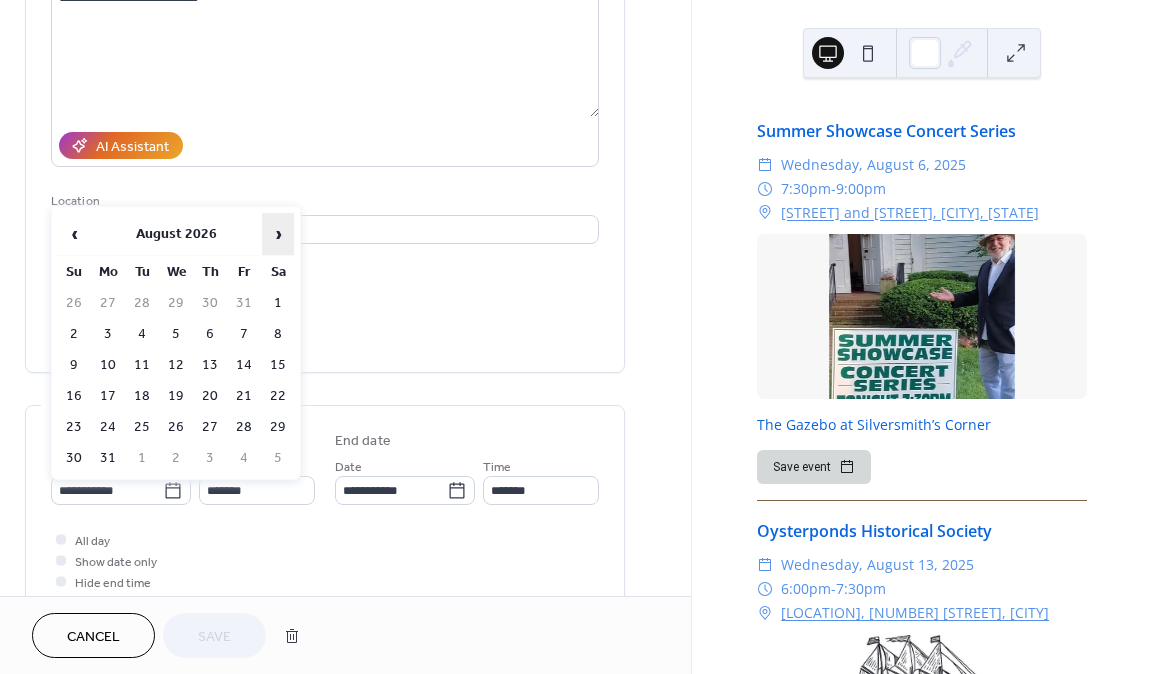 click on "›" at bounding box center [278, 234] 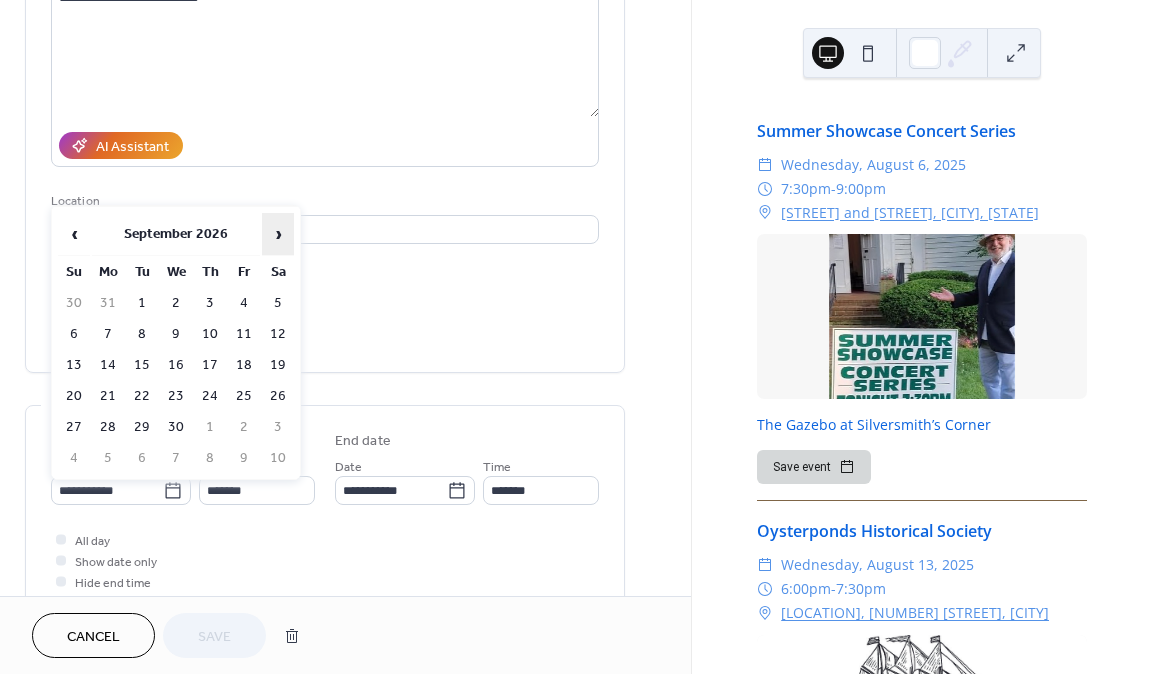 click on "›" at bounding box center (278, 234) 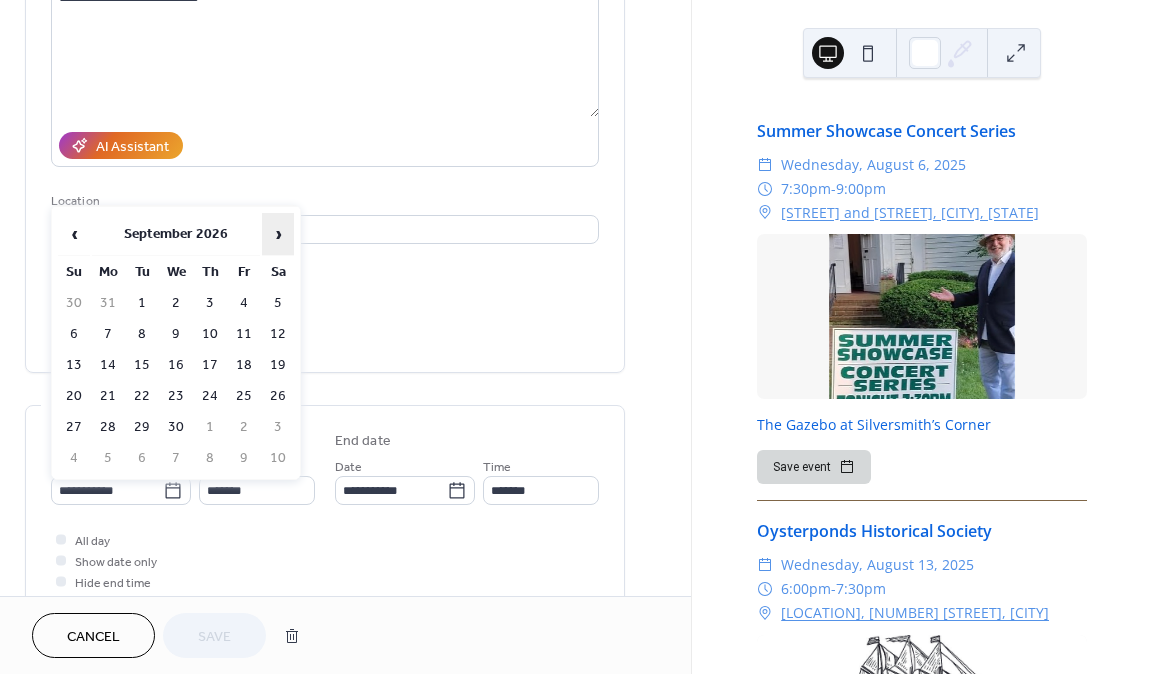 click on "›" at bounding box center (278, 234) 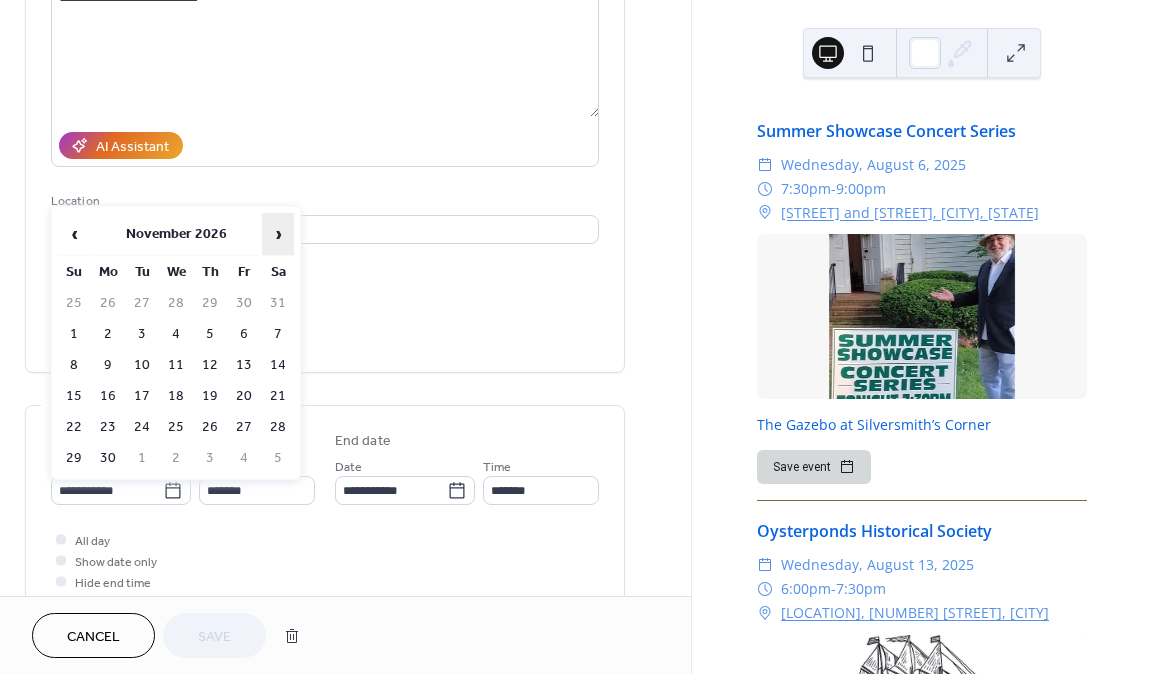 click on "›" at bounding box center (278, 234) 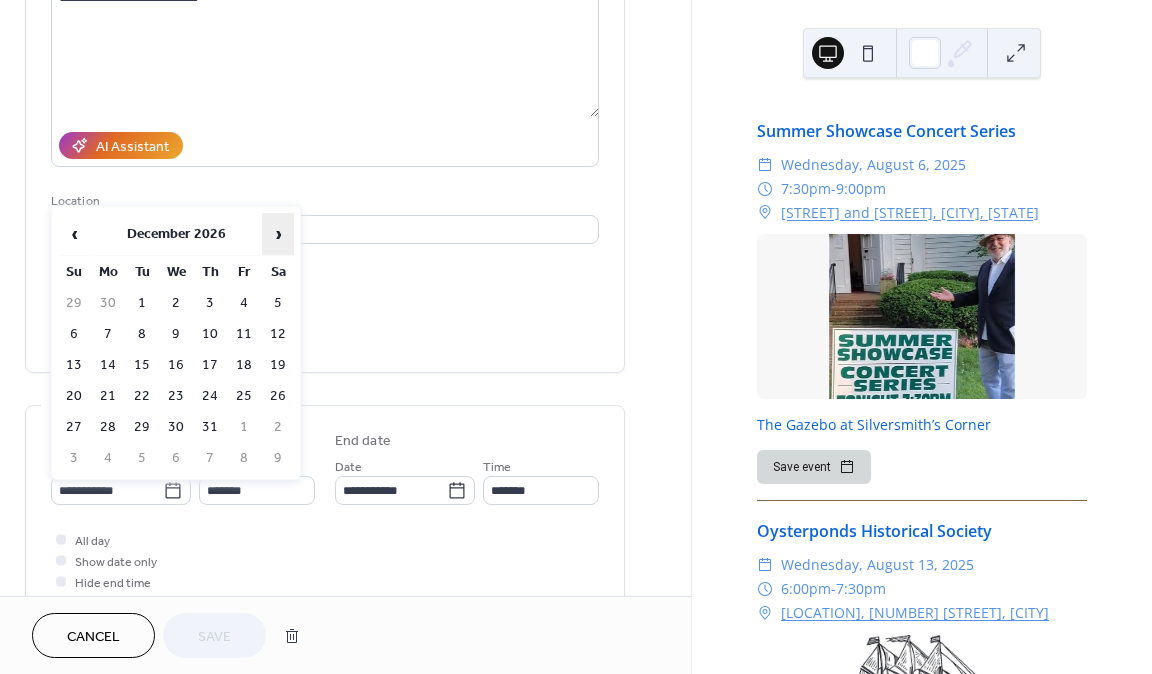 click on "›" at bounding box center (278, 234) 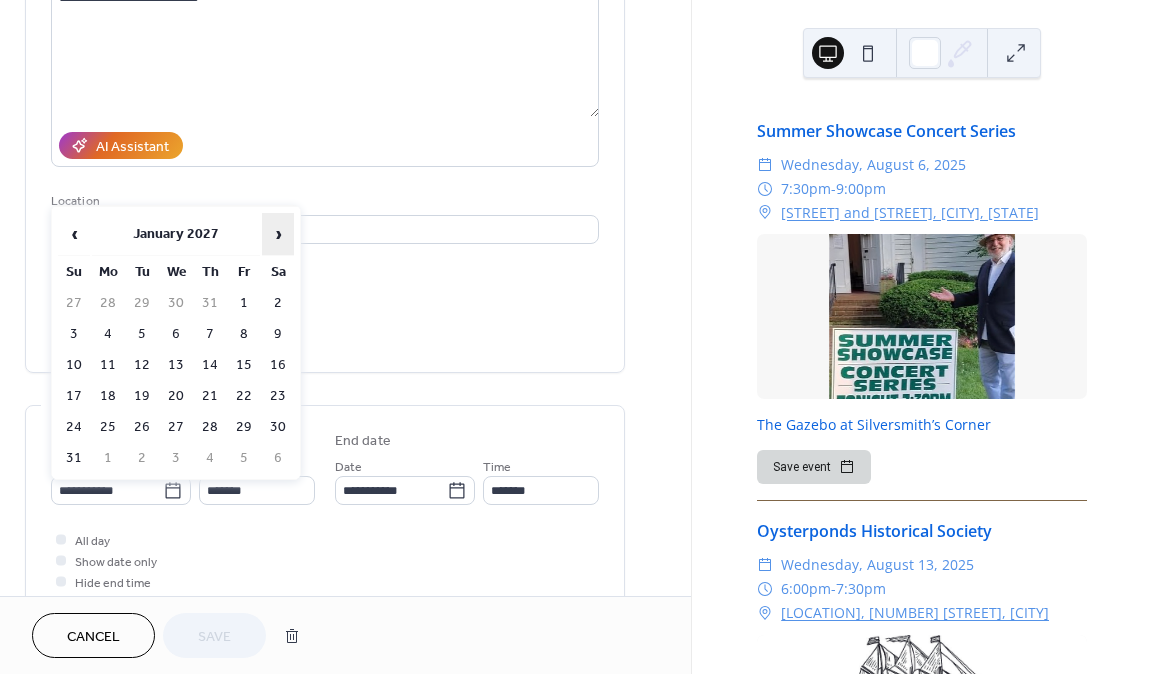 click on "›" at bounding box center (278, 234) 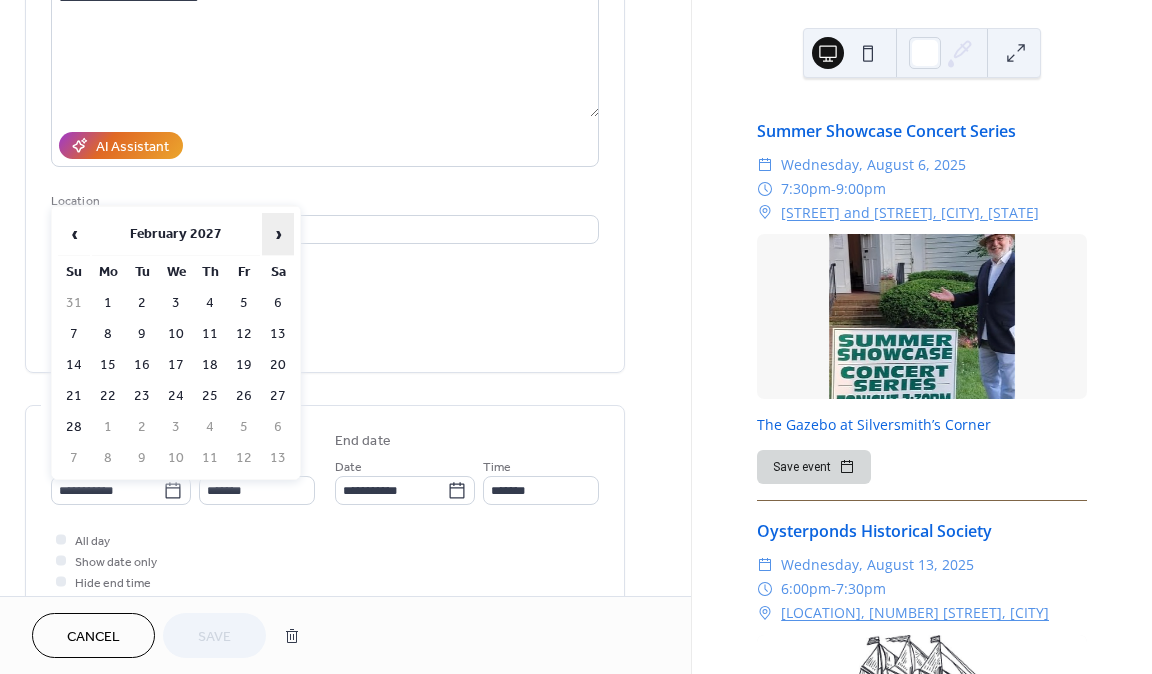 click on "›" at bounding box center (278, 234) 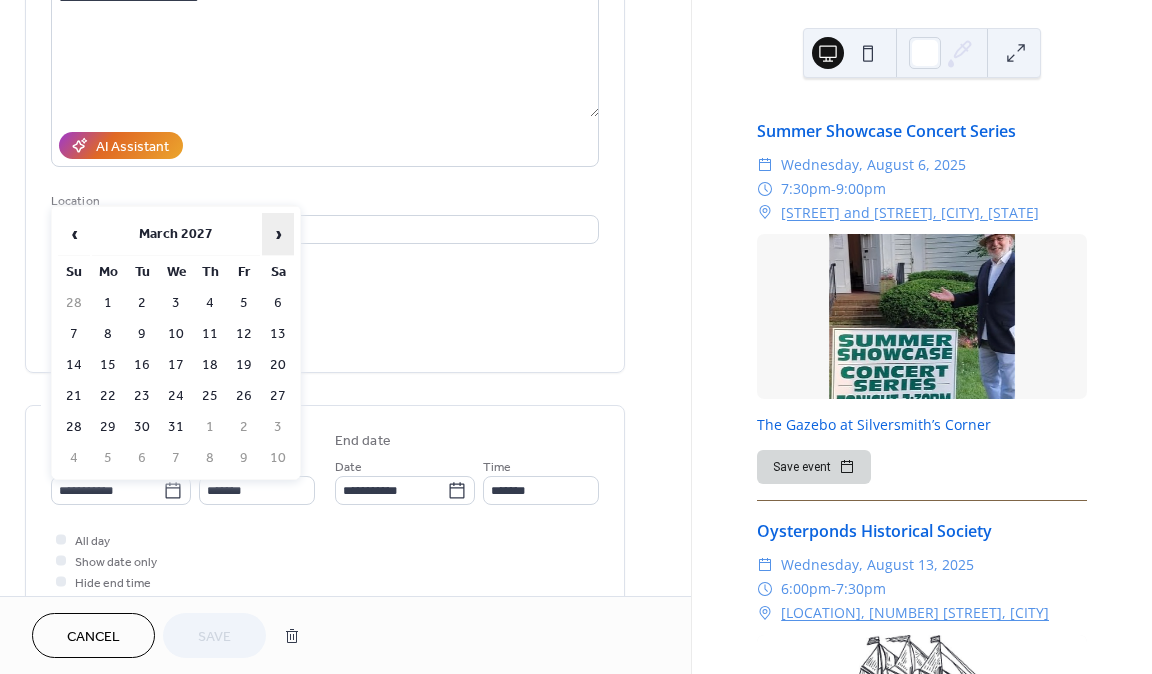 click on "›" at bounding box center [278, 234] 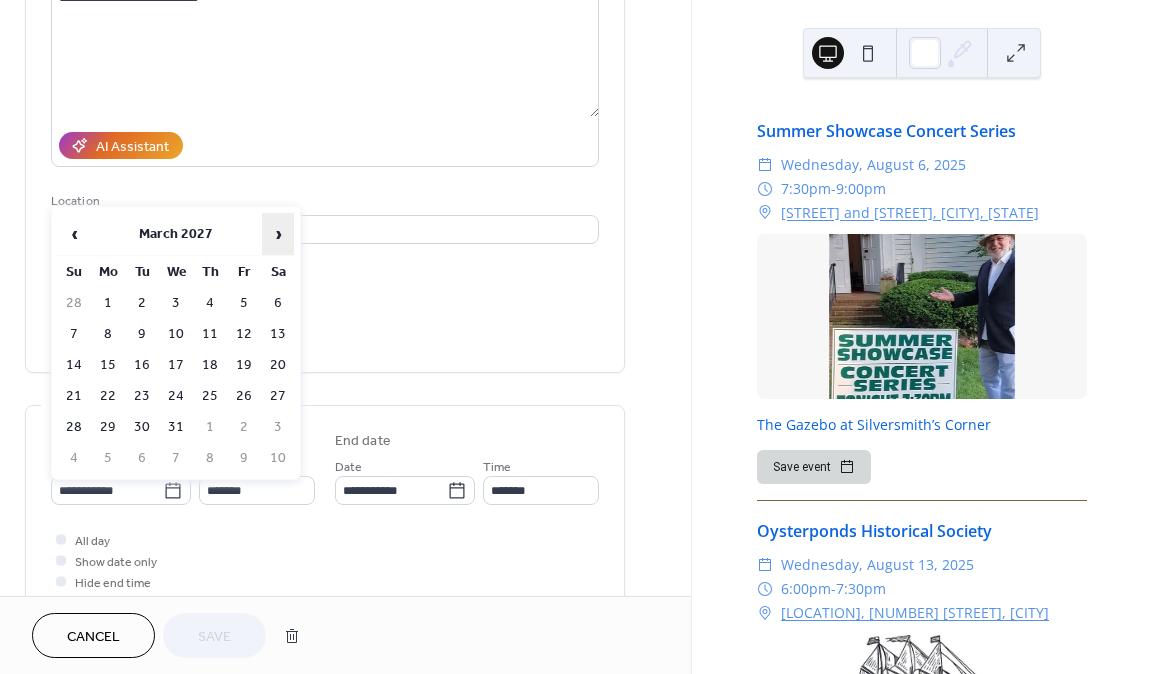 click on "›" at bounding box center [278, 234] 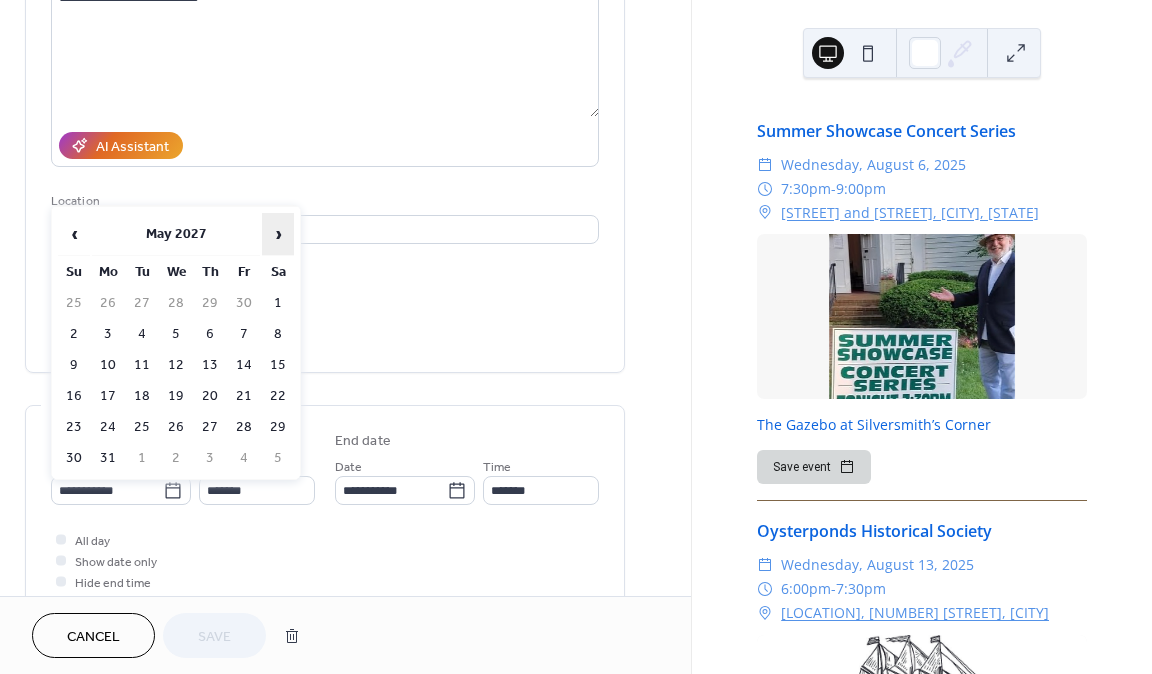 click on "›" at bounding box center (278, 234) 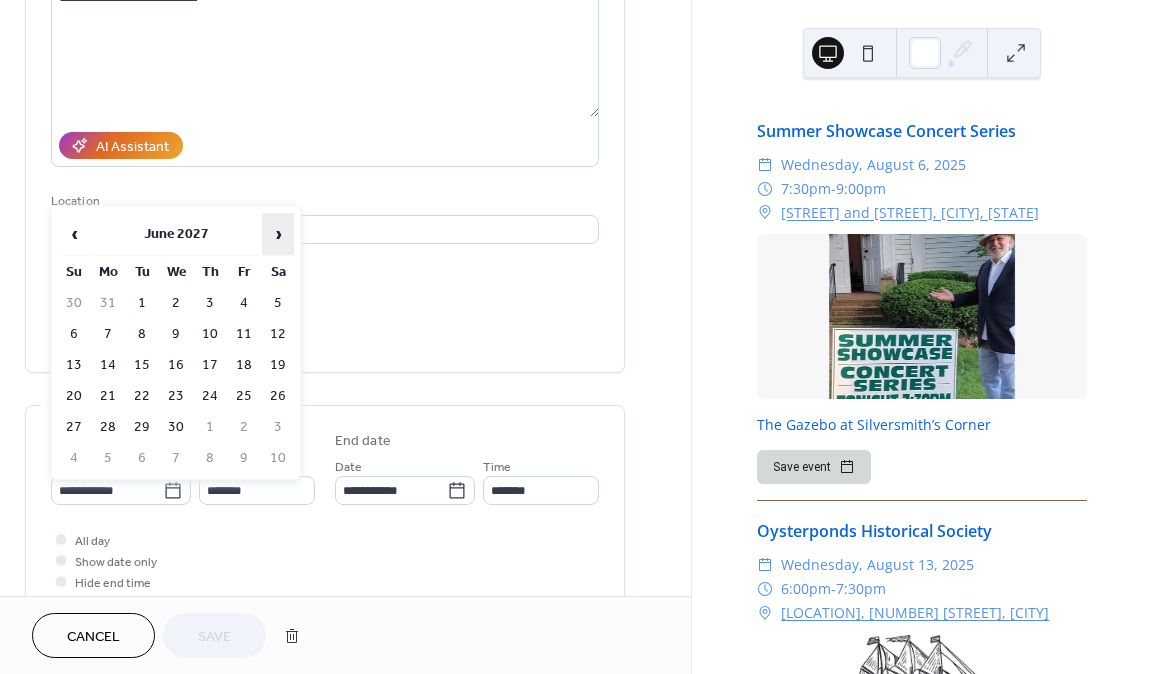 click on "›" at bounding box center (278, 234) 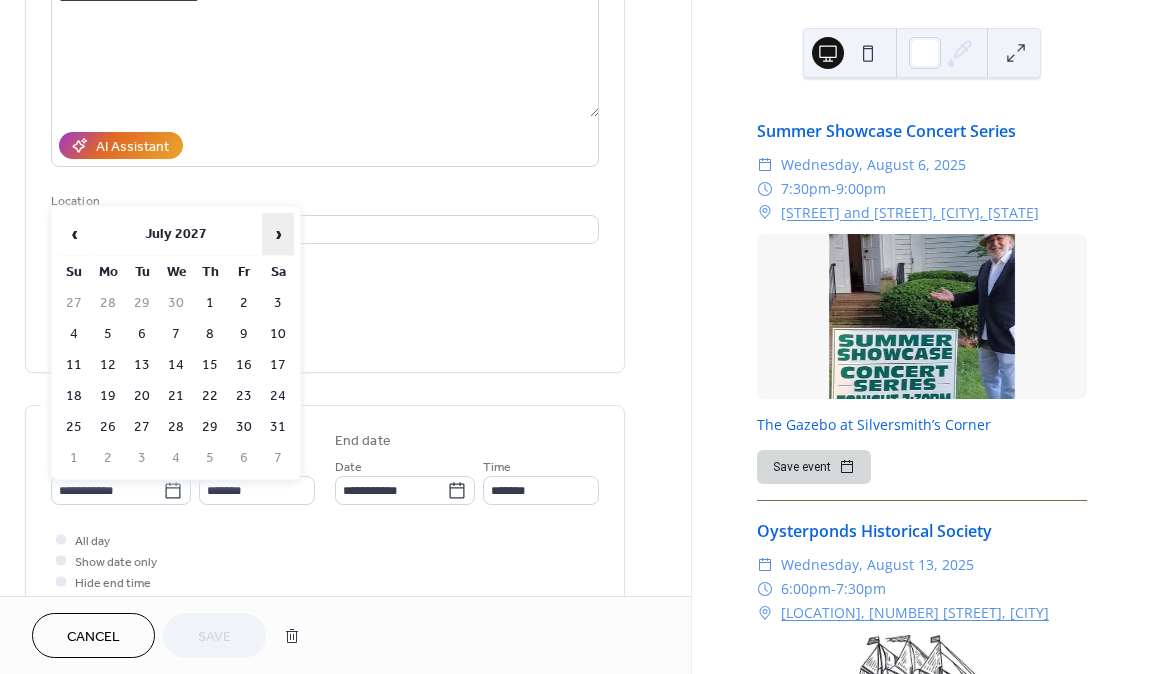 click on "›" at bounding box center [278, 234] 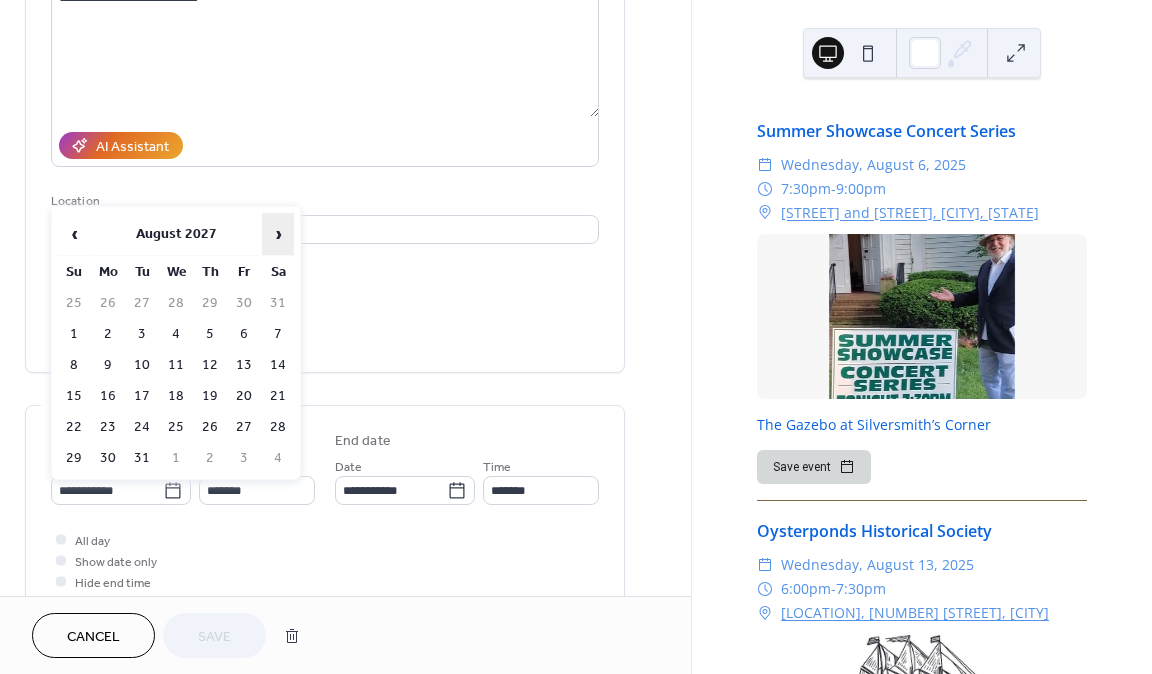 click on "›" at bounding box center [278, 234] 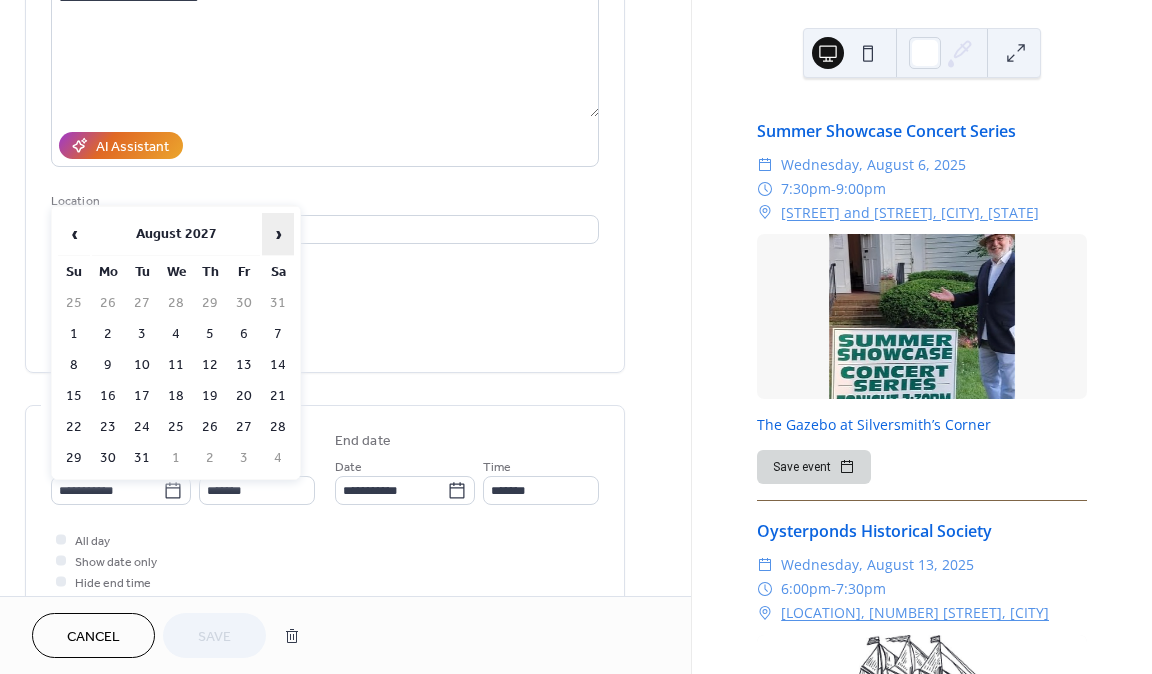 click on "›" at bounding box center [278, 234] 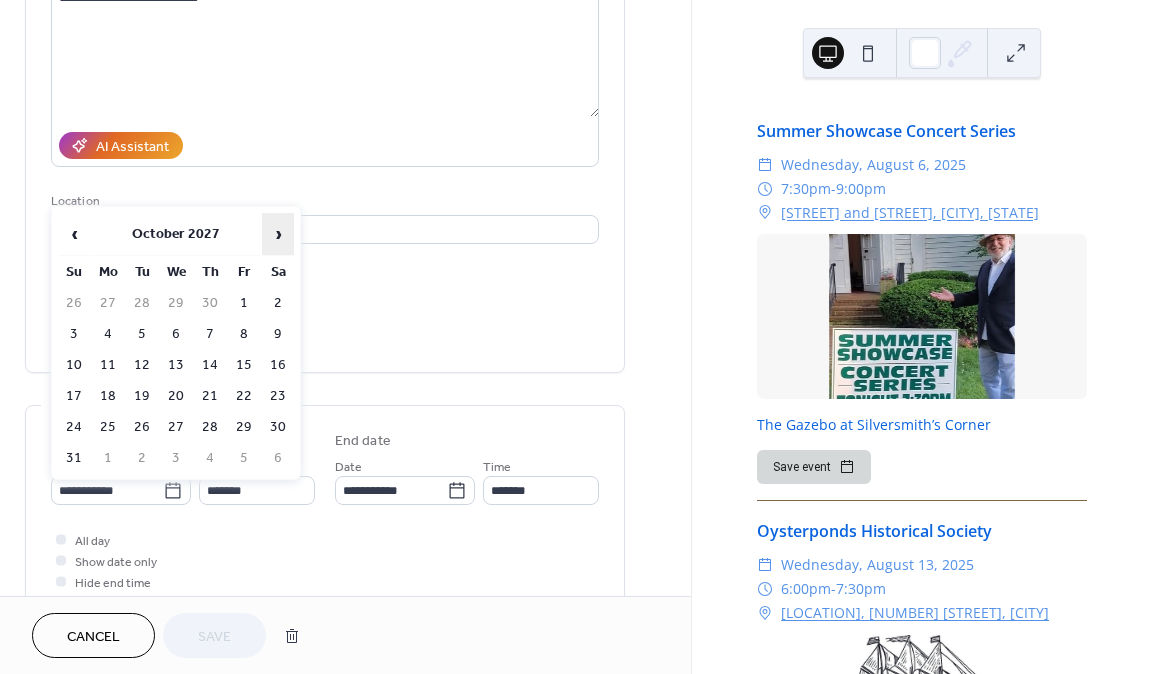 click on "›" at bounding box center (278, 234) 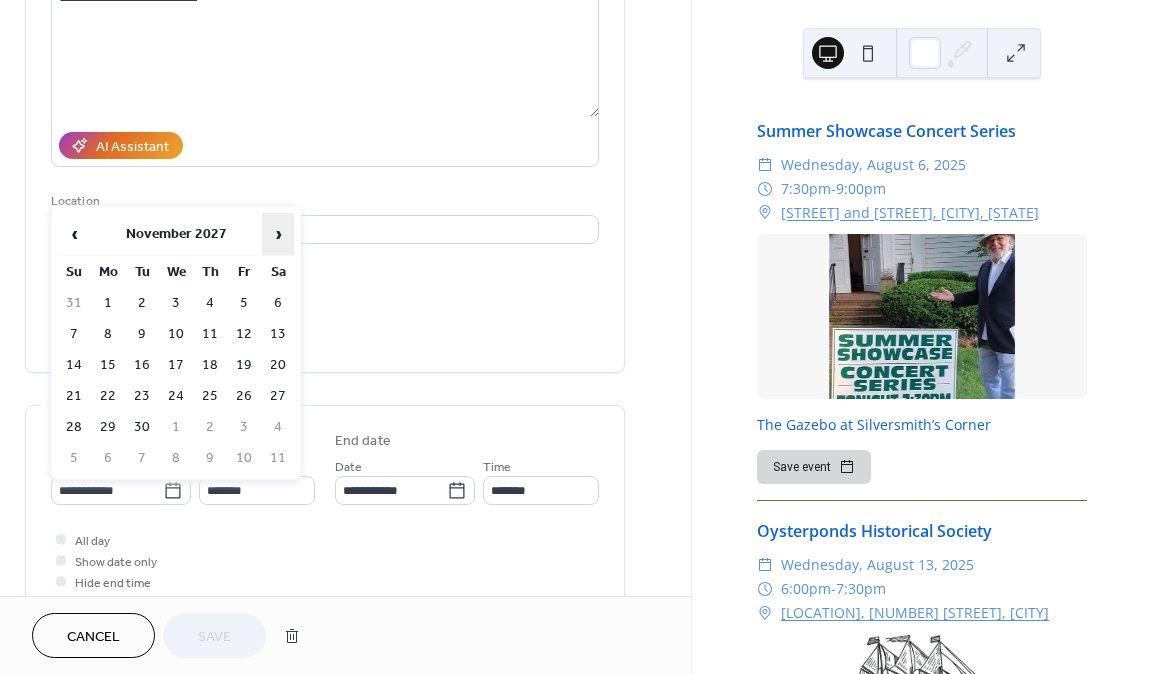 click on "›" at bounding box center (278, 234) 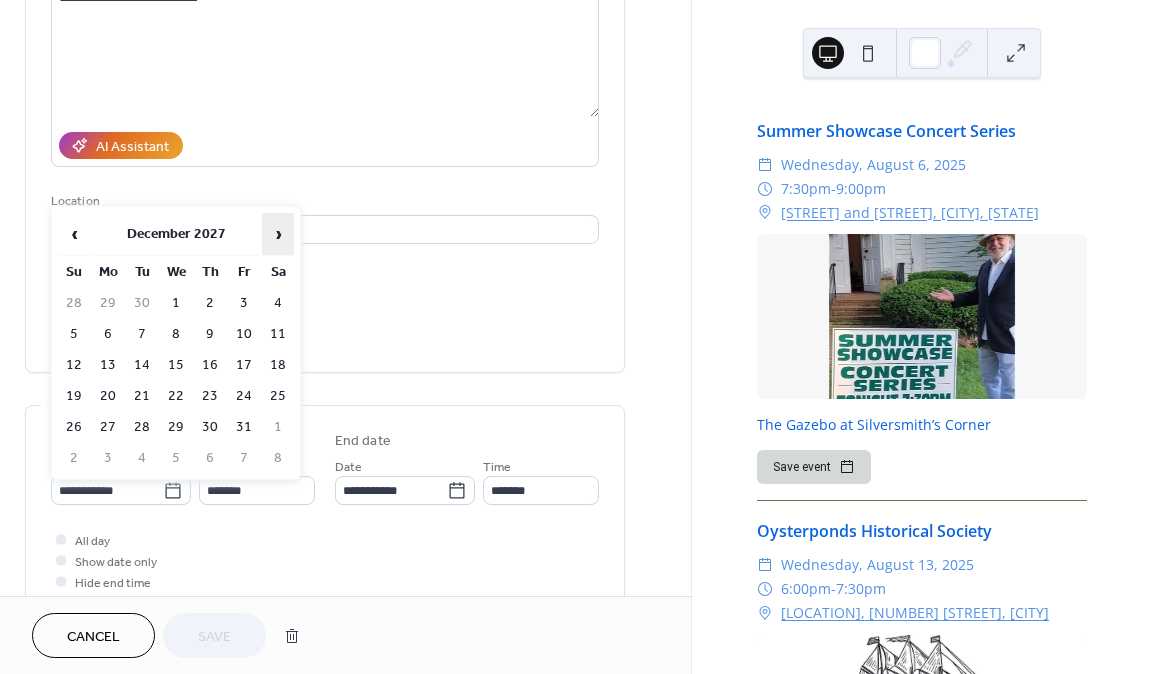 click on "›" at bounding box center [278, 234] 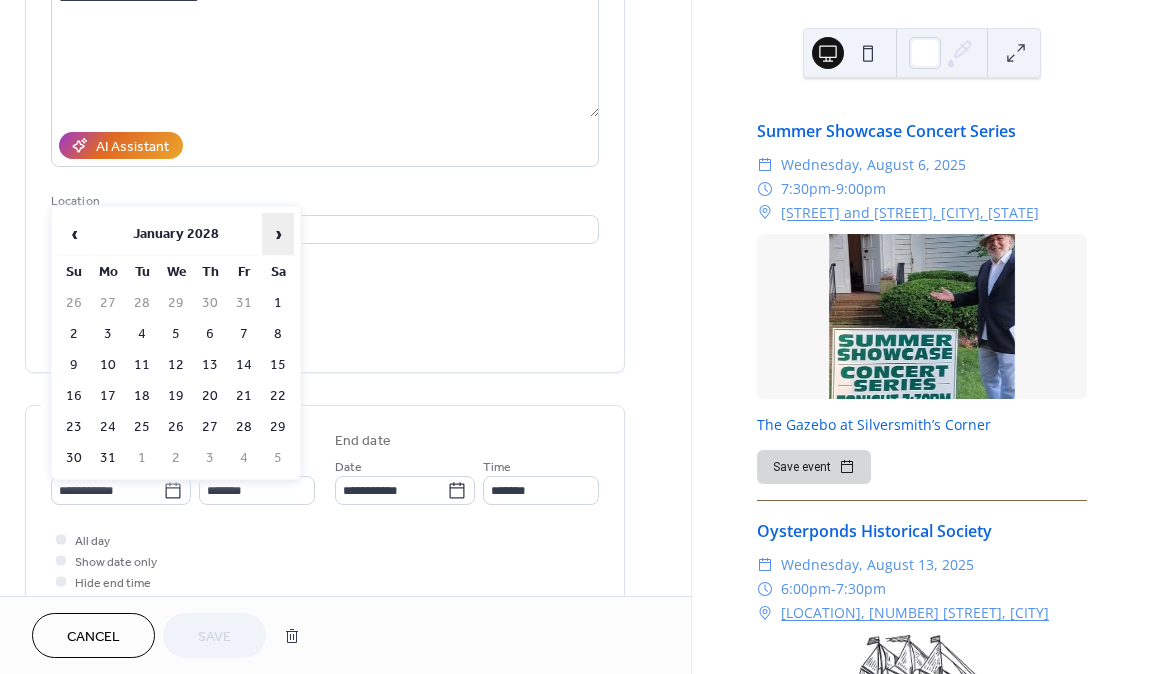 click on "›" at bounding box center [278, 234] 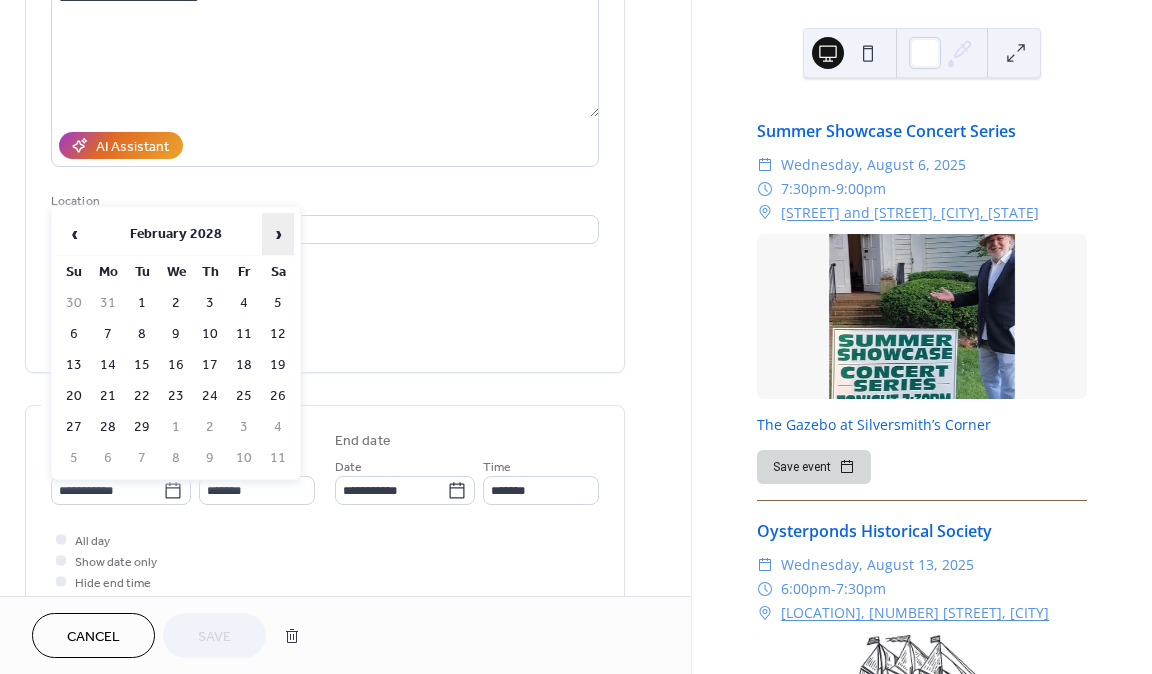click on "›" at bounding box center [278, 234] 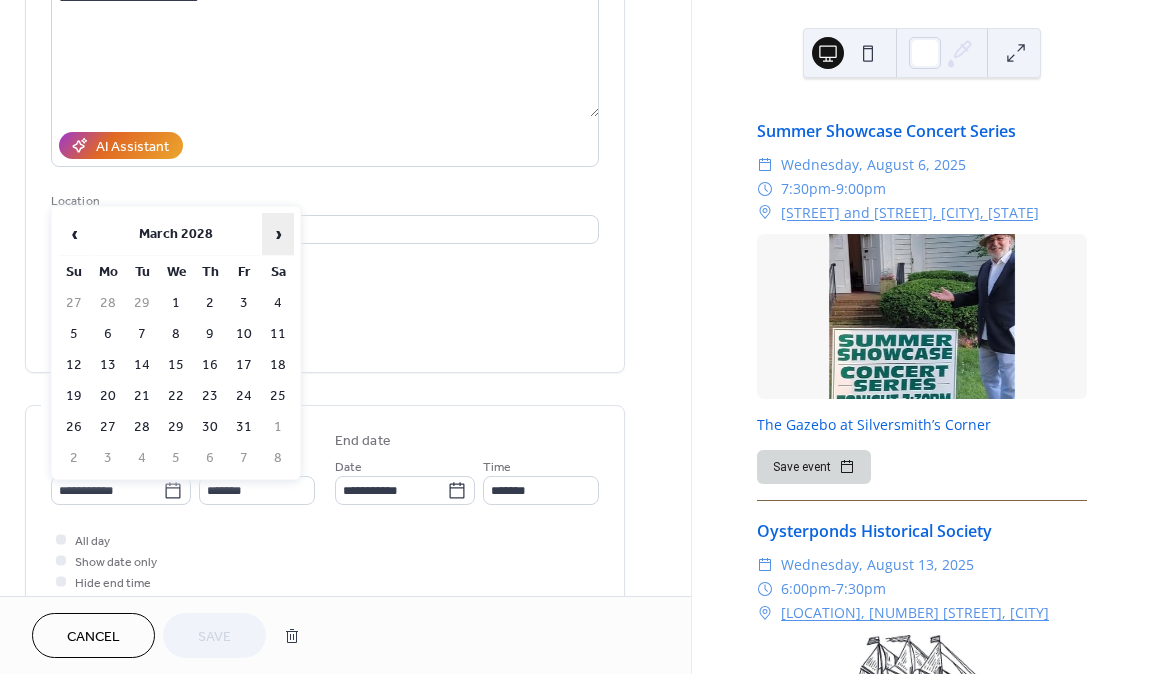 click on "›" at bounding box center [278, 234] 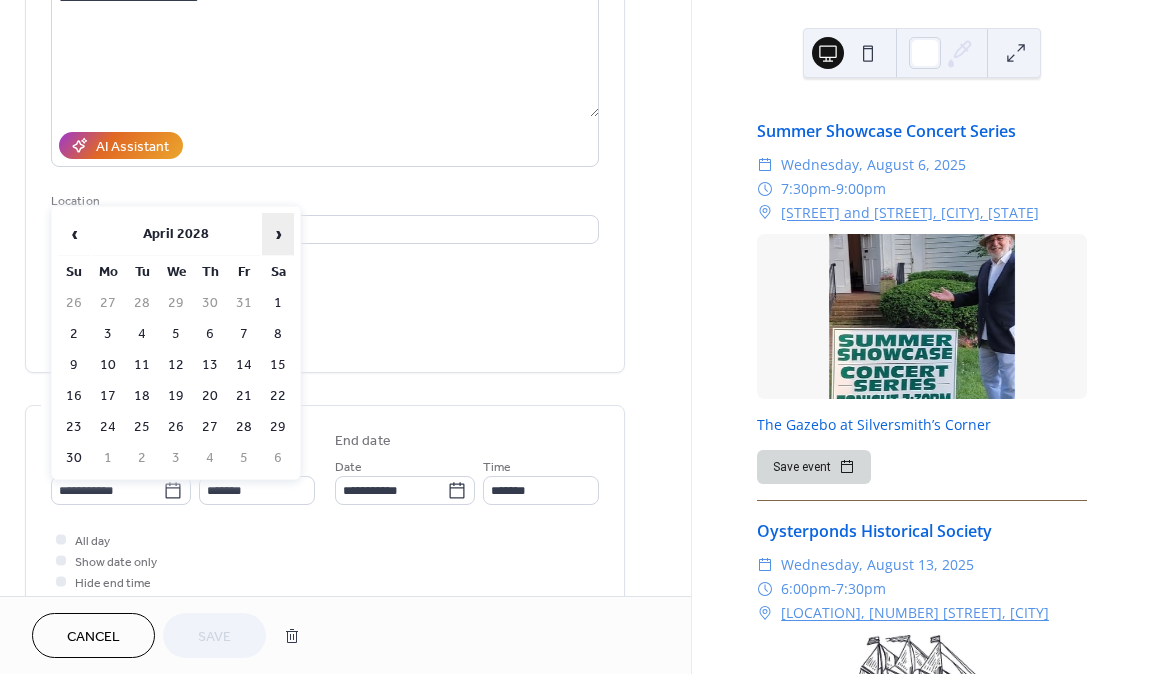 click on "›" at bounding box center [278, 234] 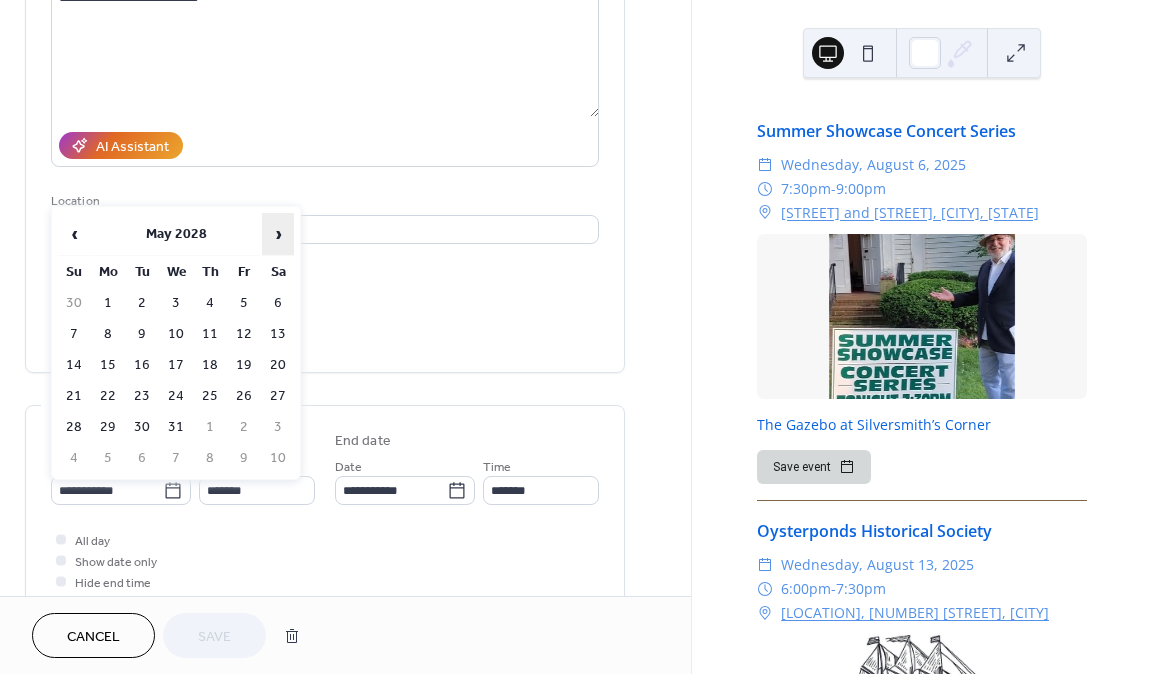 click on "›" at bounding box center [278, 234] 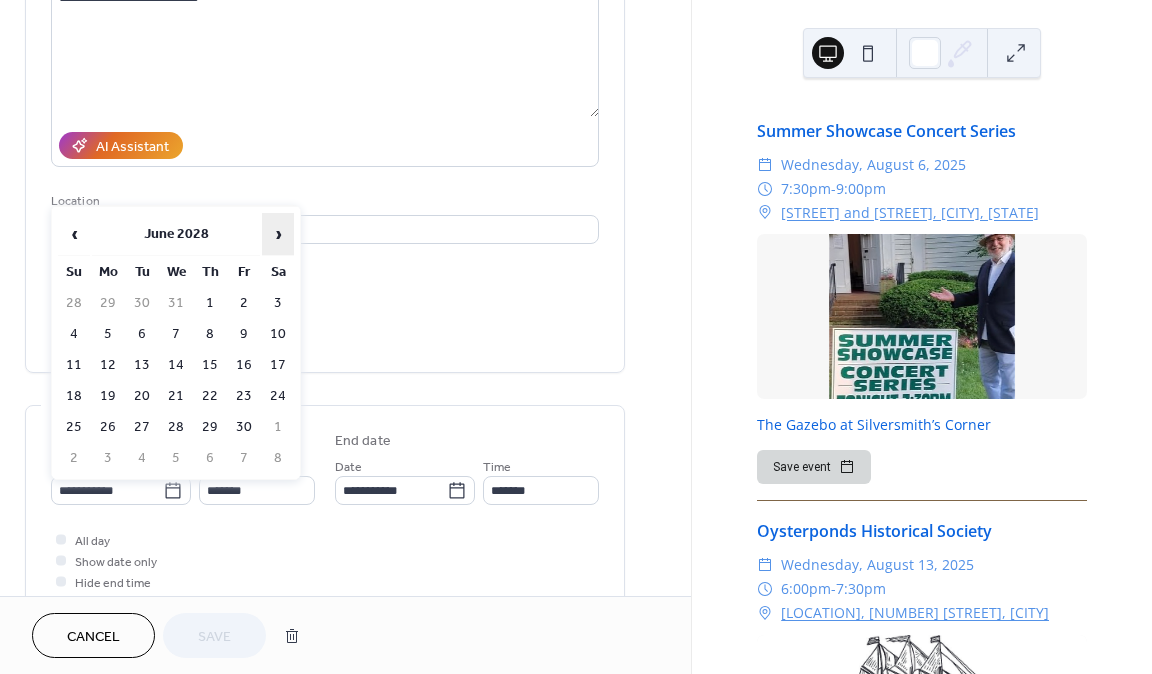 click on "›" at bounding box center [278, 234] 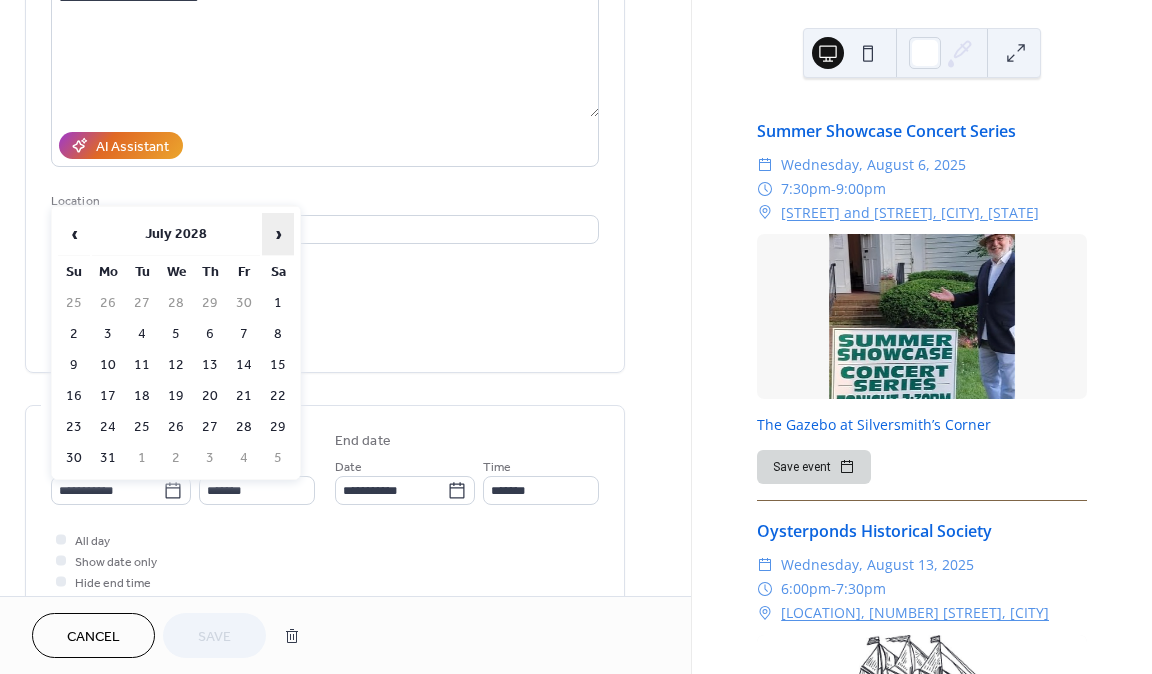 click on "›" at bounding box center [278, 234] 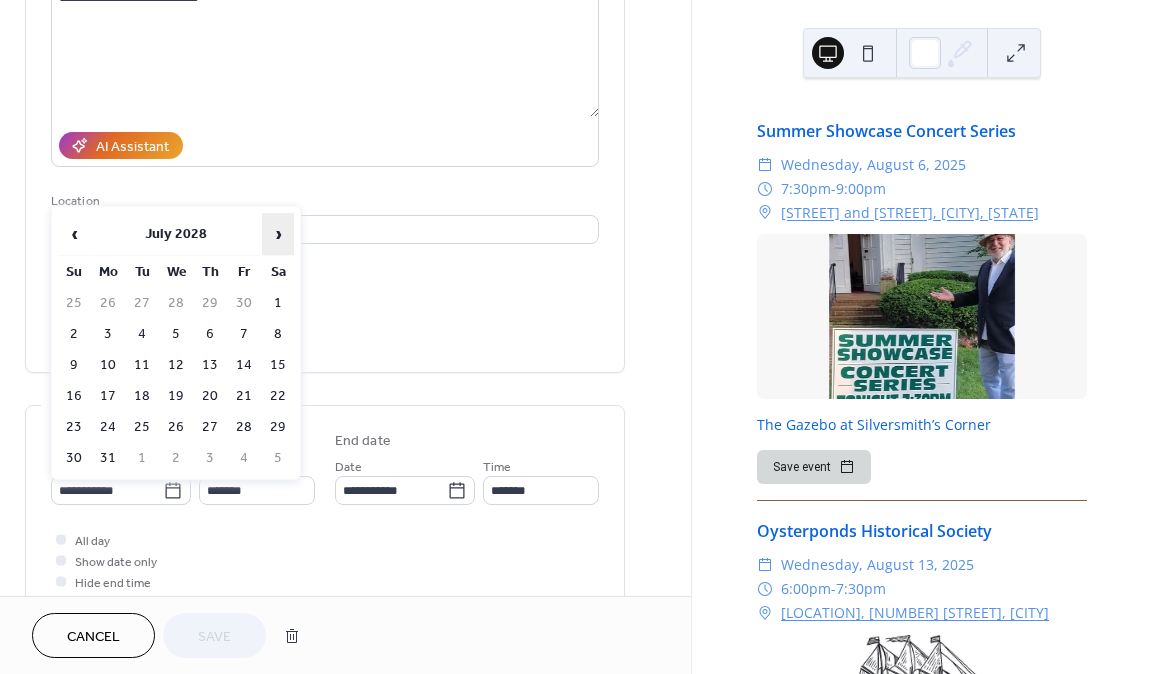 click on "›" at bounding box center [278, 234] 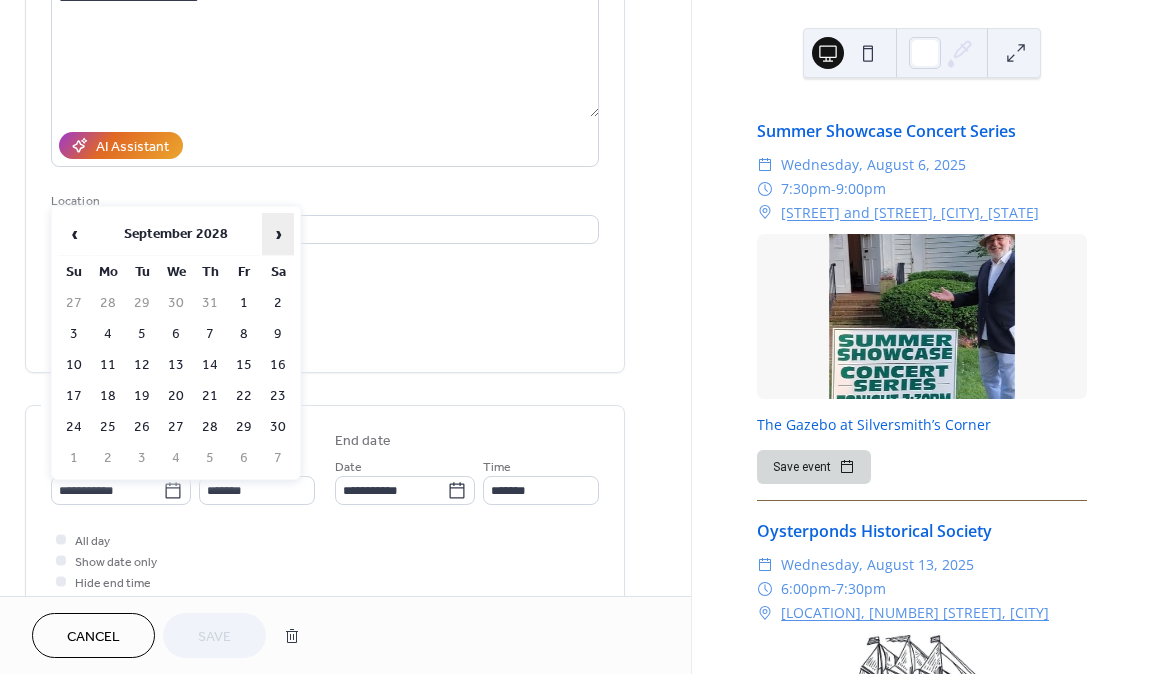 click on "›" at bounding box center [278, 234] 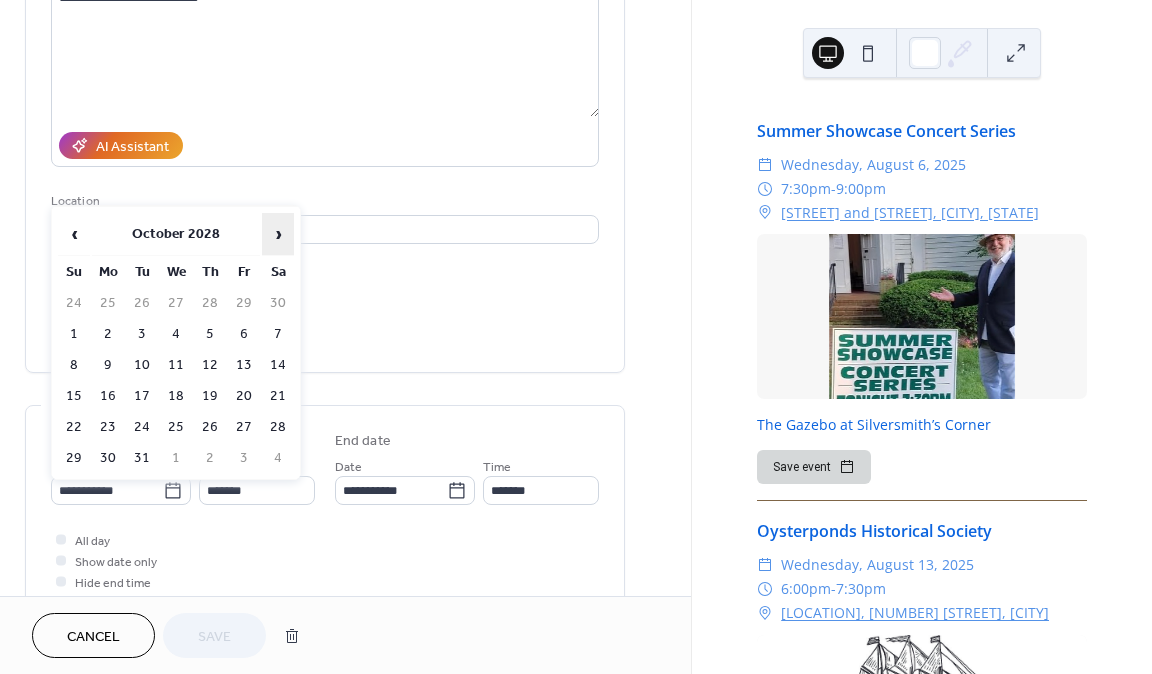 click on "›" at bounding box center [278, 234] 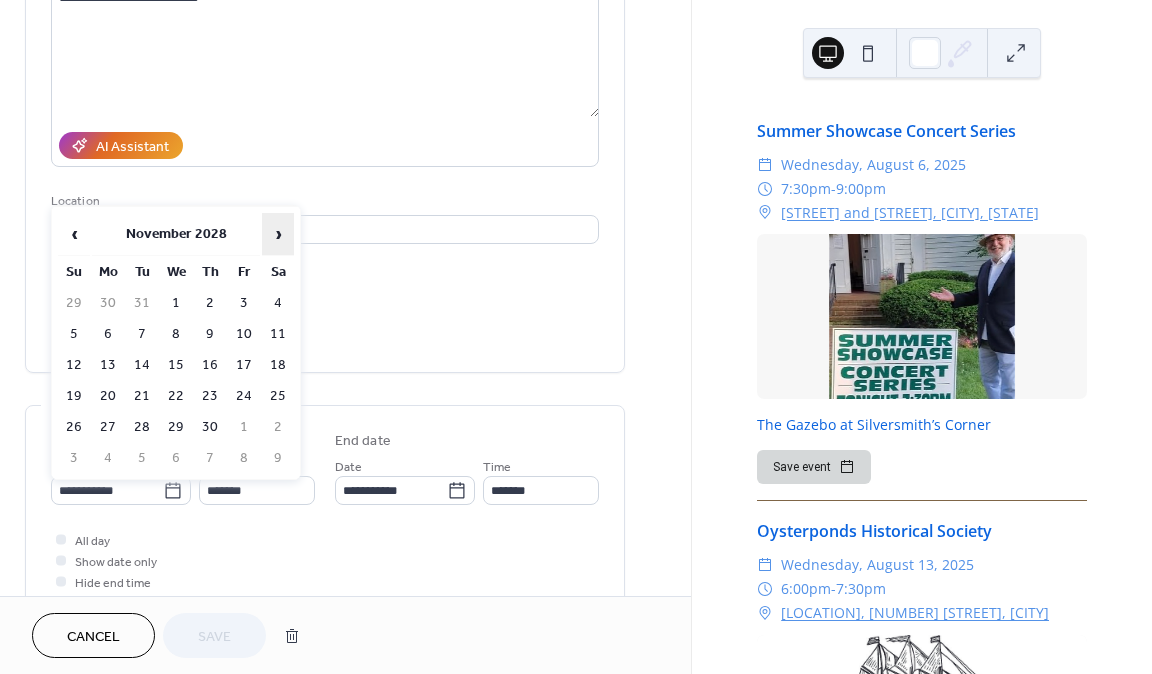 click on "›" at bounding box center [278, 234] 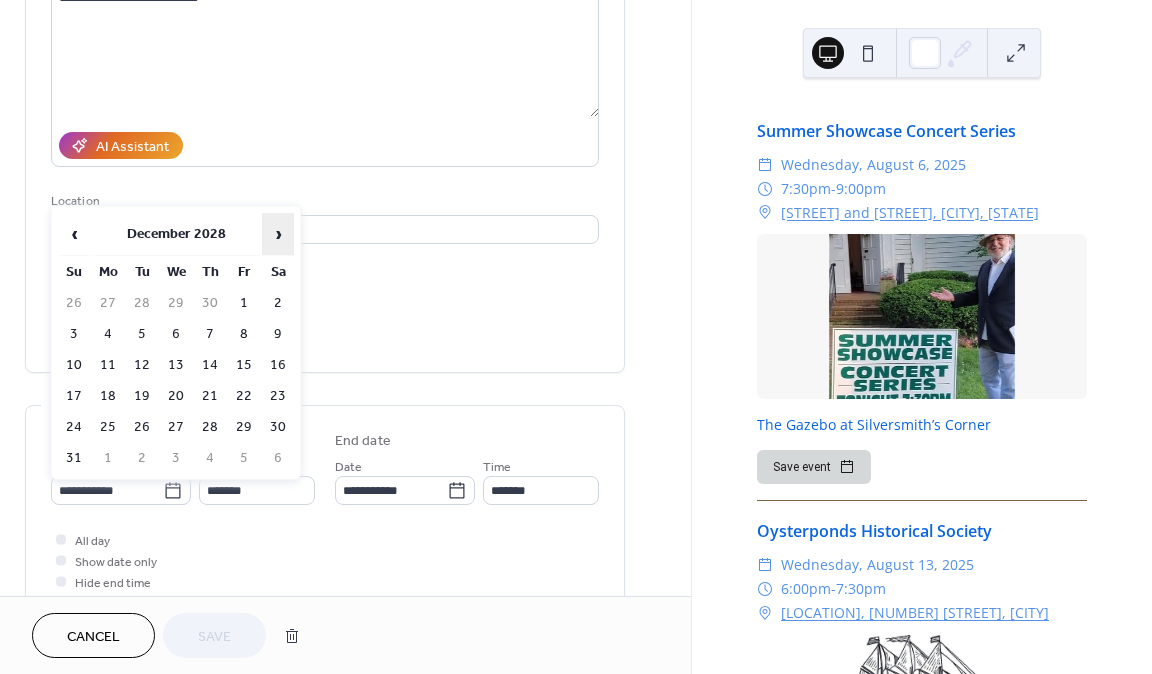 click on "›" at bounding box center [278, 234] 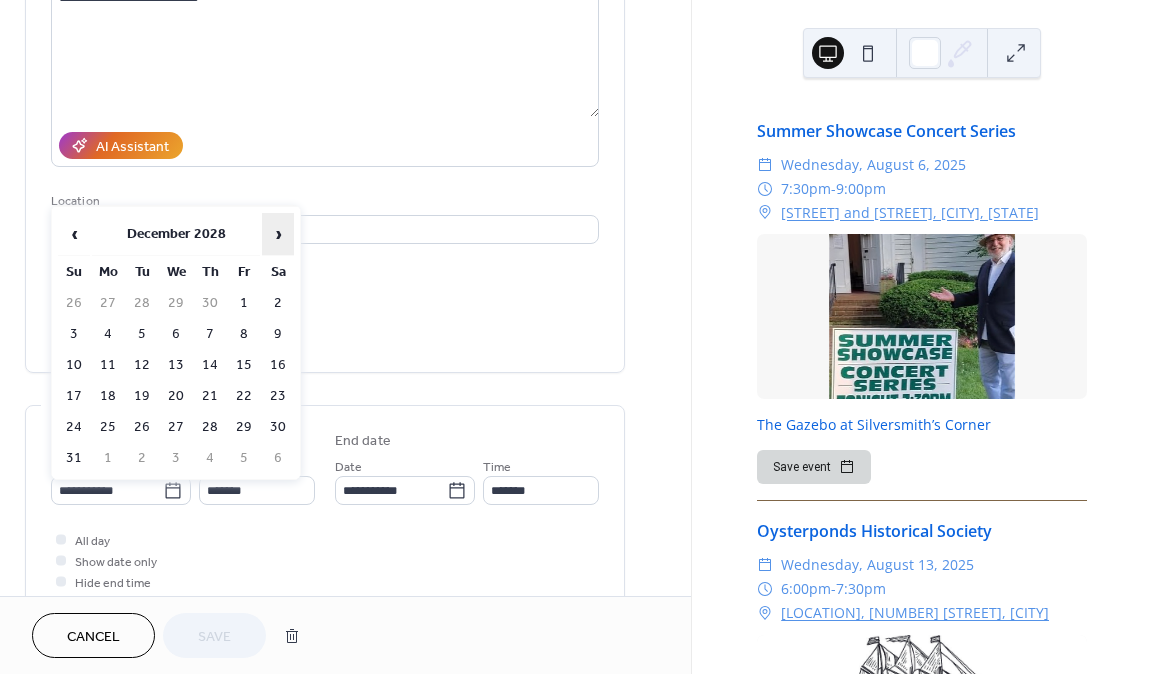 click on "›" at bounding box center [278, 234] 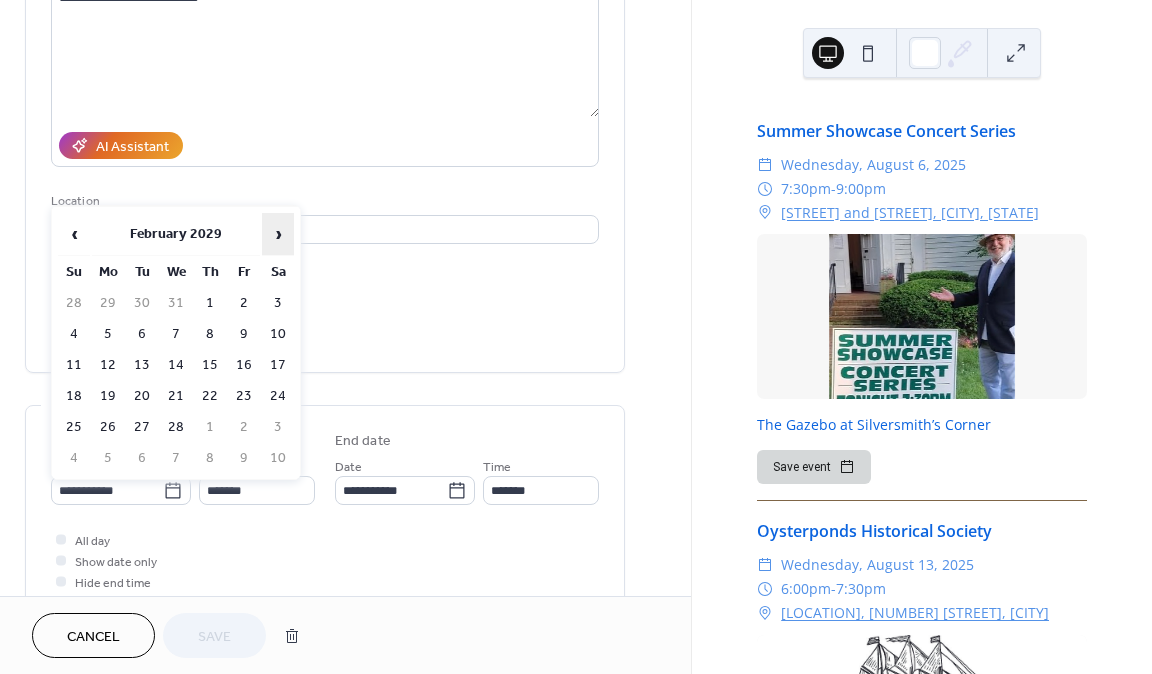 click on "›" at bounding box center [278, 234] 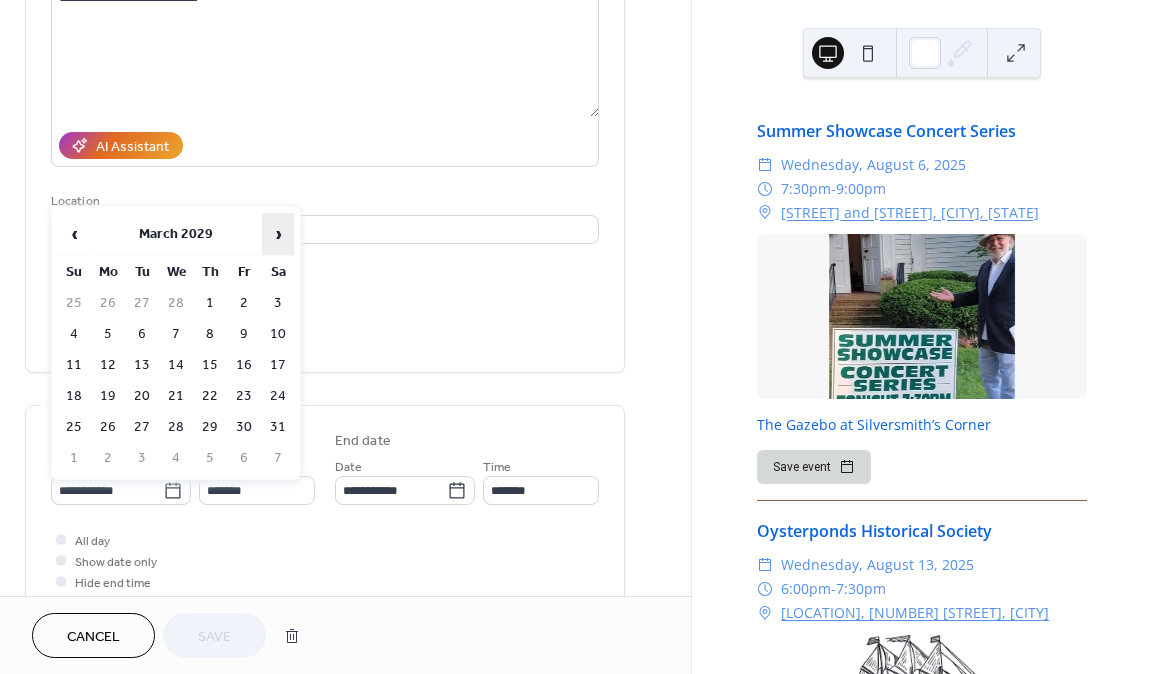 click on "›" at bounding box center [278, 234] 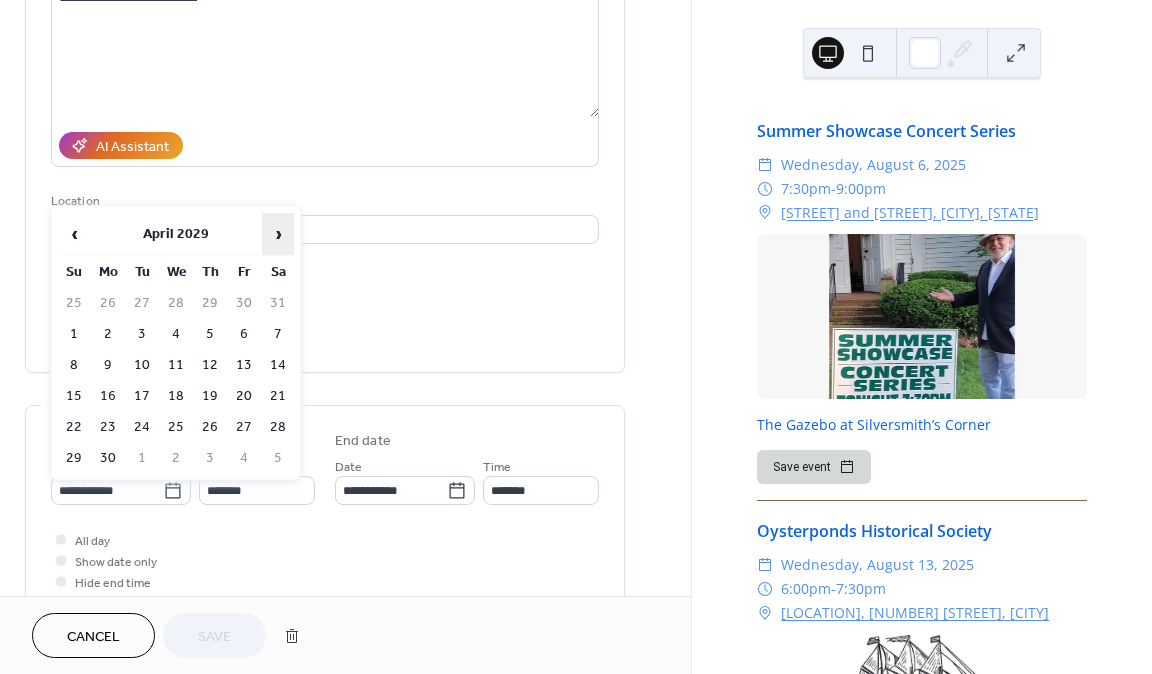 click on "›" at bounding box center (278, 234) 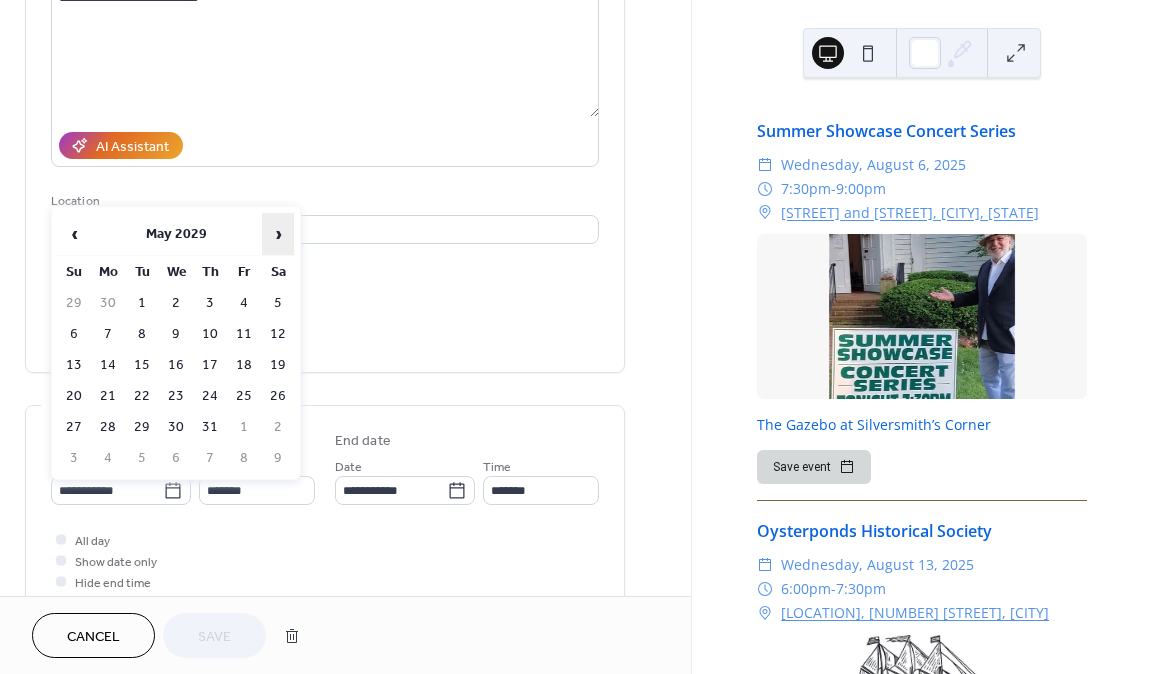 click on "›" at bounding box center [278, 234] 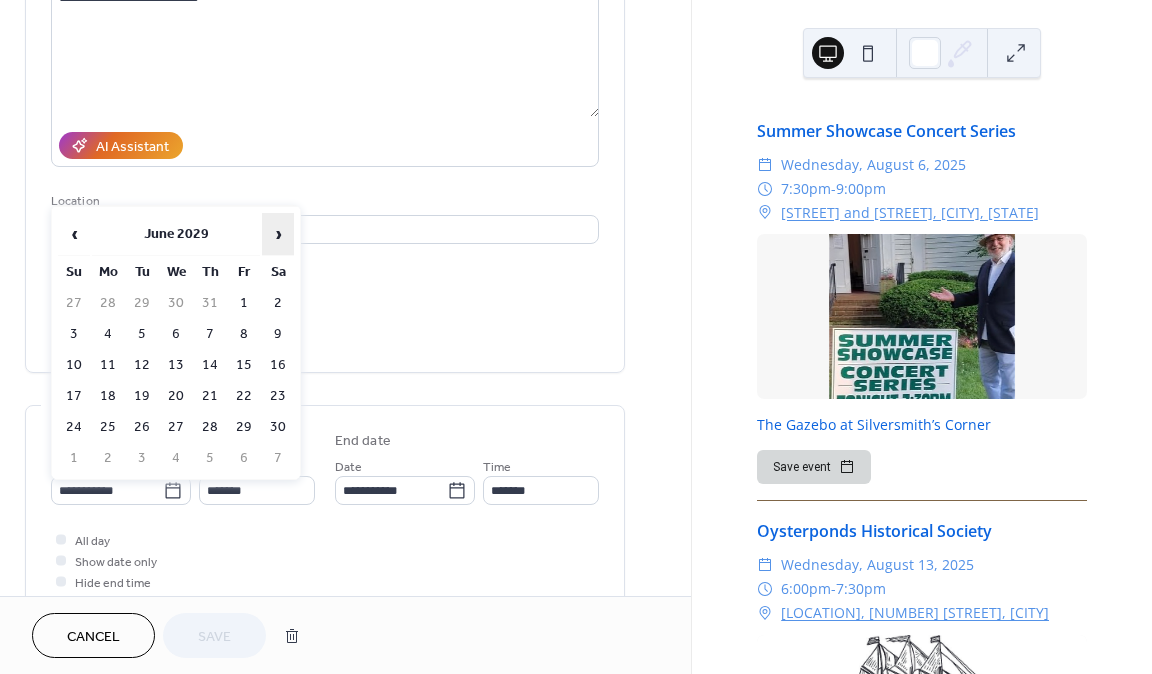 click on "›" at bounding box center [278, 234] 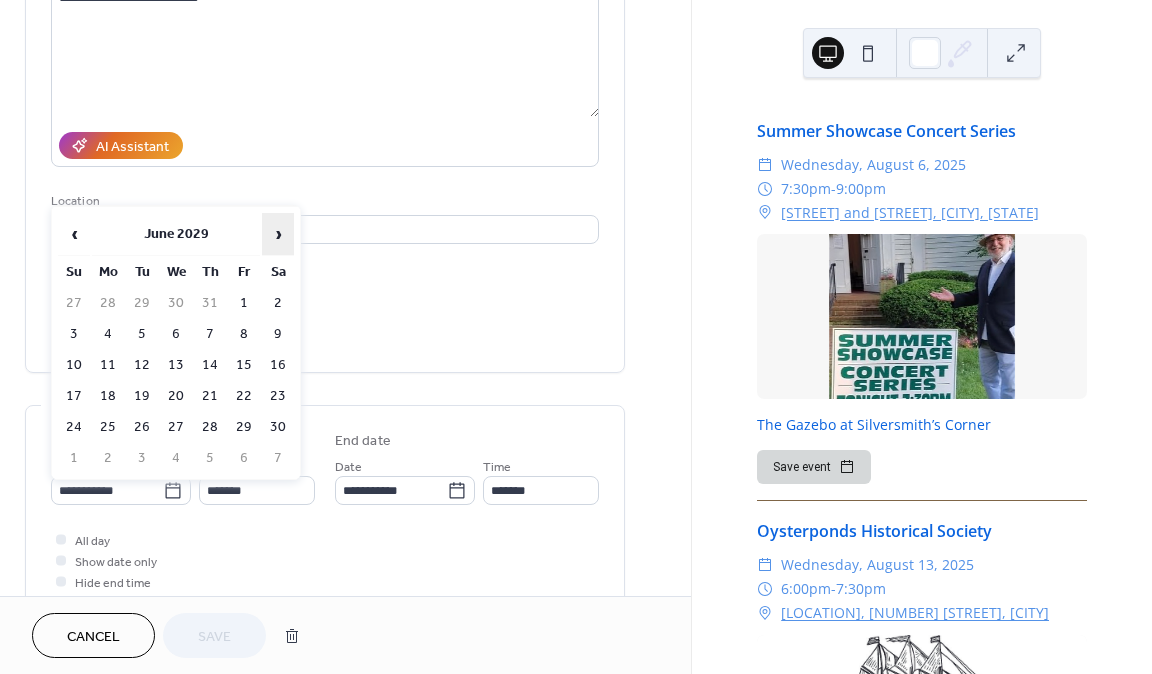 click on "›" at bounding box center [278, 234] 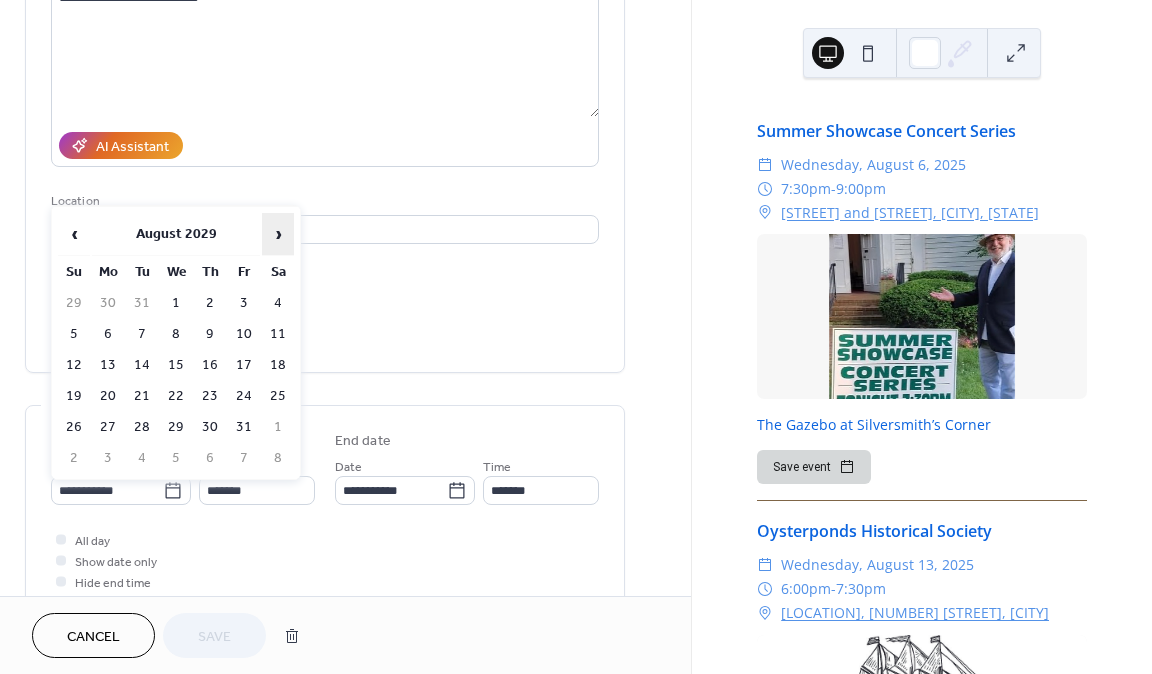 click on "›" at bounding box center (278, 234) 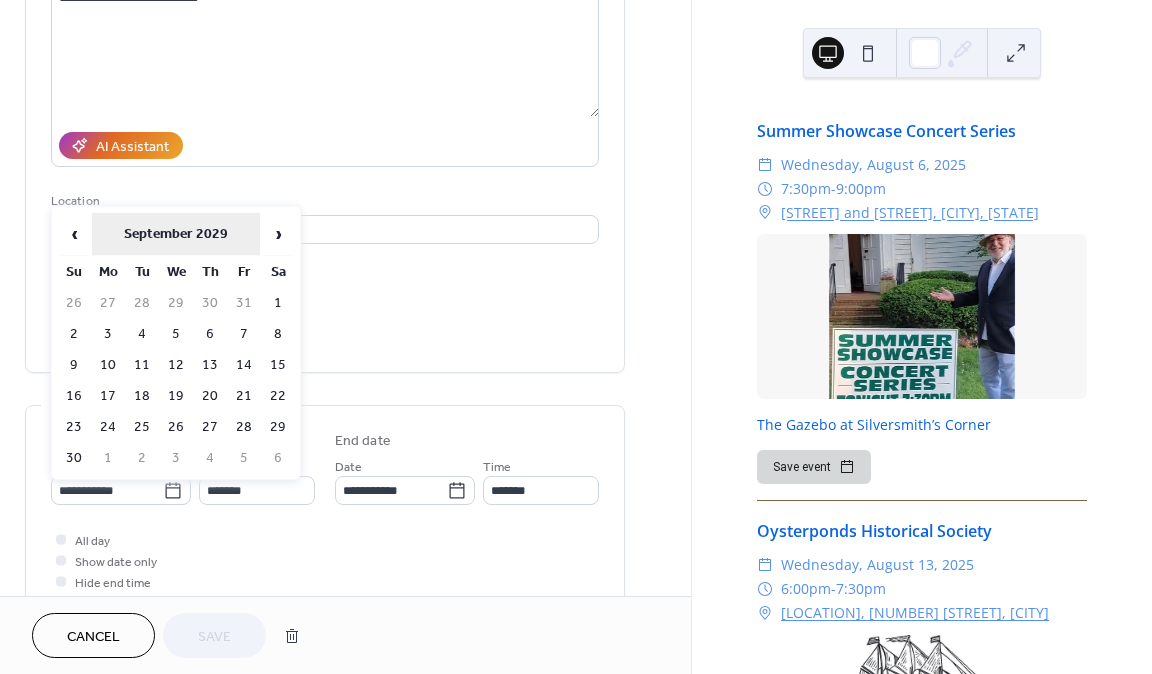 click on "September 2029" at bounding box center [176, 234] 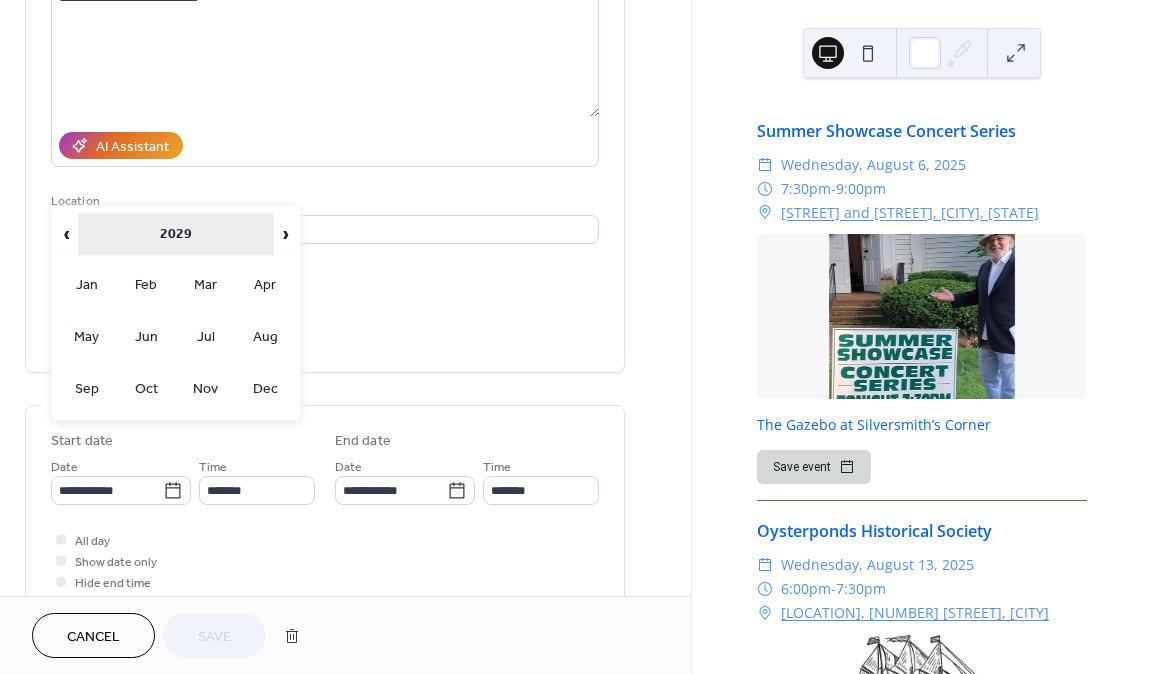 click on "2029" at bounding box center (176, 234) 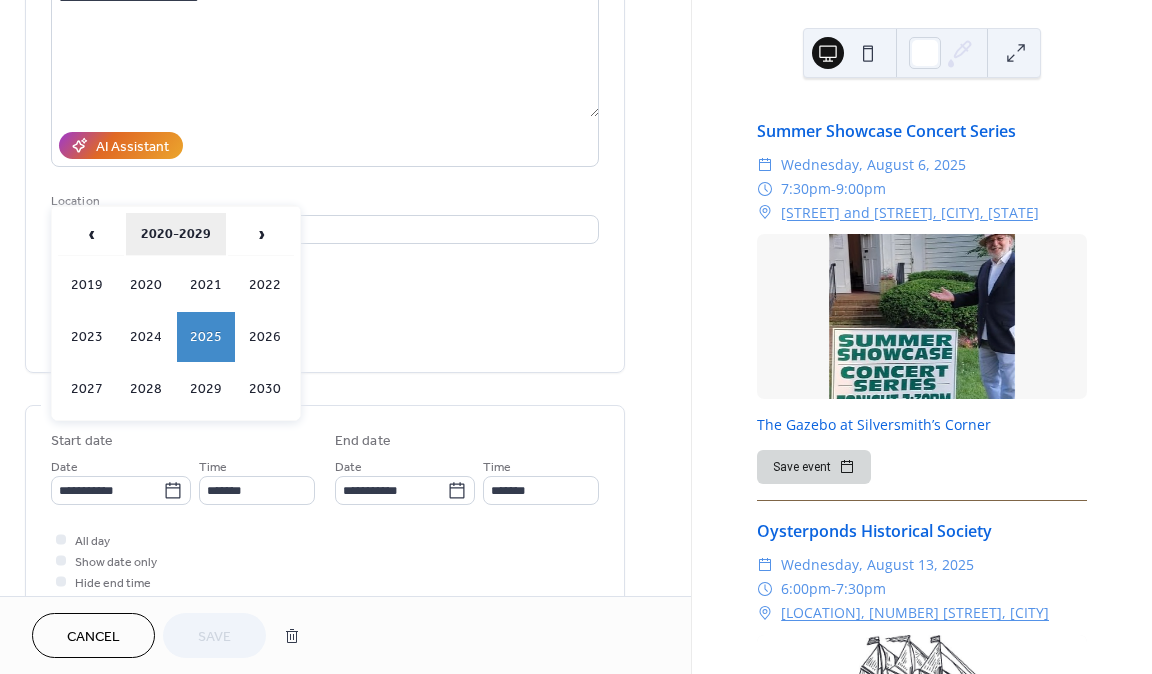 click on "2020-2029" at bounding box center (176, 234) 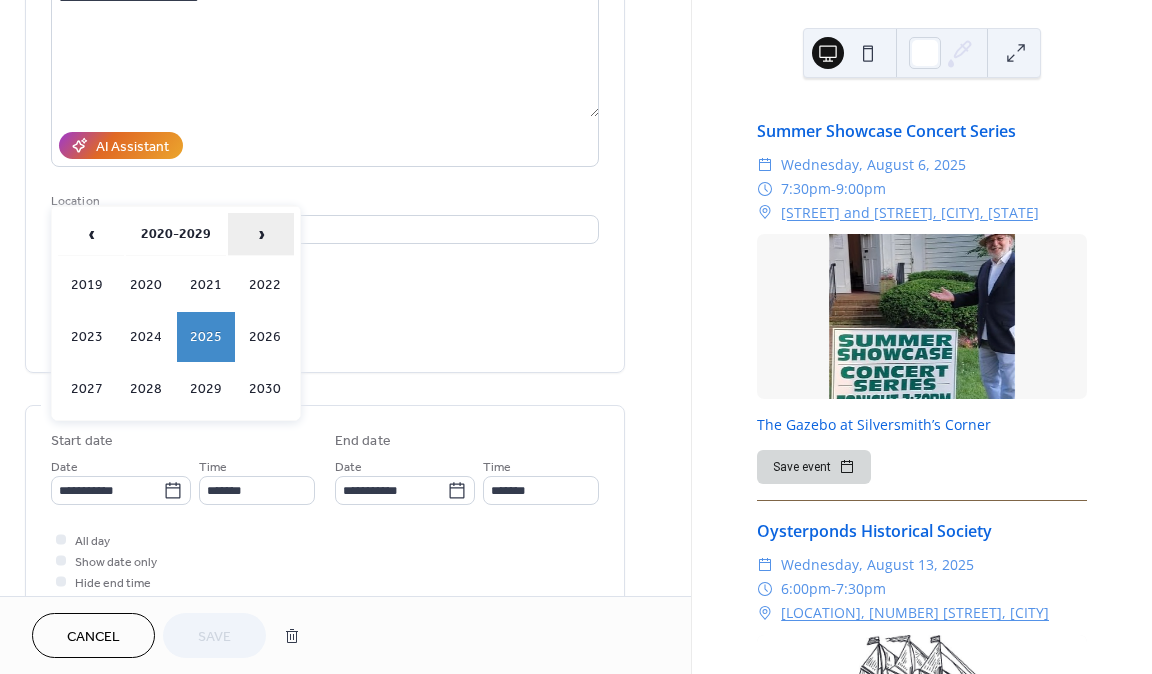 click on "›" at bounding box center (261, 234) 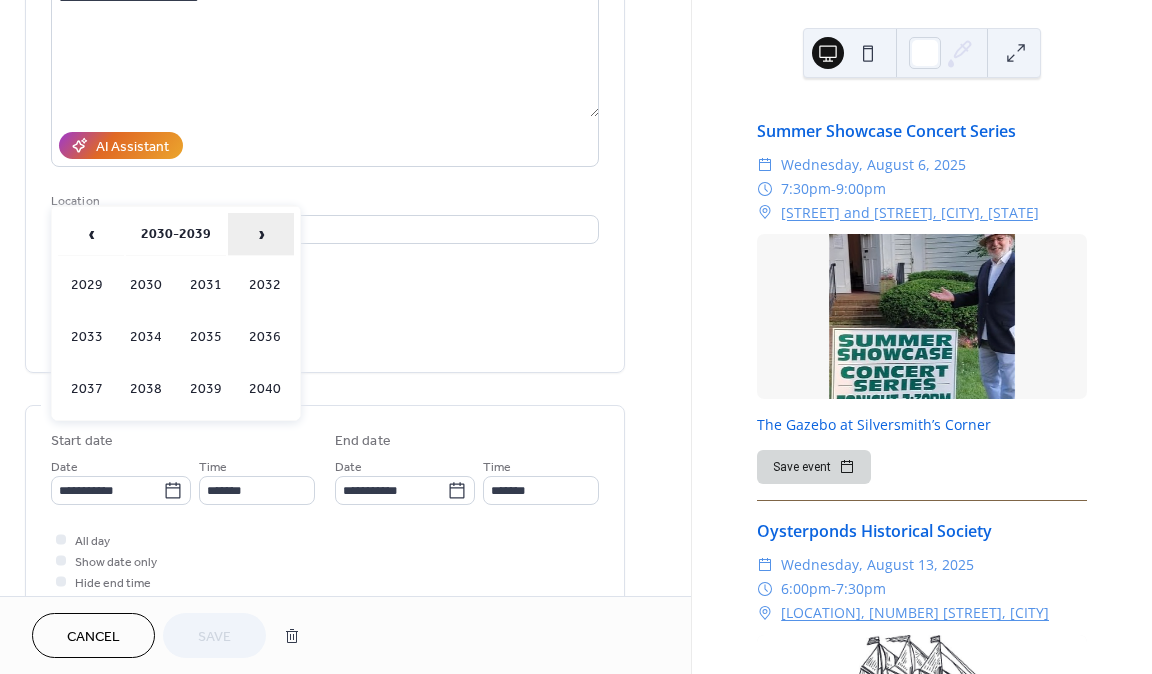 click on "›" at bounding box center [261, 234] 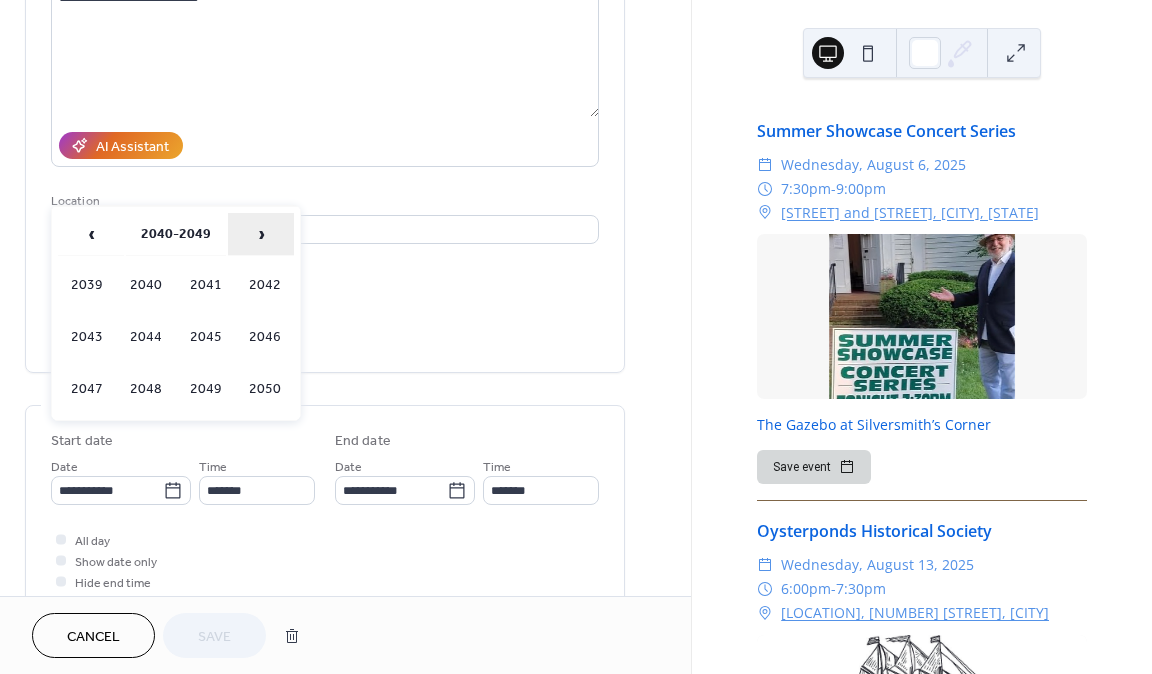 click on "›" at bounding box center (261, 234) 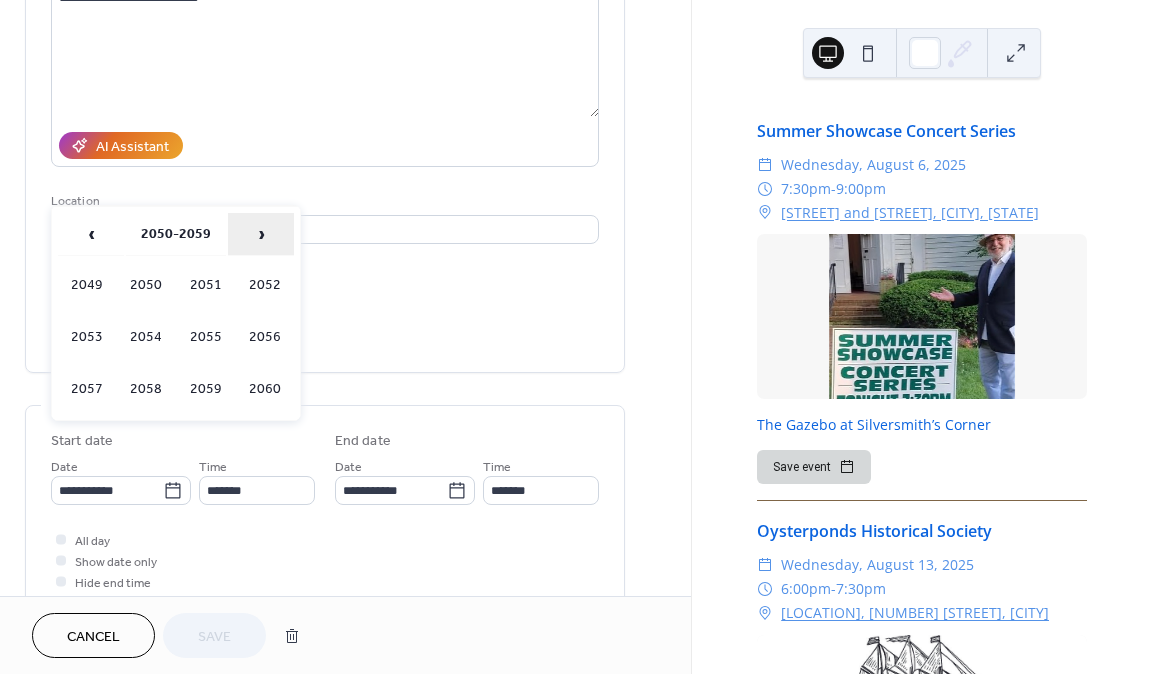click on "›" at bounding box center (261, 234) 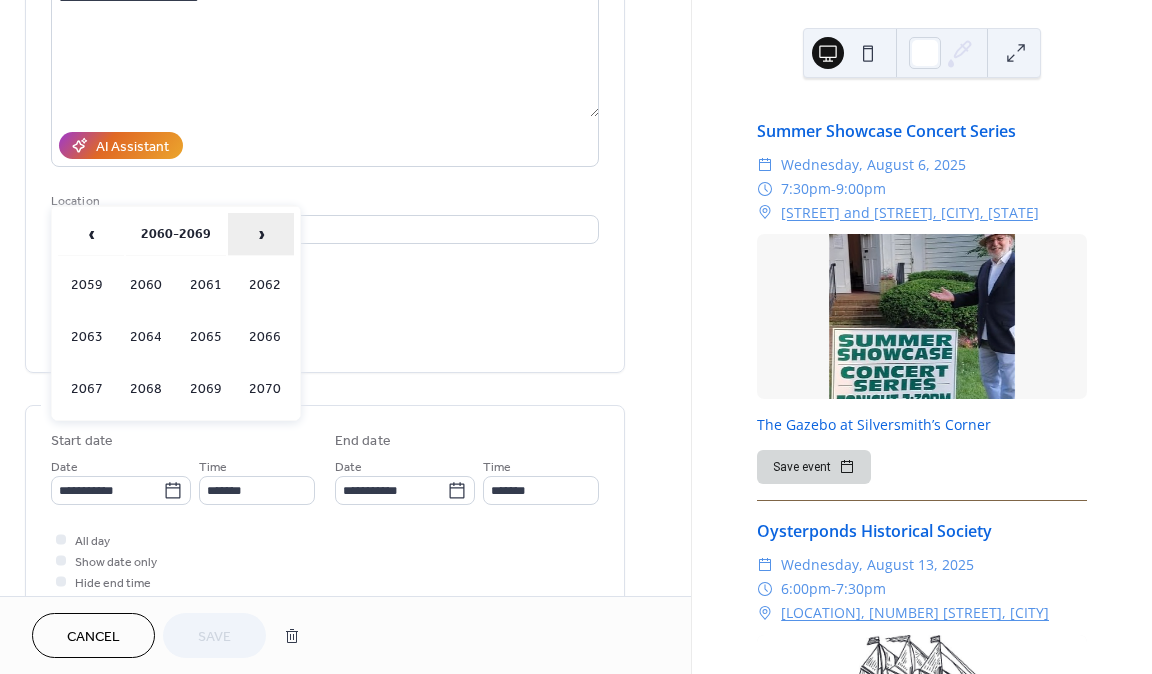 click on "›" at bounding box center (261, 234) 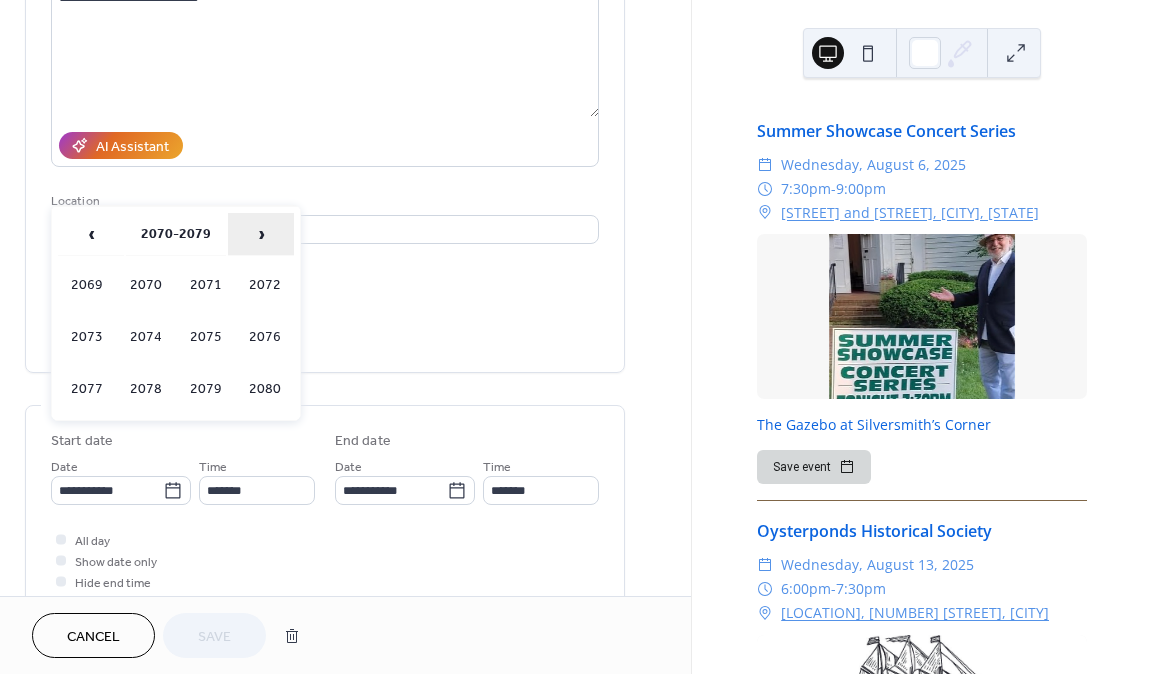 click on "›" at bounding box center (261, 234) 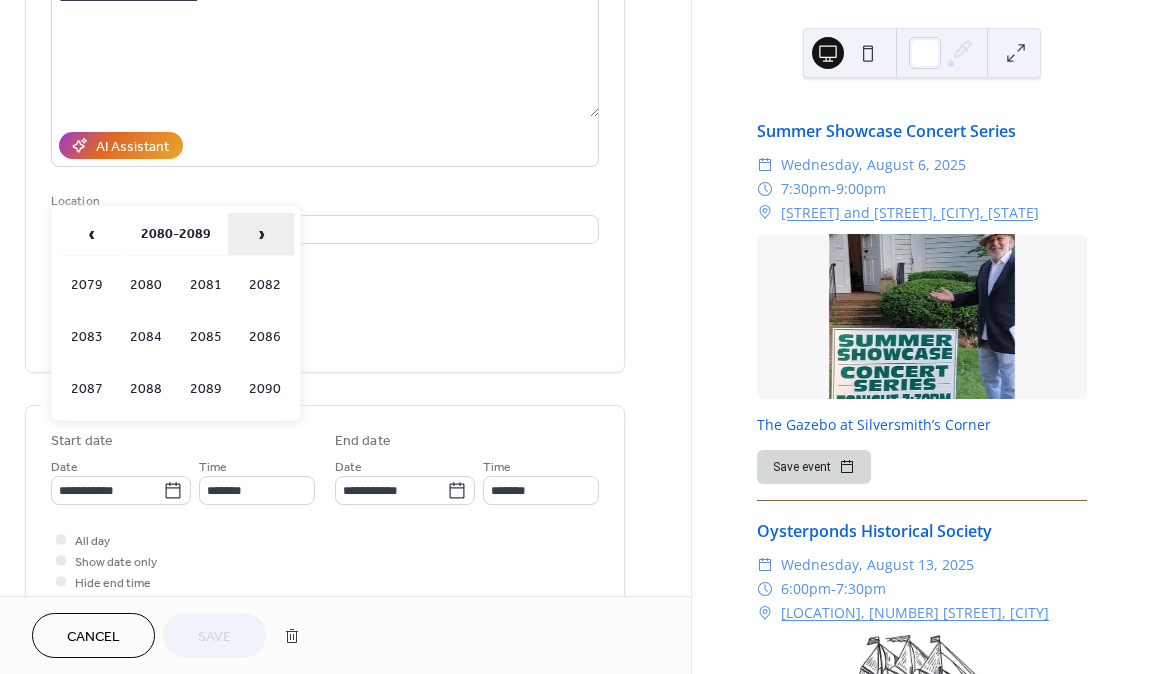click on "›" at bounding box center (261, 234) 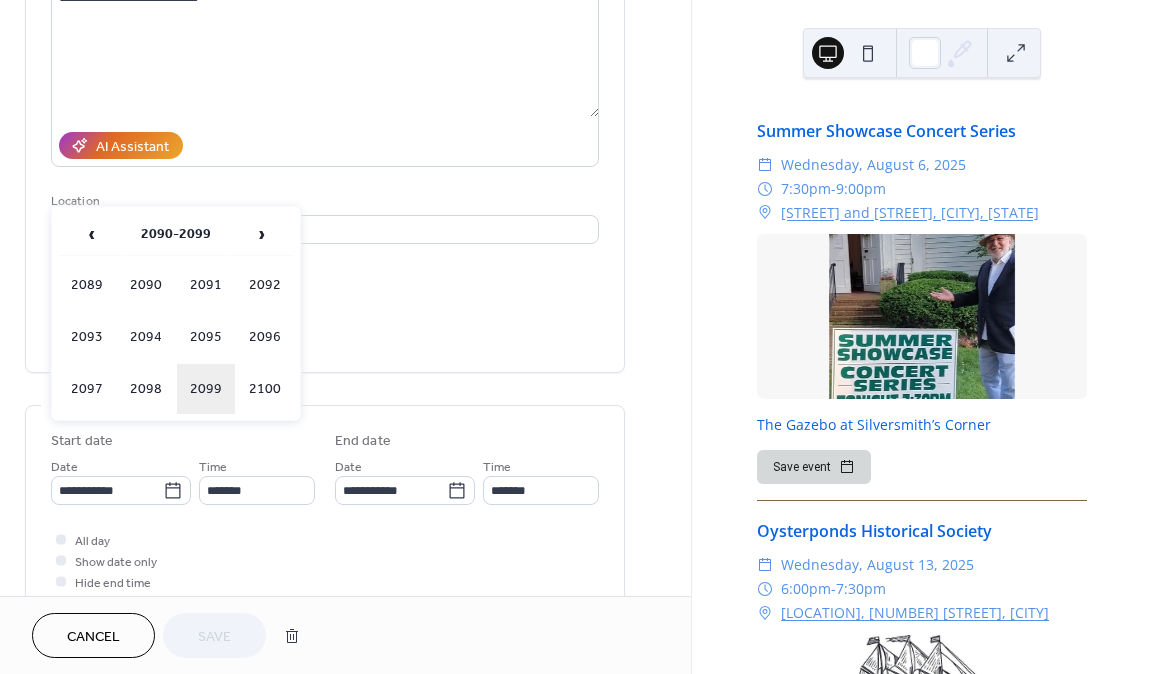 click on "2099" at bounding box center (206, 389) 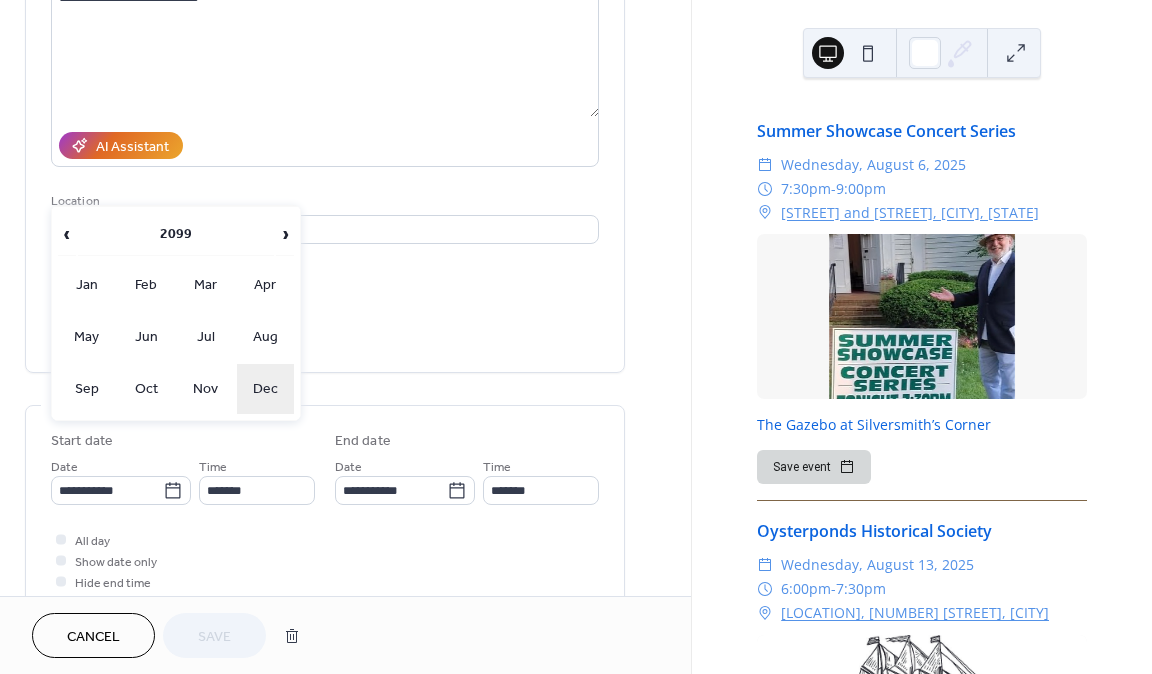 click on "Dec" at bounding box center [266, 389] 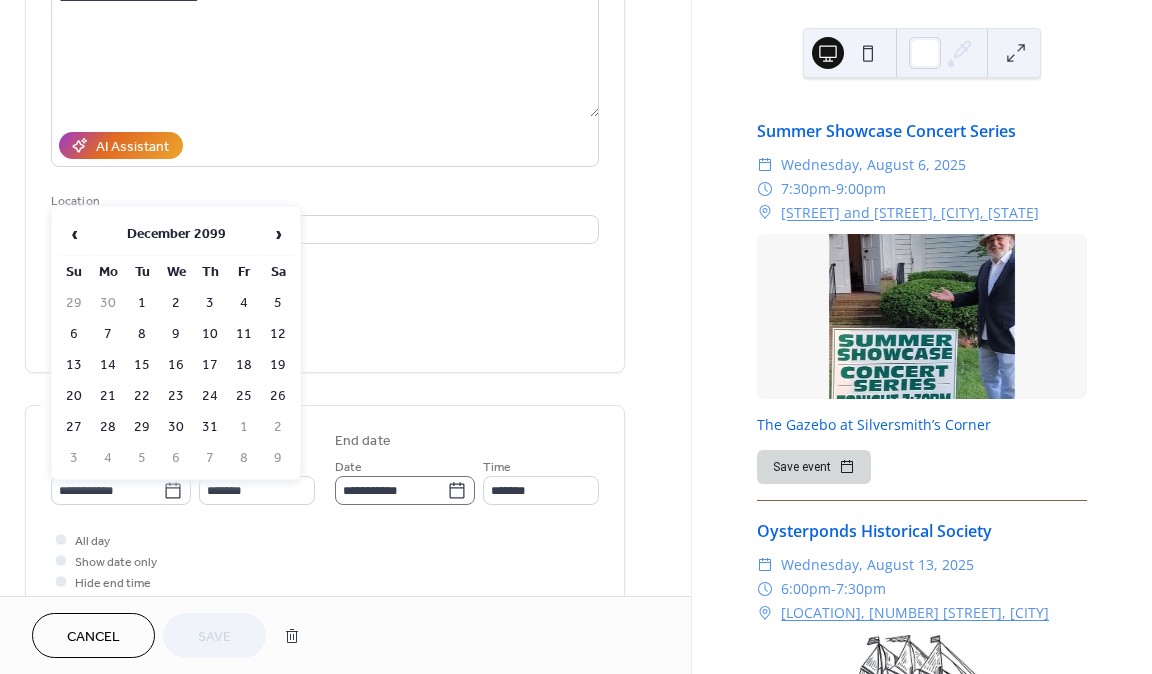 click 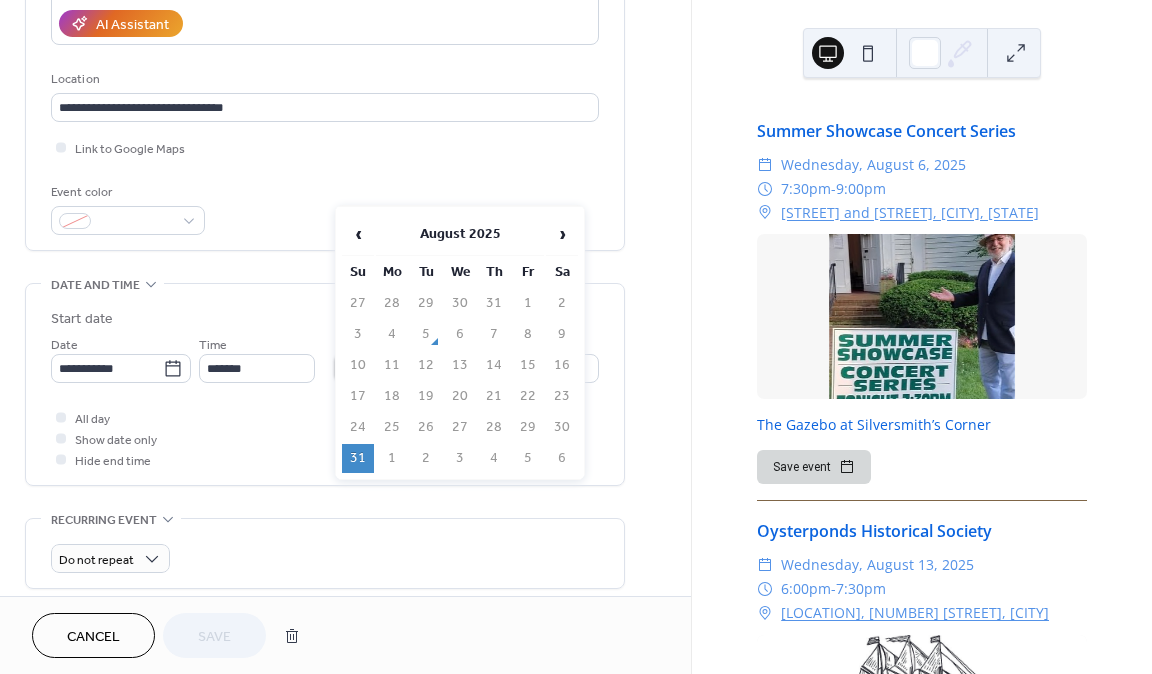 scroll, scrollTop: 309, scrollLeft: 0, axis: vertical 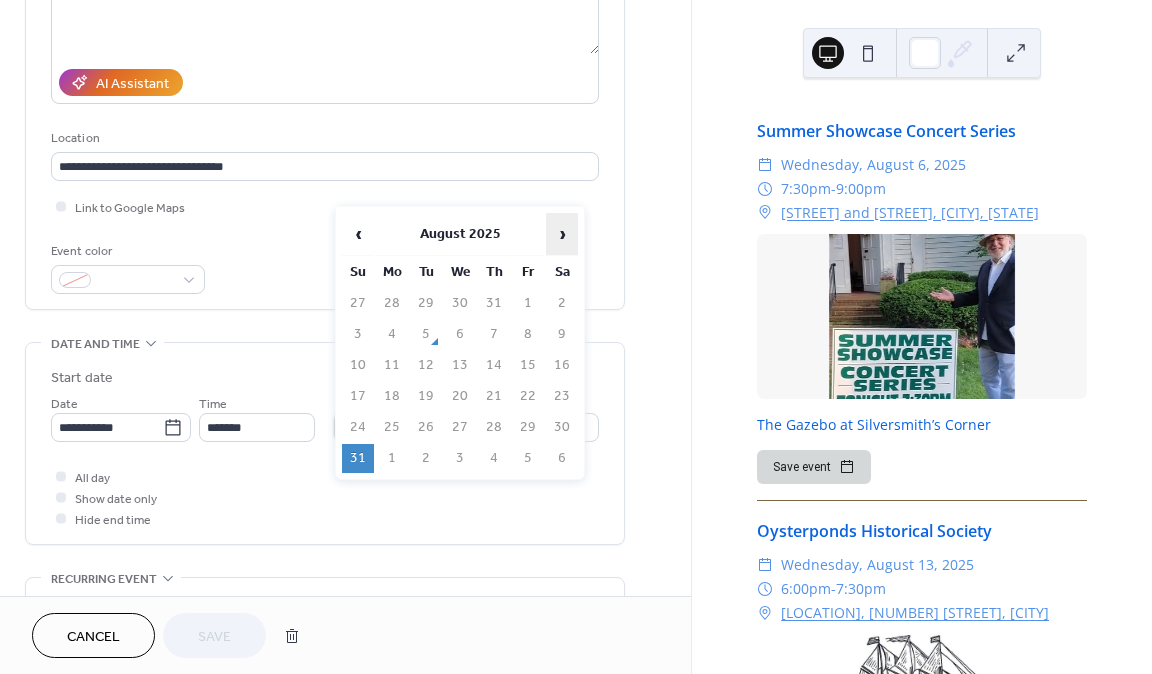 click on "›" at bounding box center [562, 234] 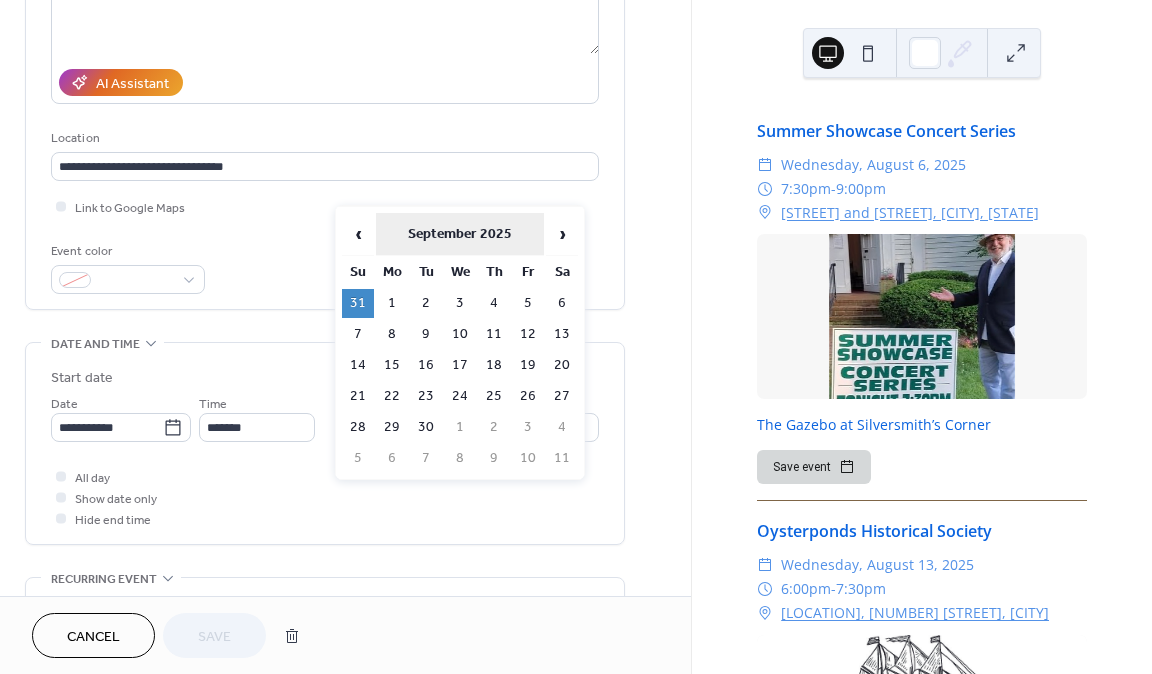 click on "September 2025" at bounding box center [460, 234] 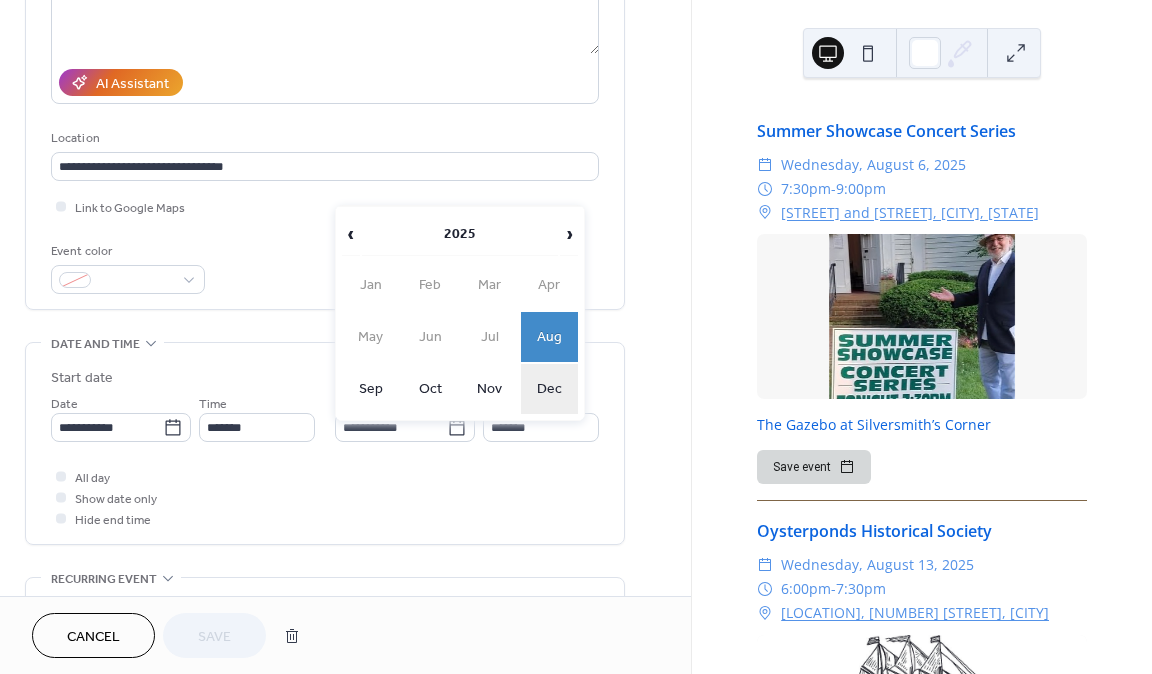 click on "Dec" at bounding box center (550, 389) 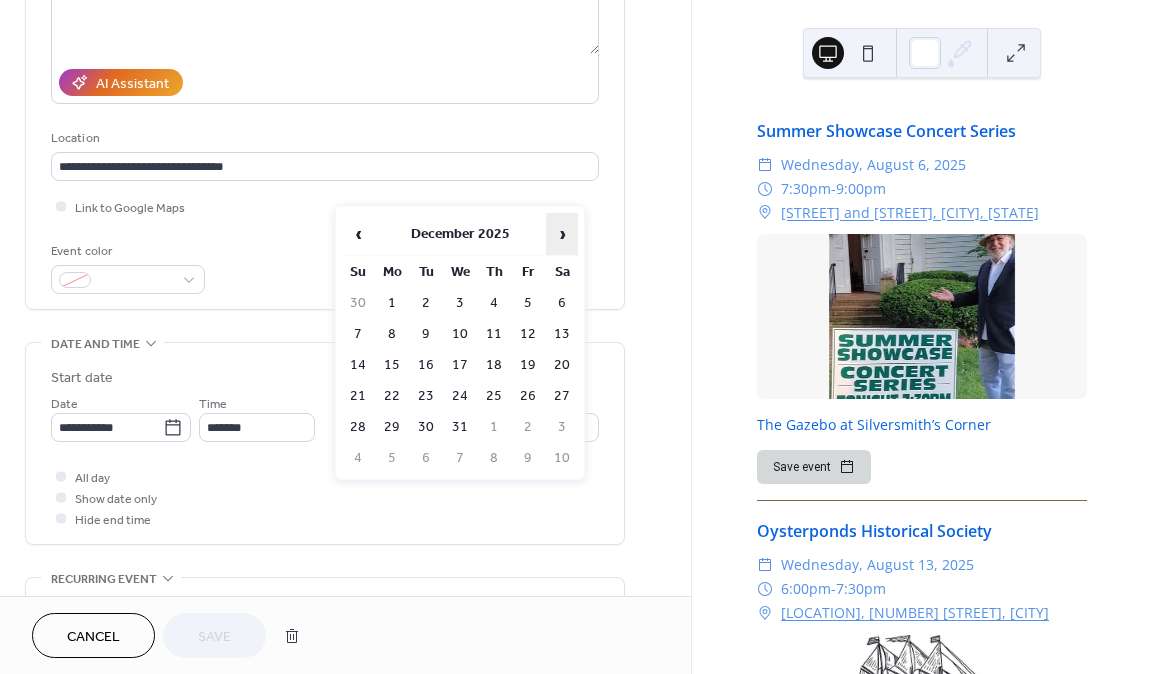 click on "›" at bounding box center [562, 234] 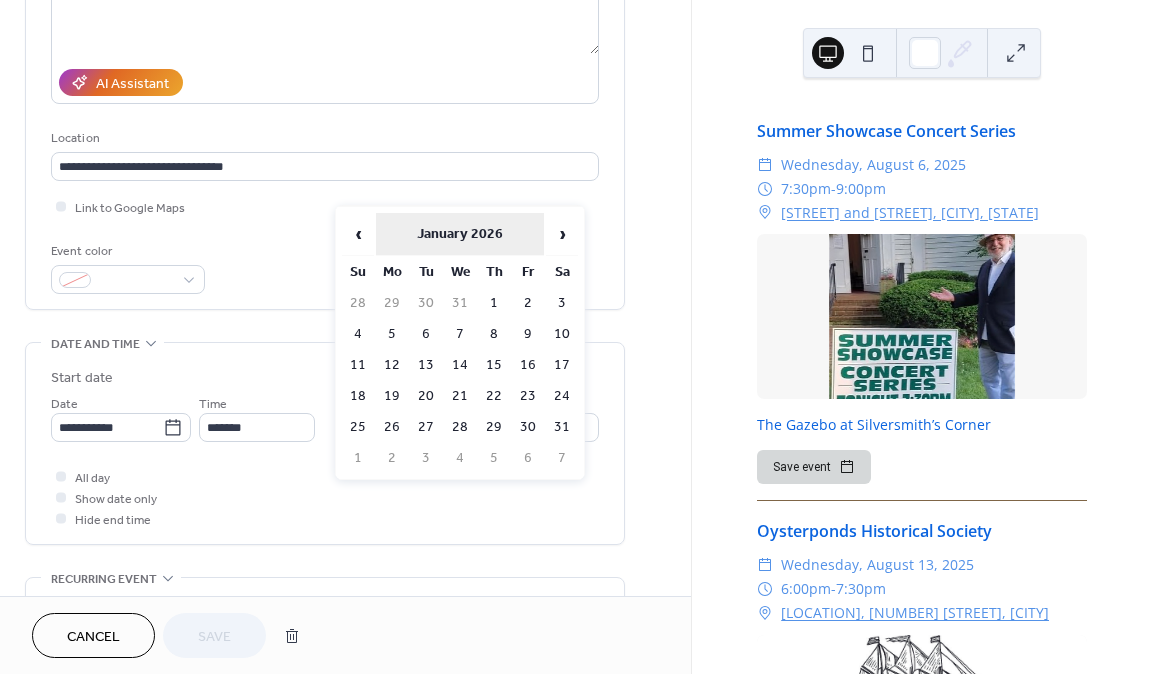click on "January 2026" at bounding box center (460, 234) 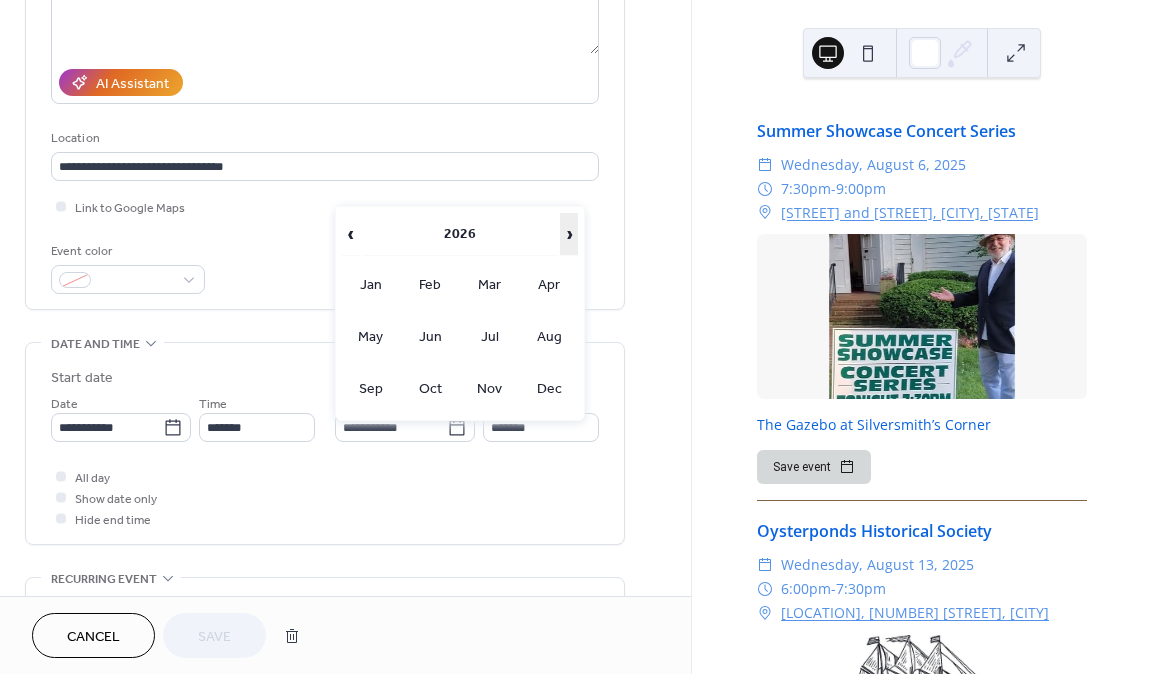 click on "›" at bounding box center [569, 234] 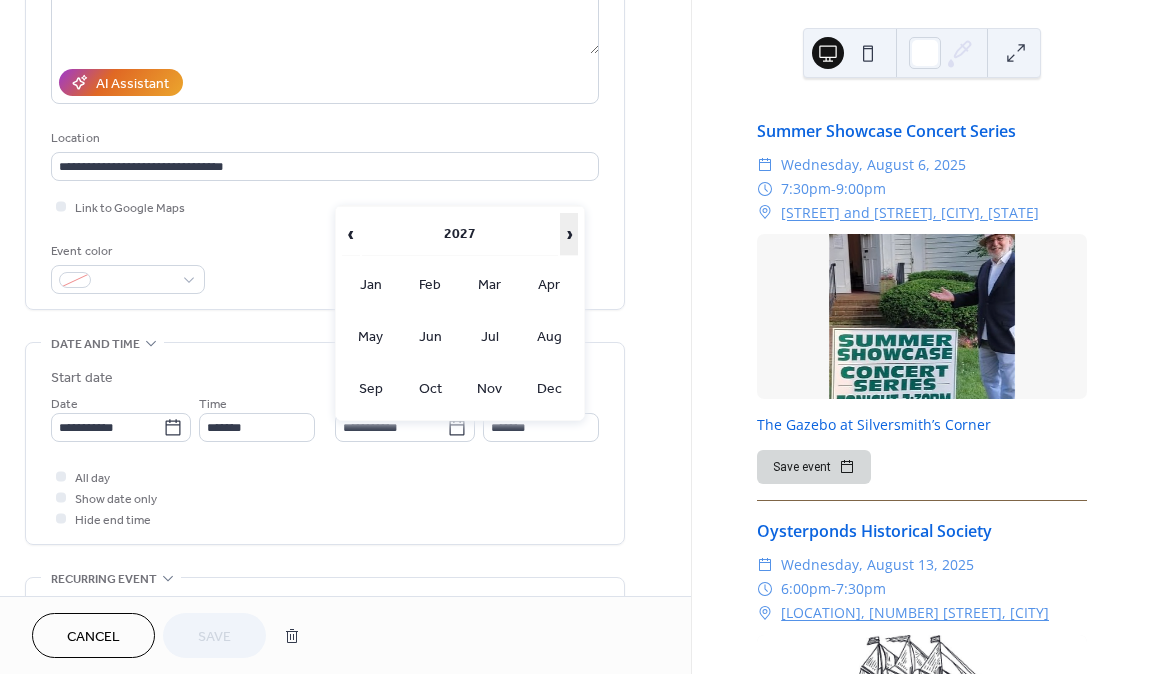 click on "›" at bounding box center (569, 234) 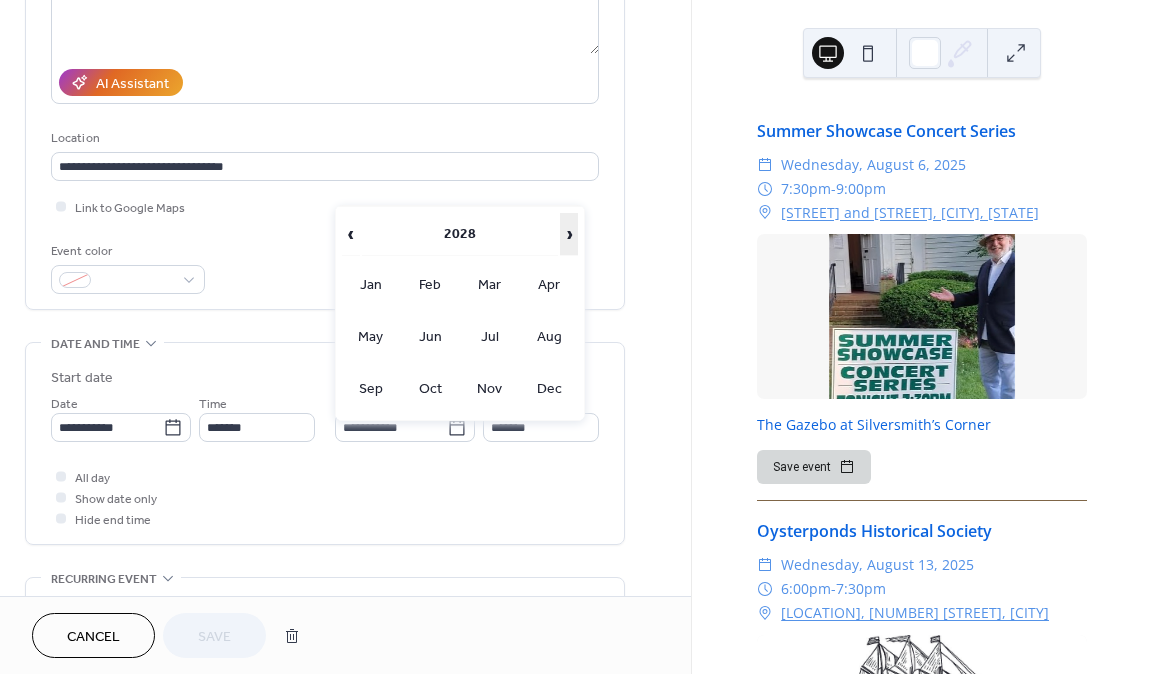 click on "›" at bounding box center [569, 234] 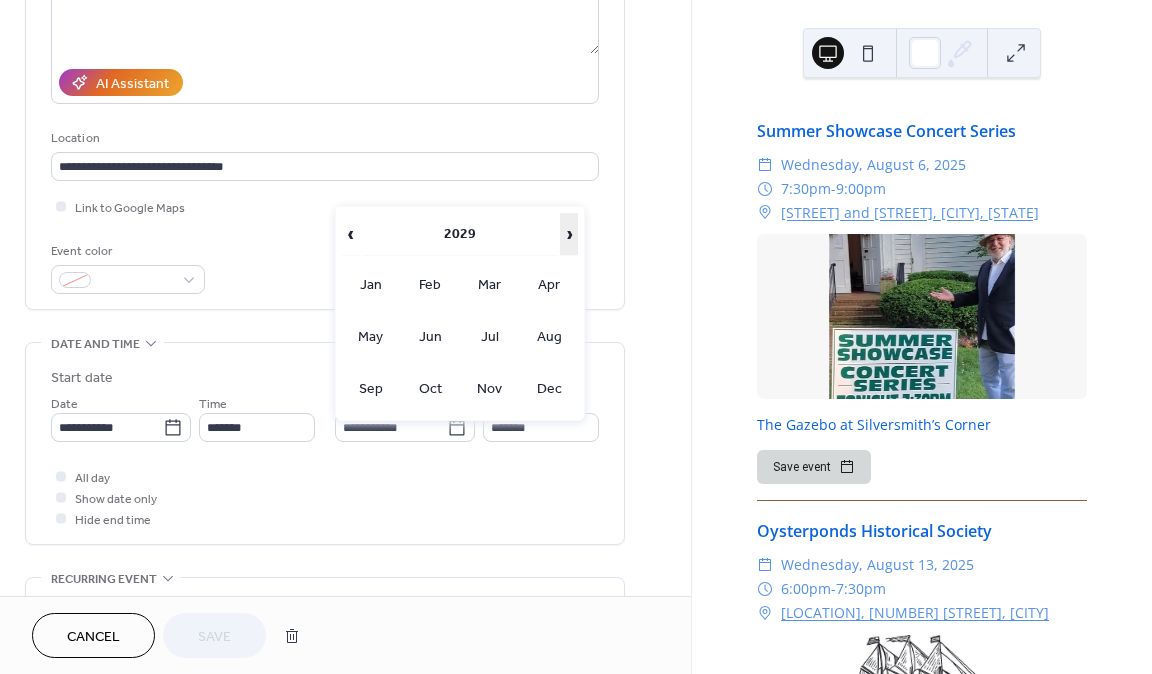 click on "›" at bounding box center (569, 234) 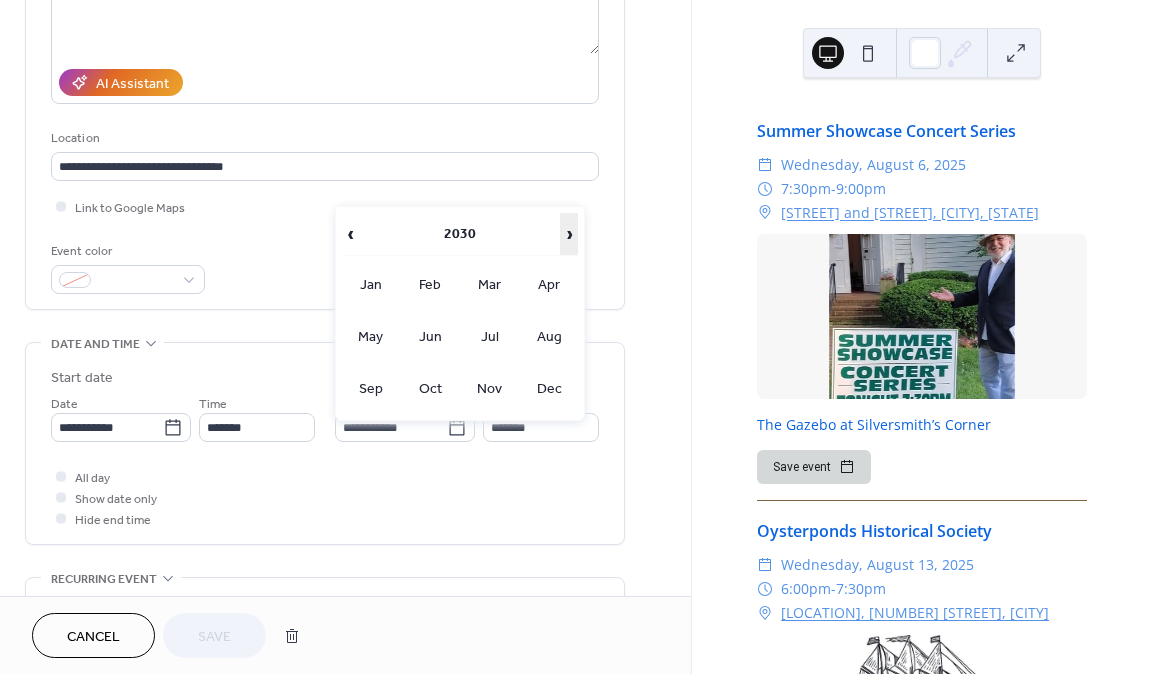 click on "›" at bounding box center [569, 234] 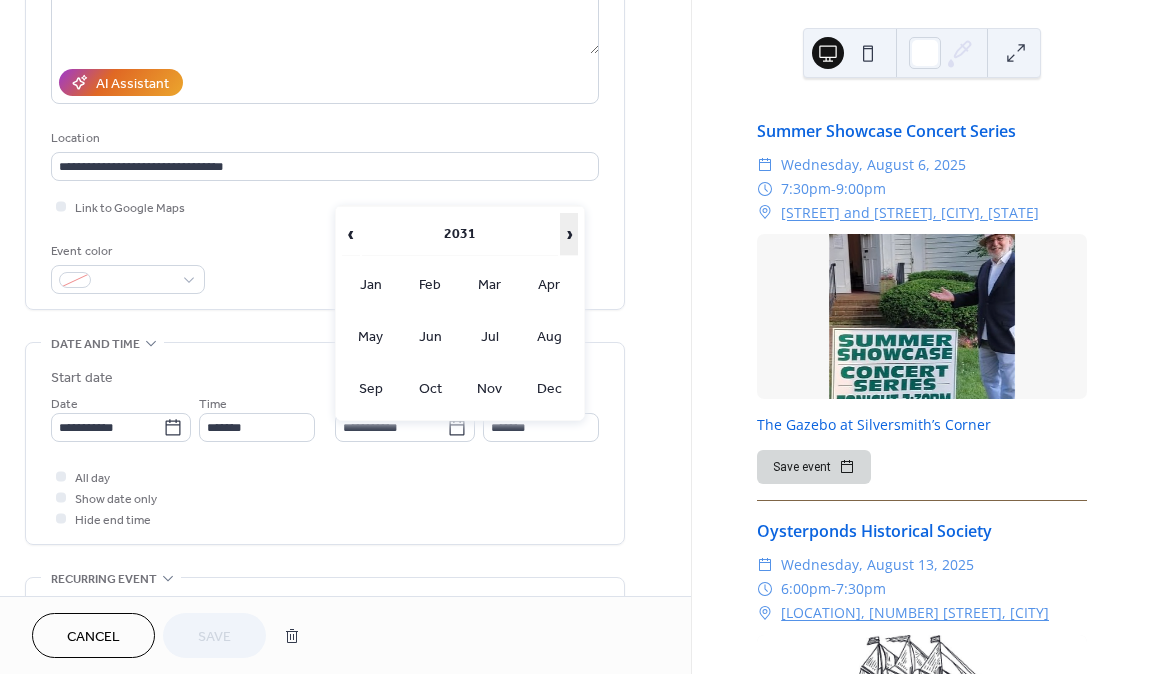 click on "›" at bounding box center [569, 234] 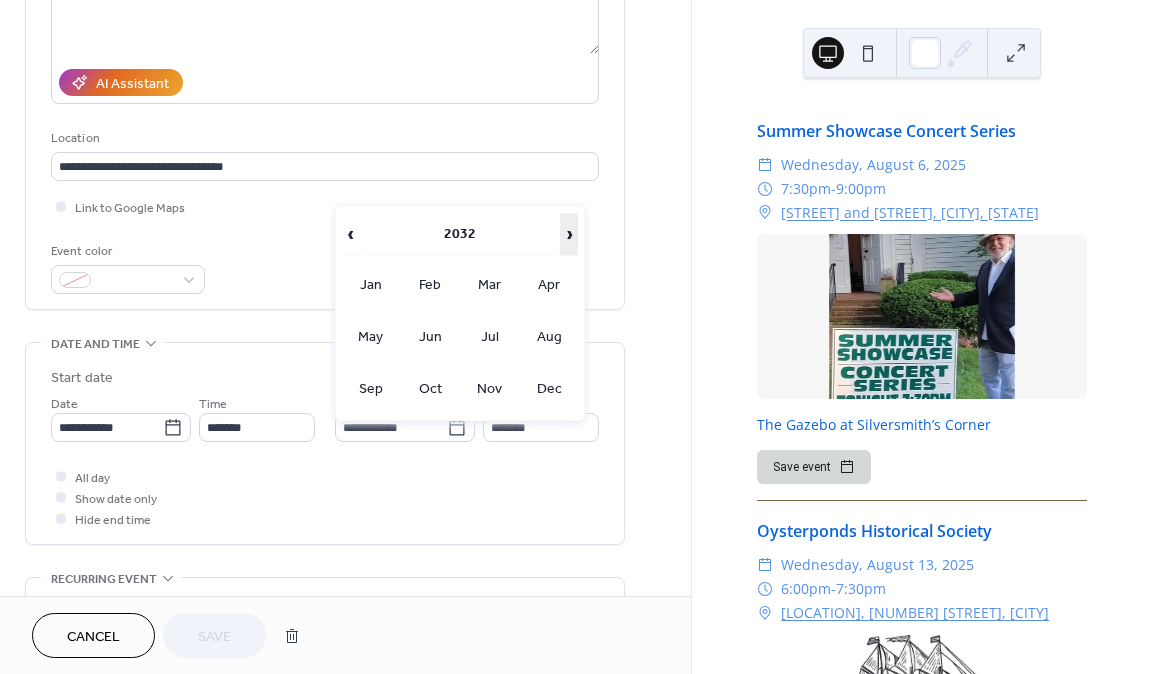 click on "›" at bounding box center [569, 234] 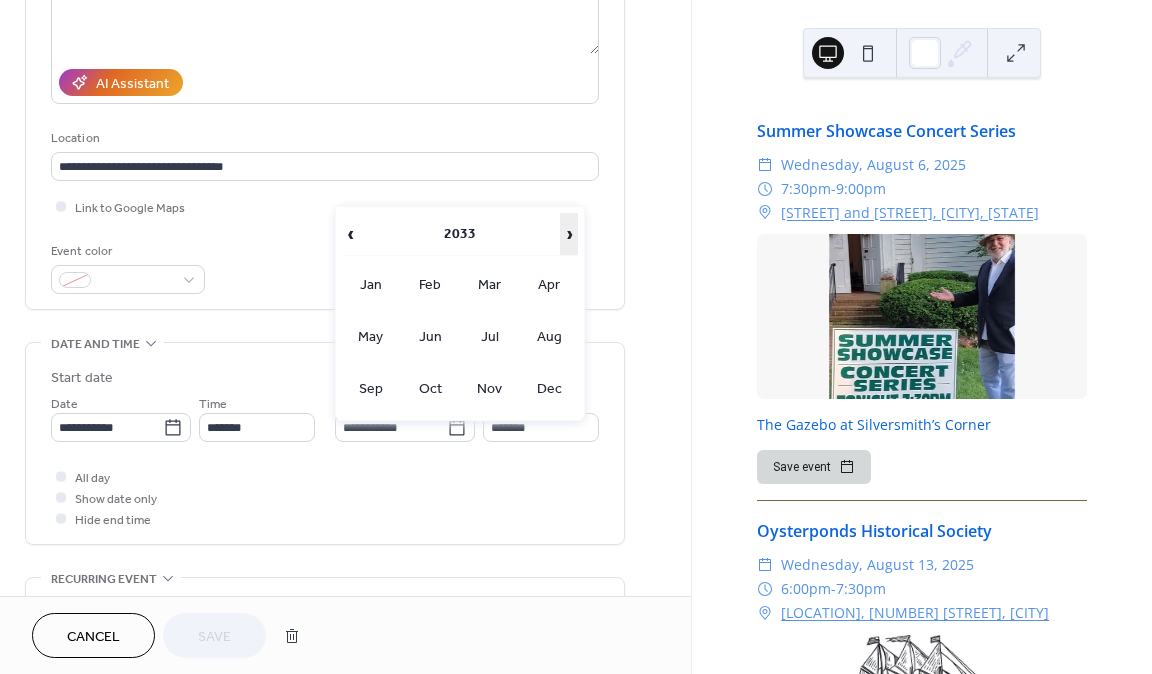 click on "›" at bounding box center [569, 234] 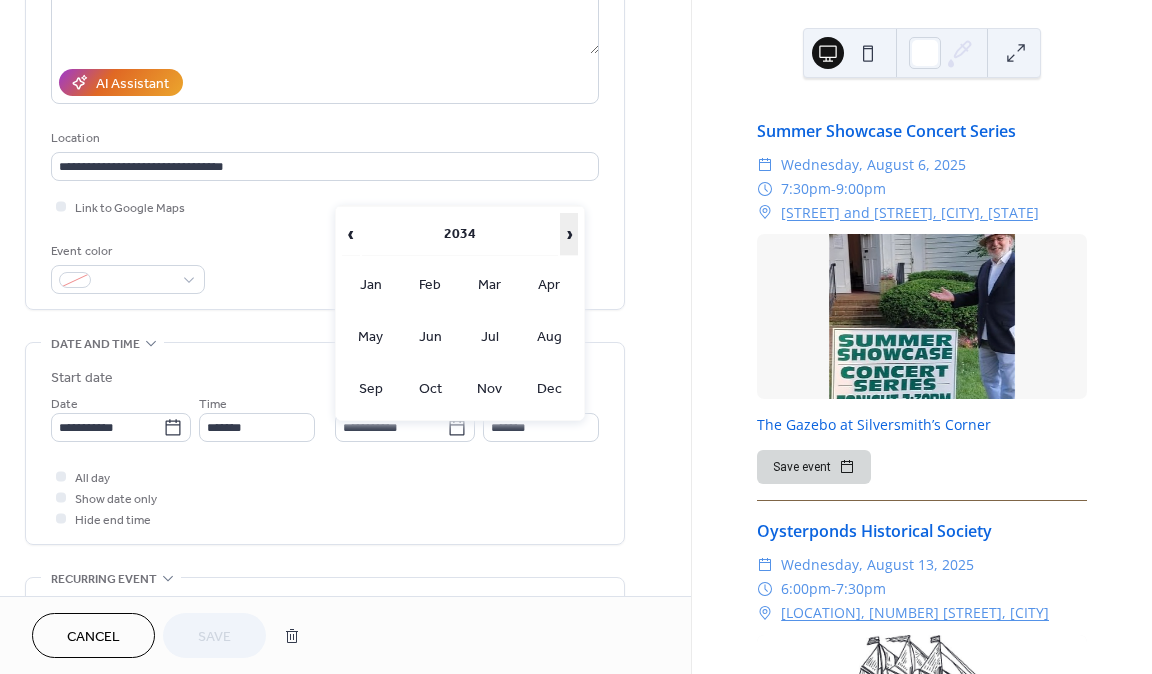 click on "›" at bounding box center (569, 234) 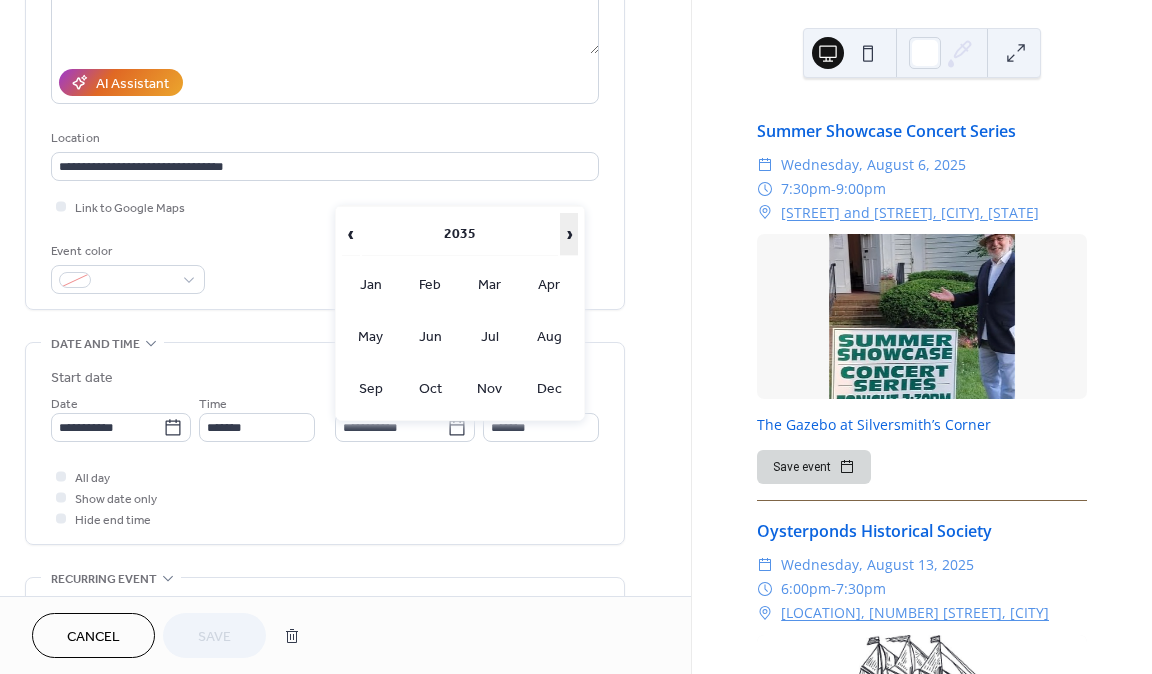 click on "›" at bounding box center (569, 234) 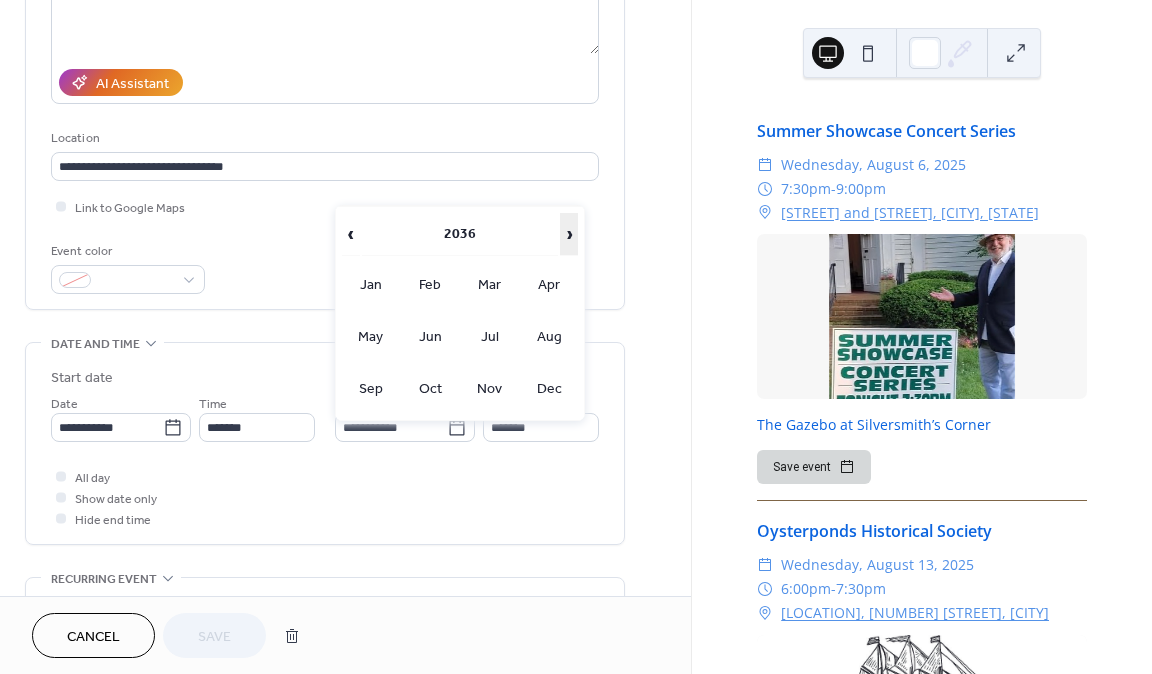 click on "›" at bounding box center (569, 234) 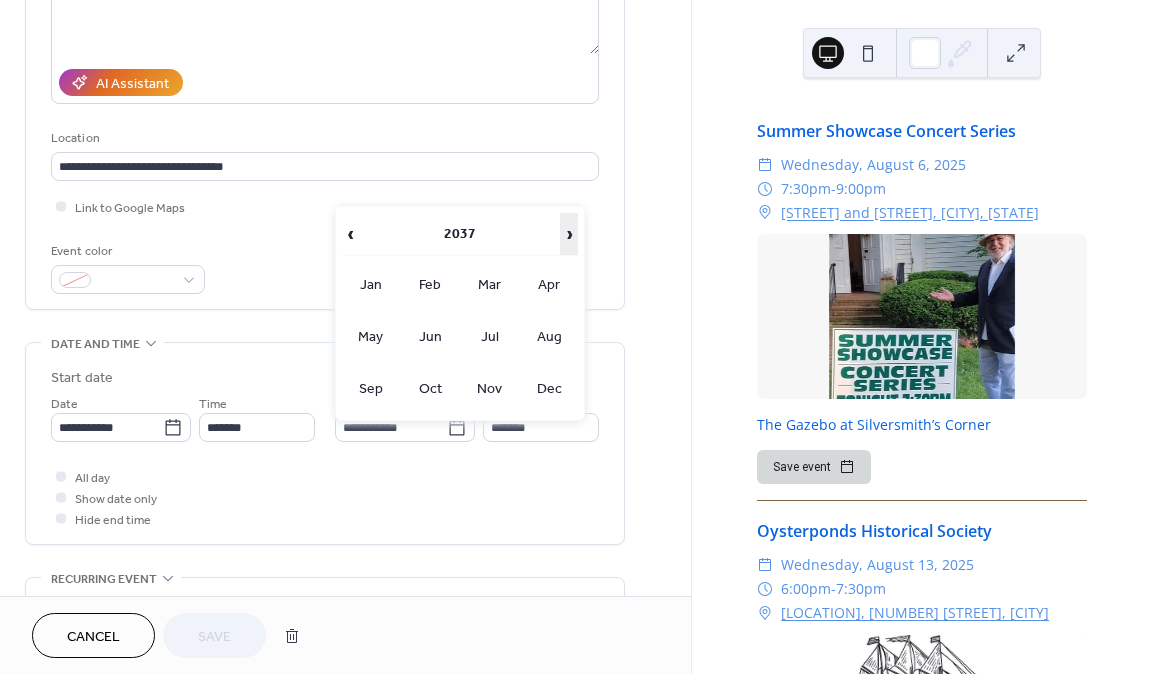 click on "›" at bounding box center [569, 234] 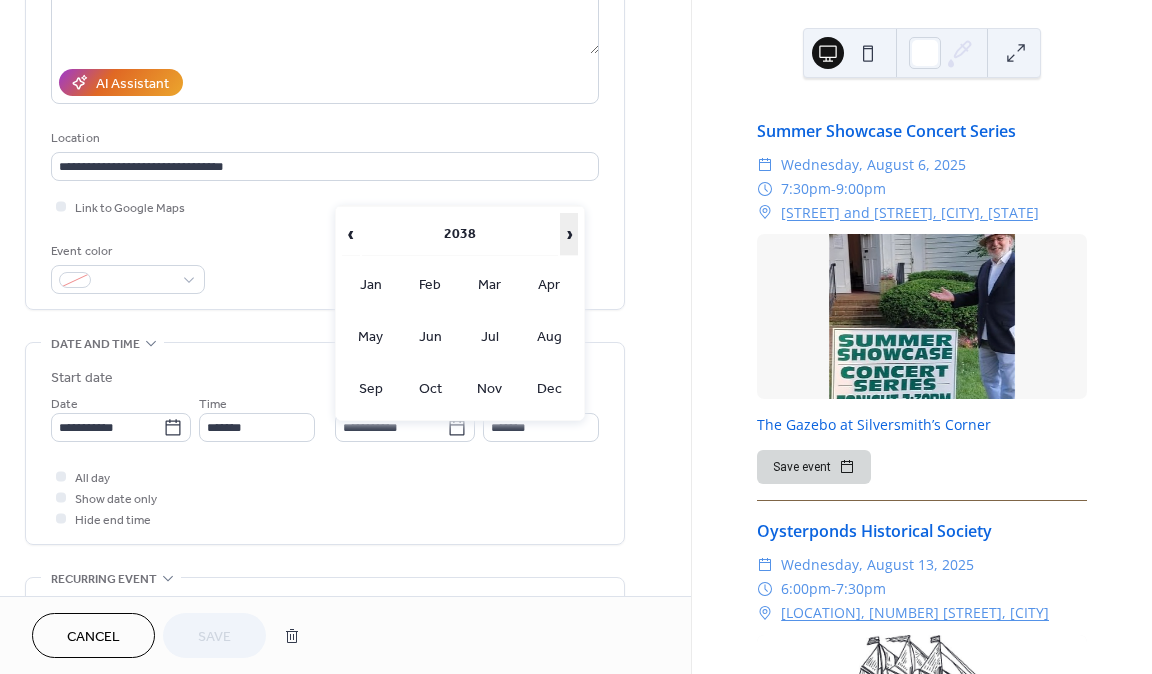click on "›" at bounding box center [569, 234] 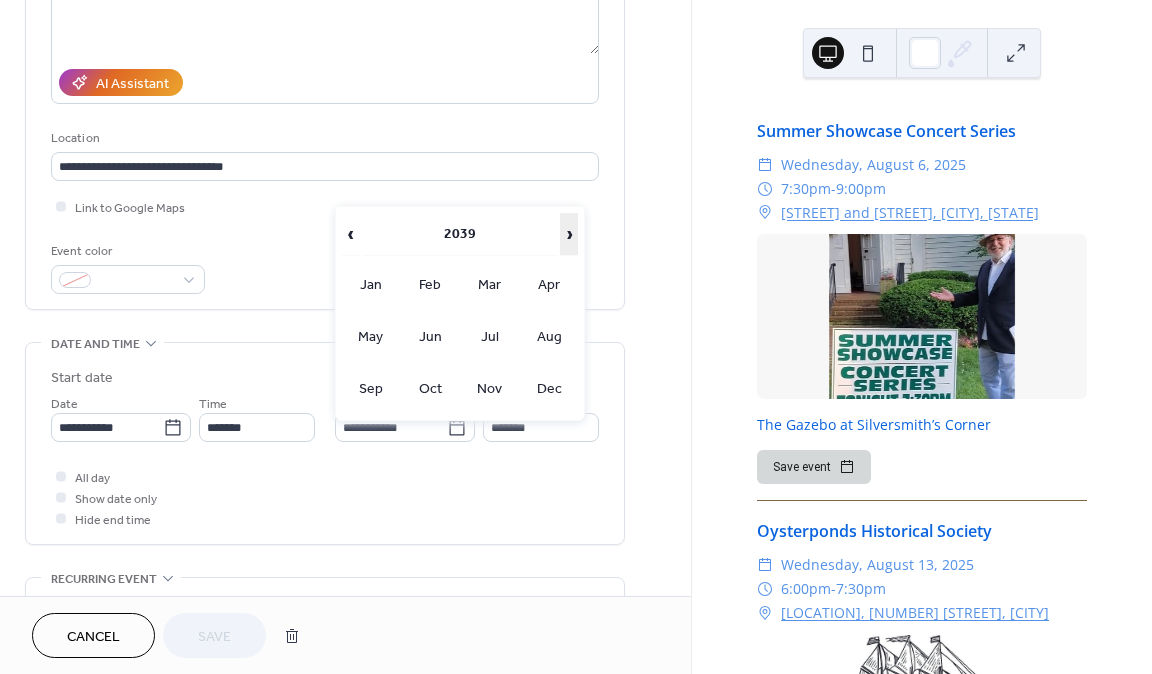 click on "›" at bounding box center [569, 234] 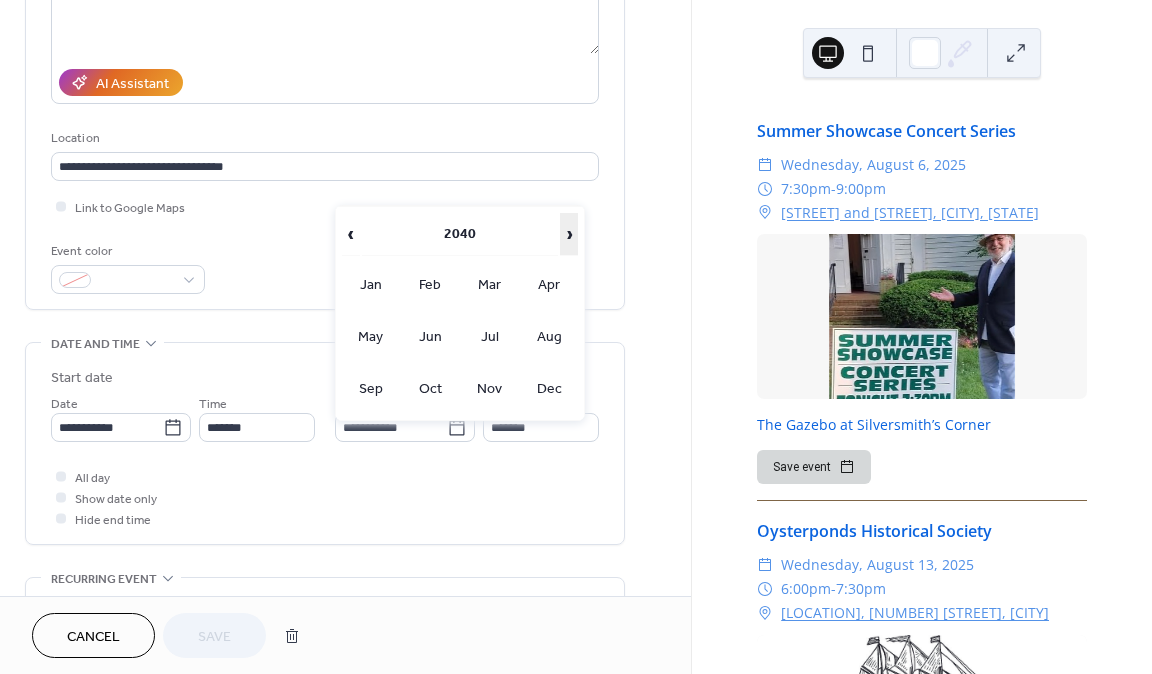 click on "›" at bounding box center (569, 234) 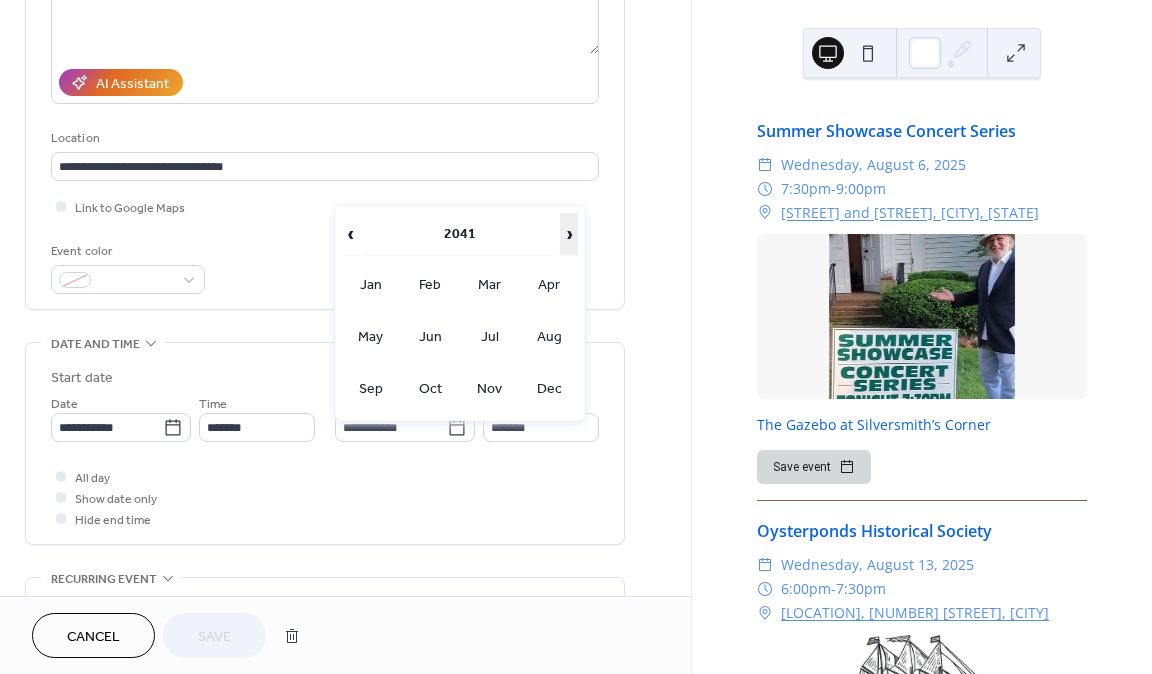 click on "›" at bounding box center (569, 234) 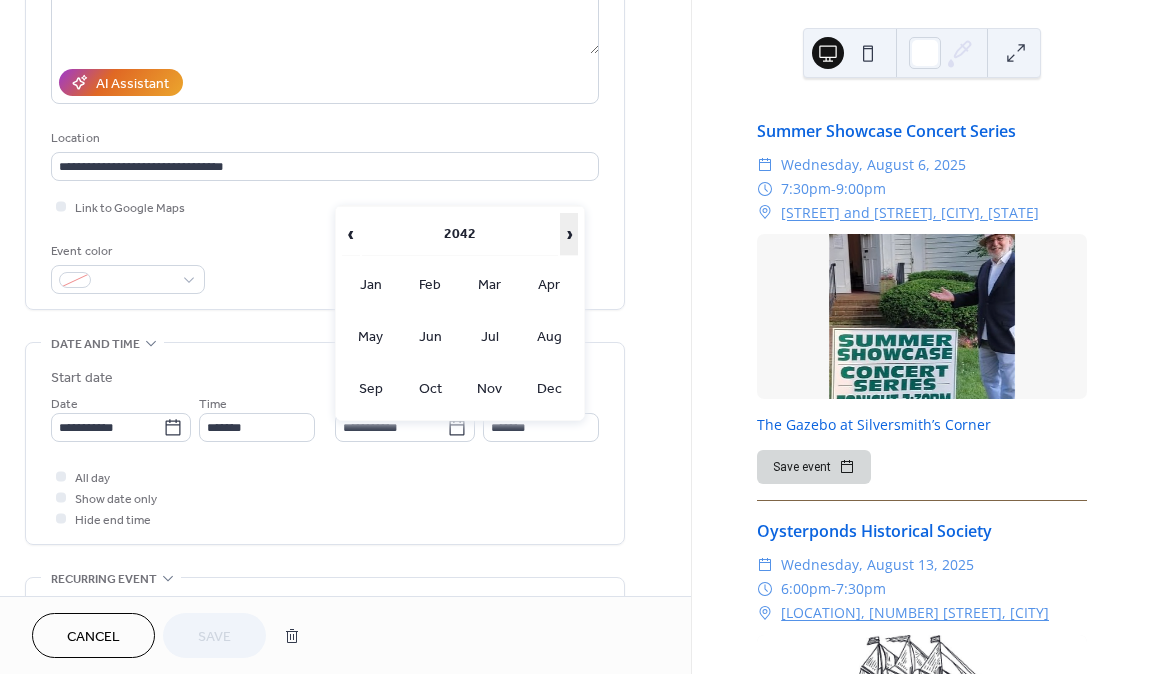 click on "›" at bounding box center [569, 234] 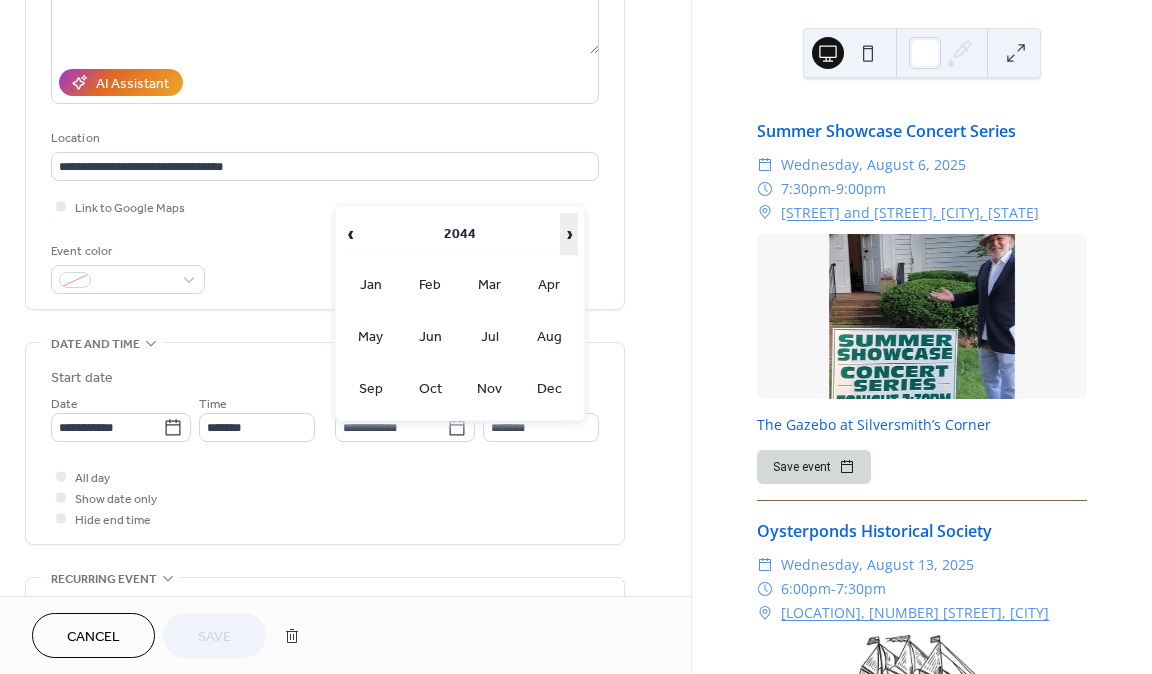 click on "›" at bounding box center (569, 234) 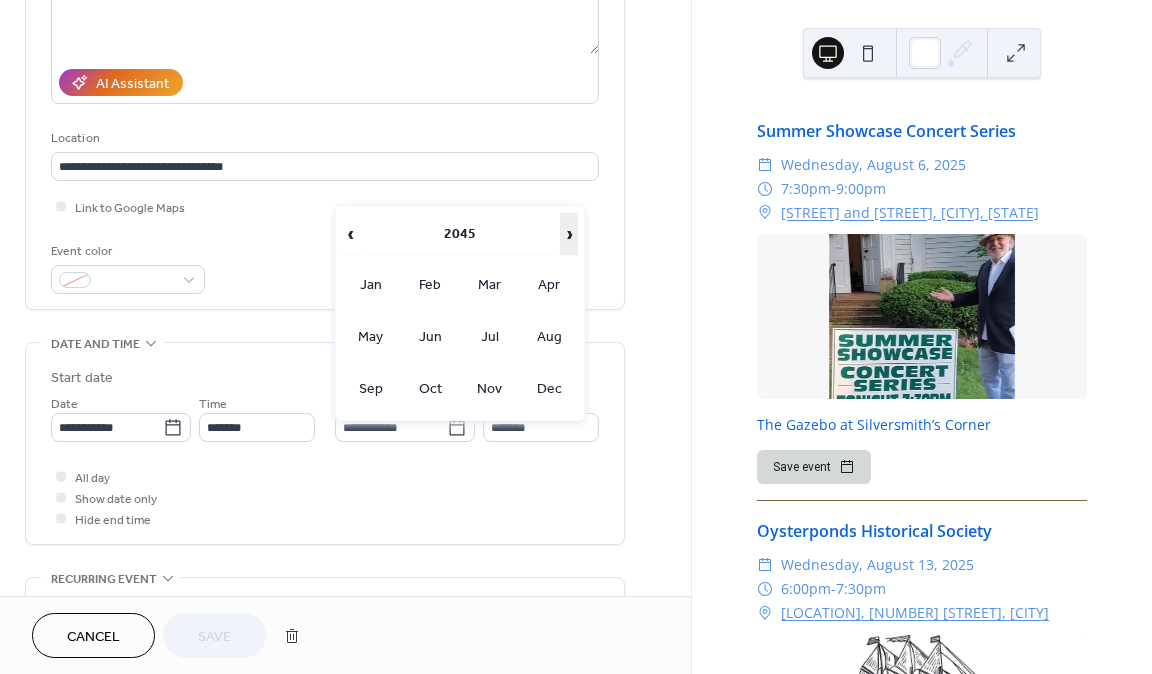 click on "›" at bounding box center [569, 234] 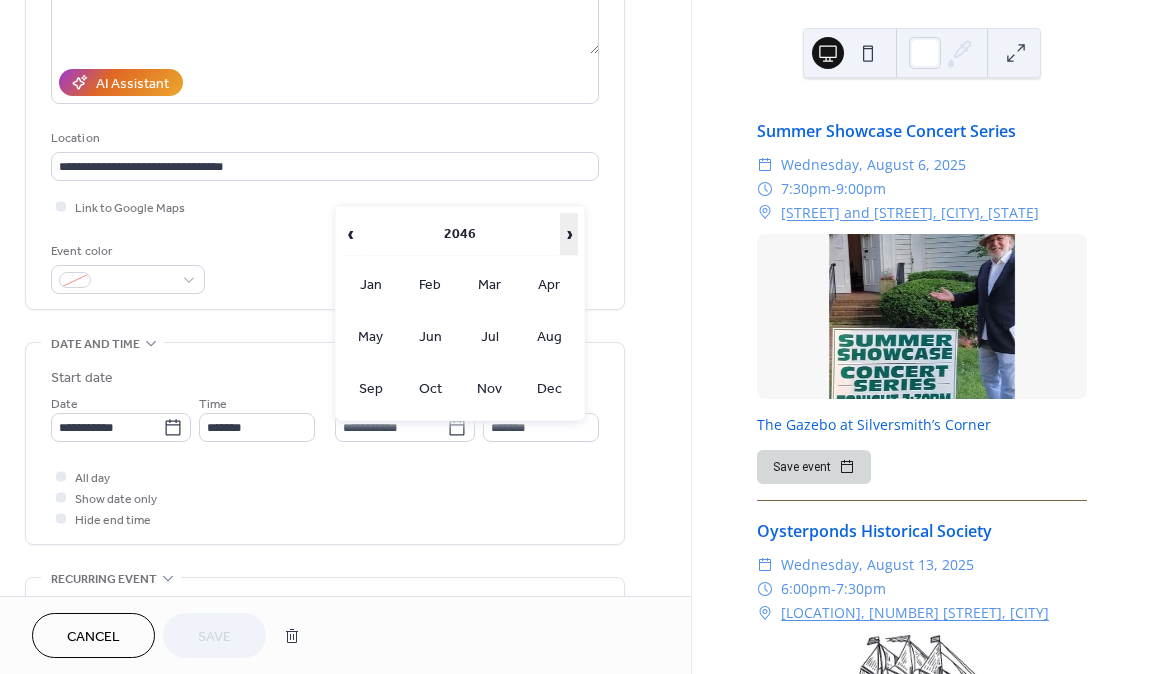 click on "›" at bounding box center [569, 234] 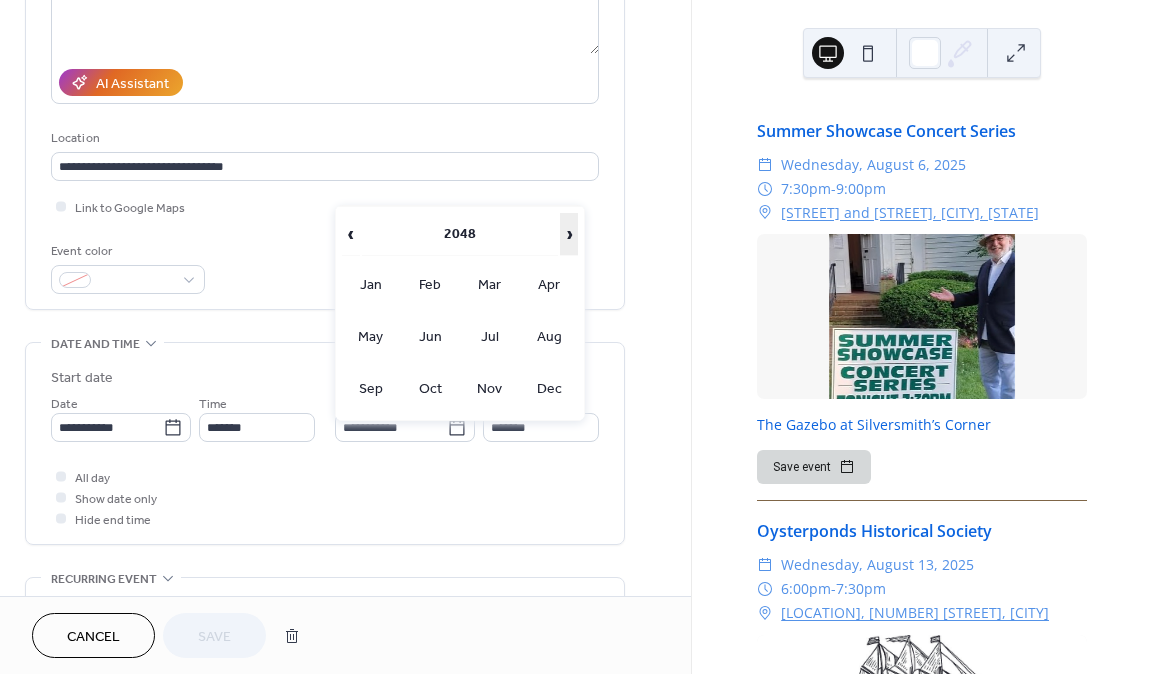 click on "›" at bounding box center [569, 234] 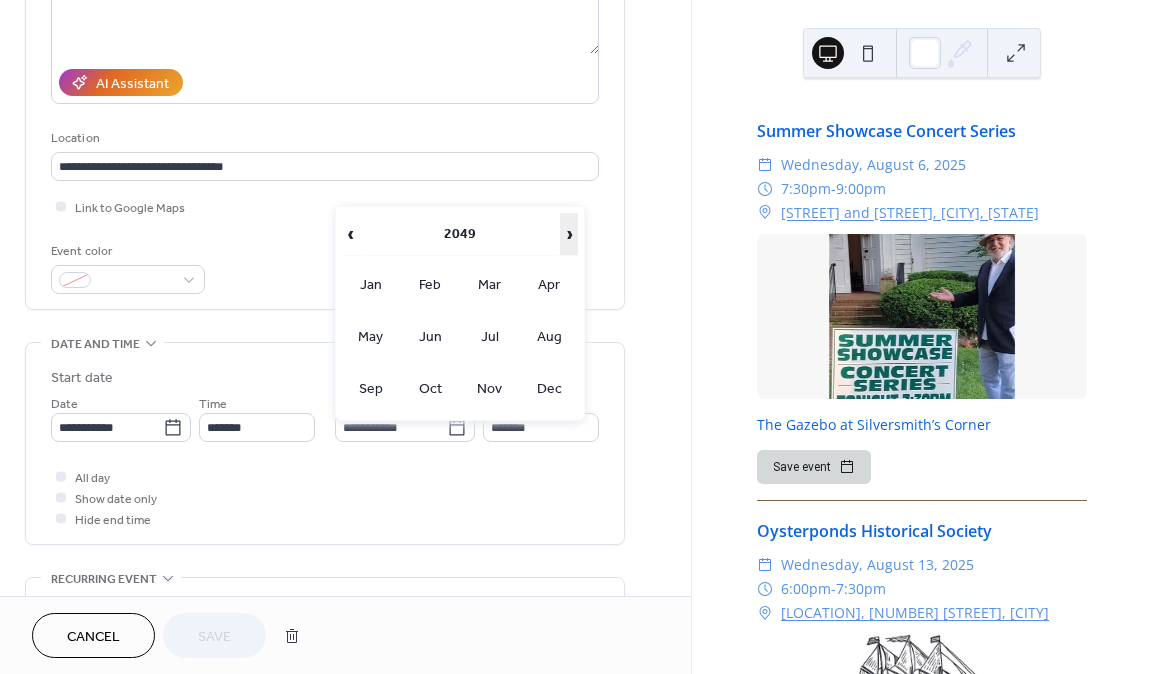 click on "›" at bounding box center [569, 234] 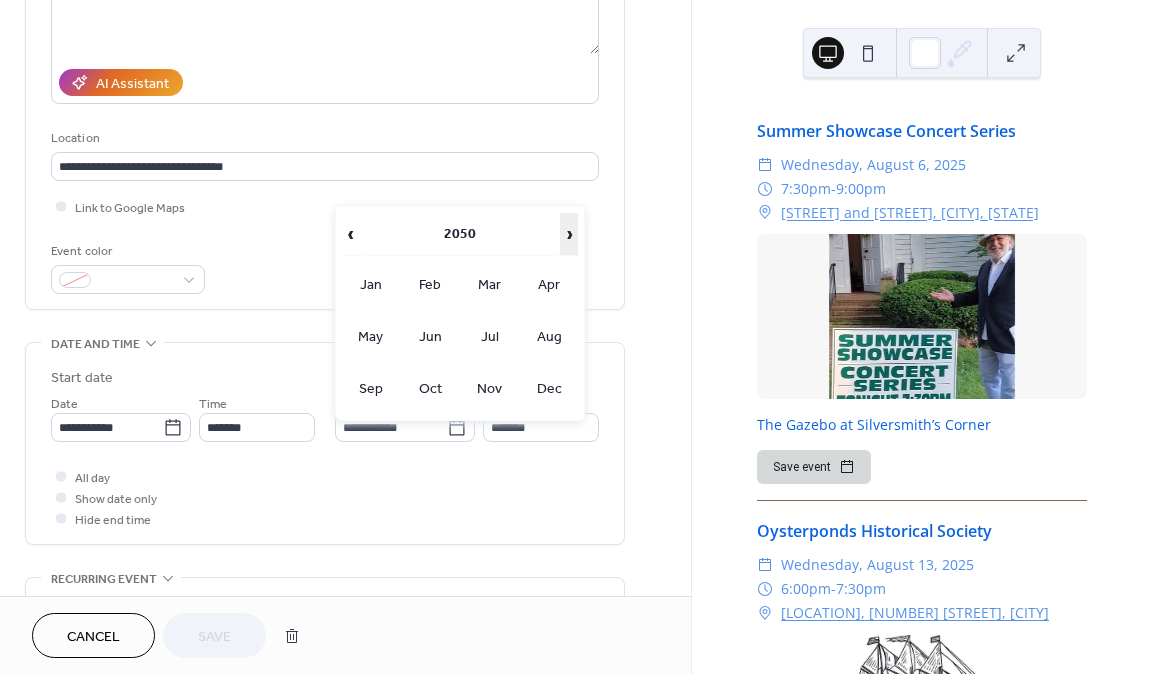 click on "›" at bounding box center (569, 234) 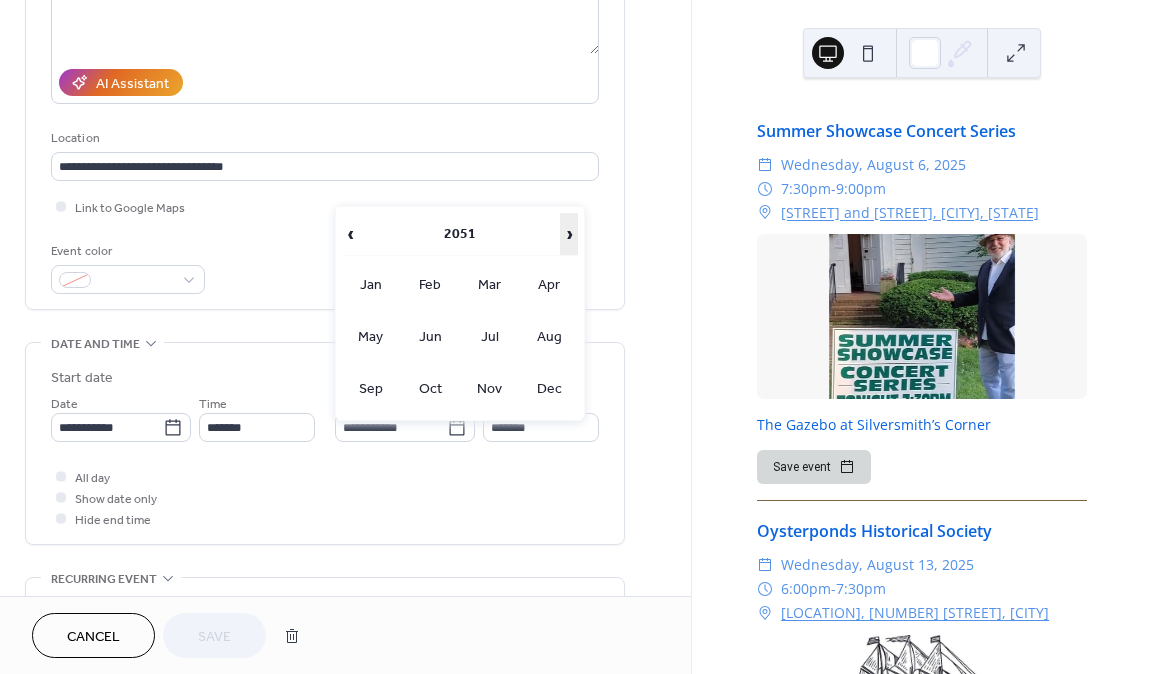 click on "›" at bounding box center (569, 234) 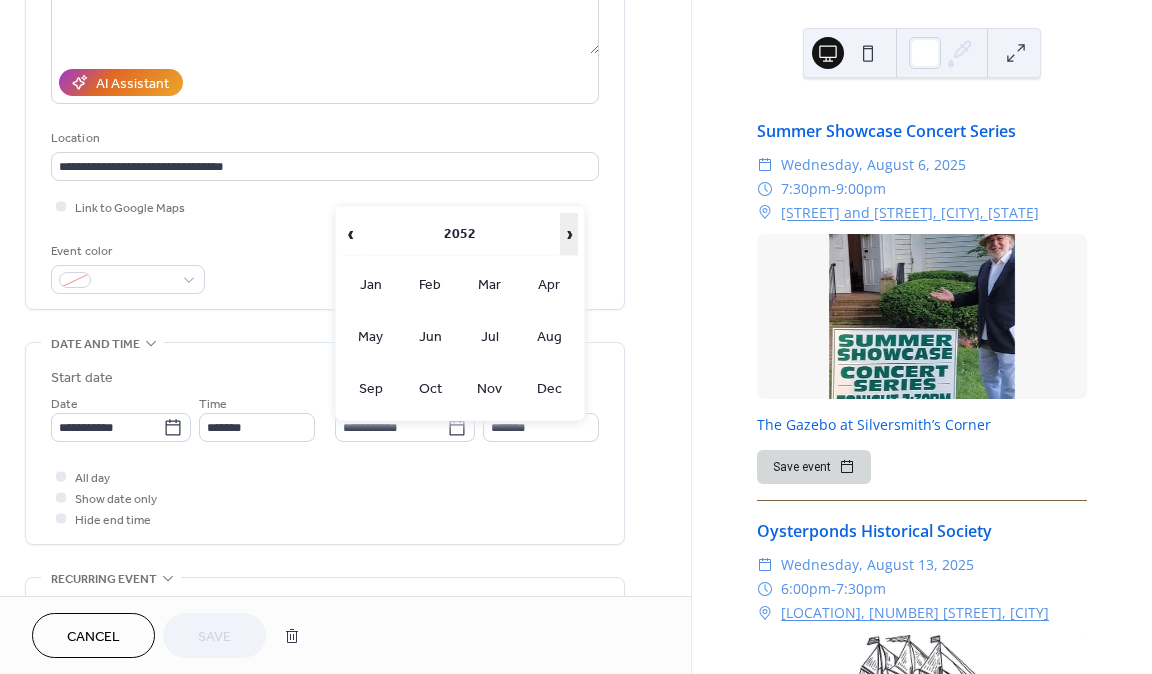 click on "›" at bounding box center [569, 234] 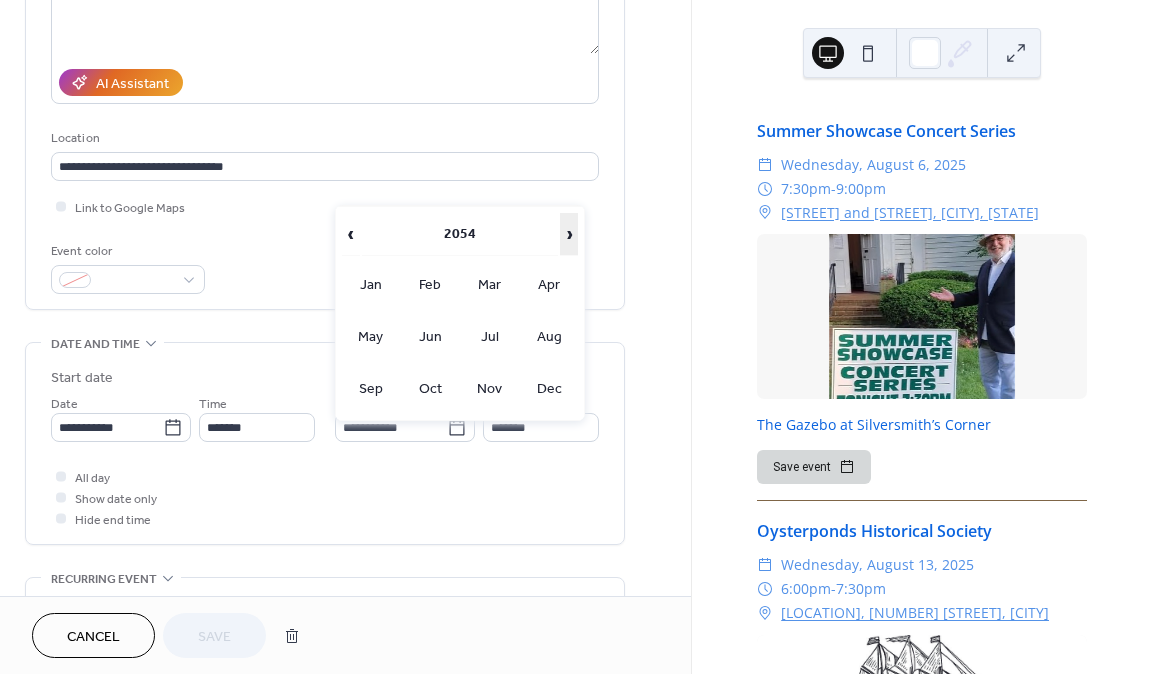 click on "›" at bounding box center (569, 234) 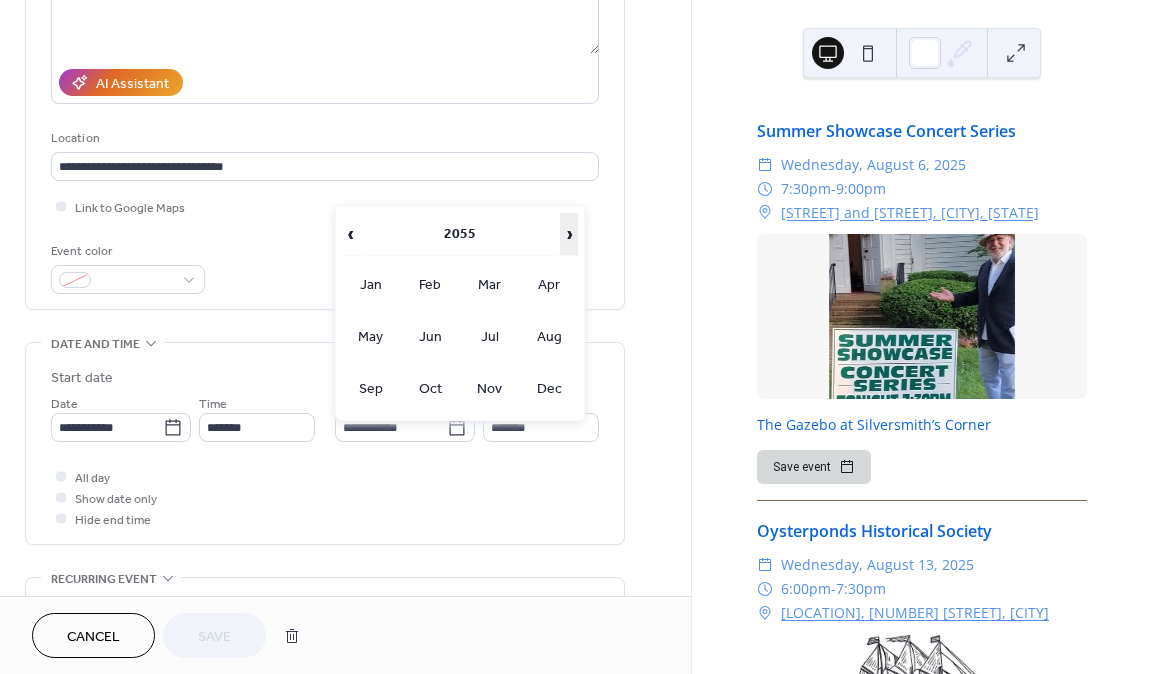 click on "›" at bounding box center (569, 234) 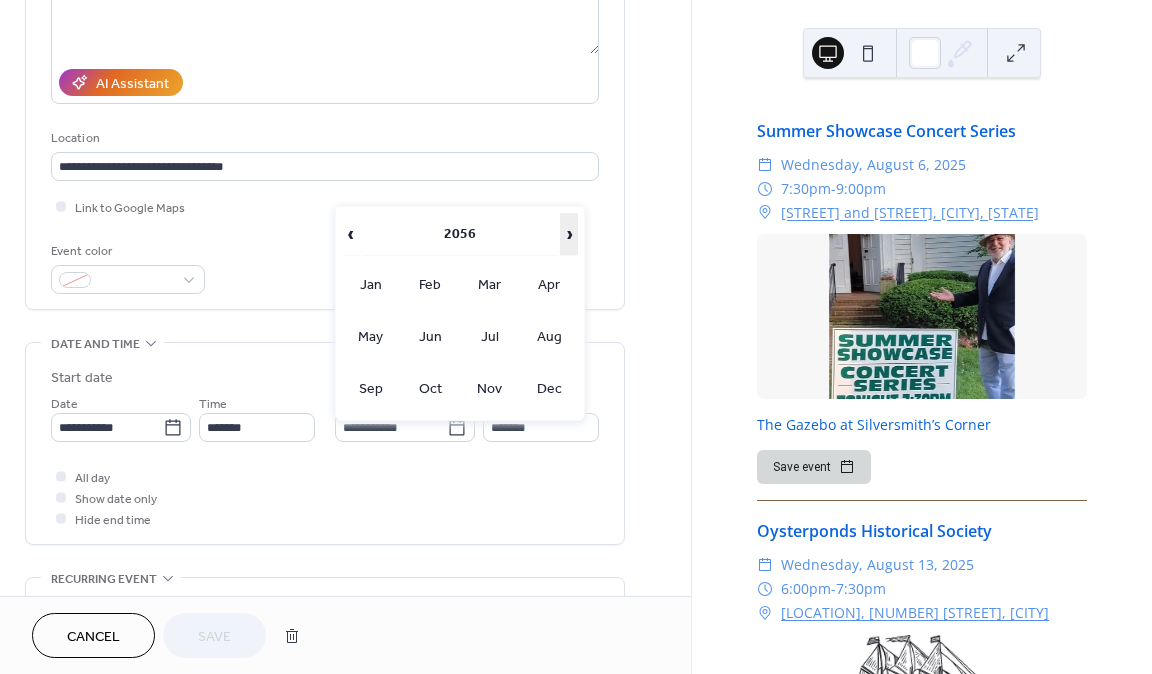click on "›" at bounding box center (569, 234) 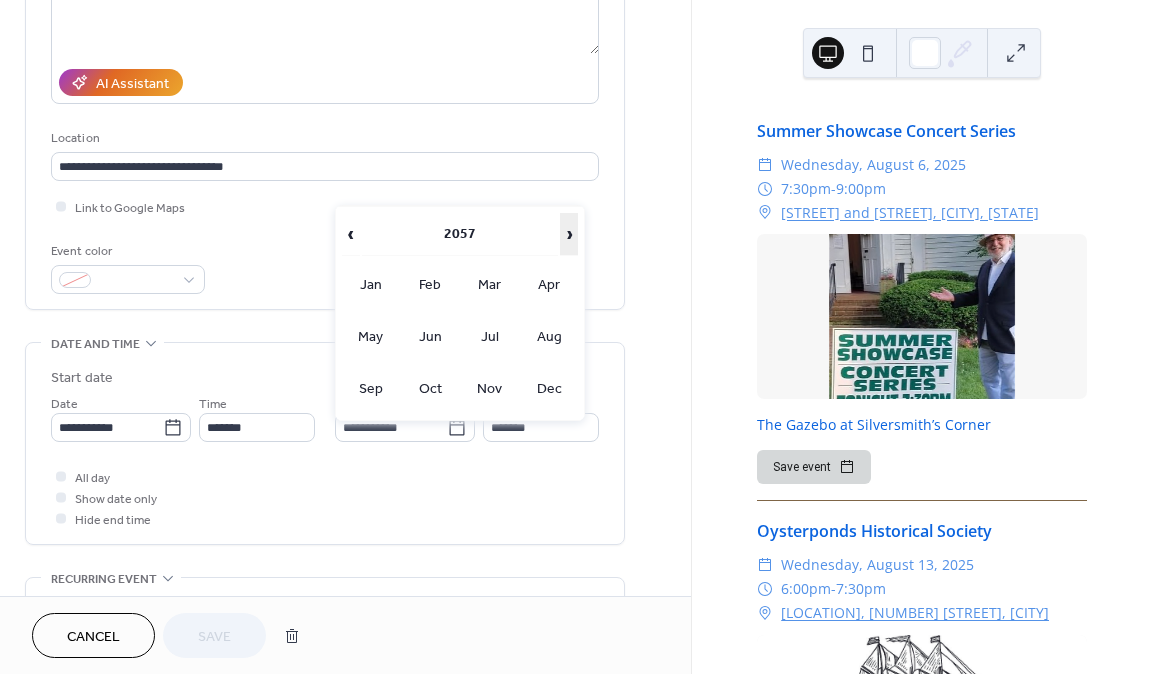click on "›" at bounding box center [569, 234] 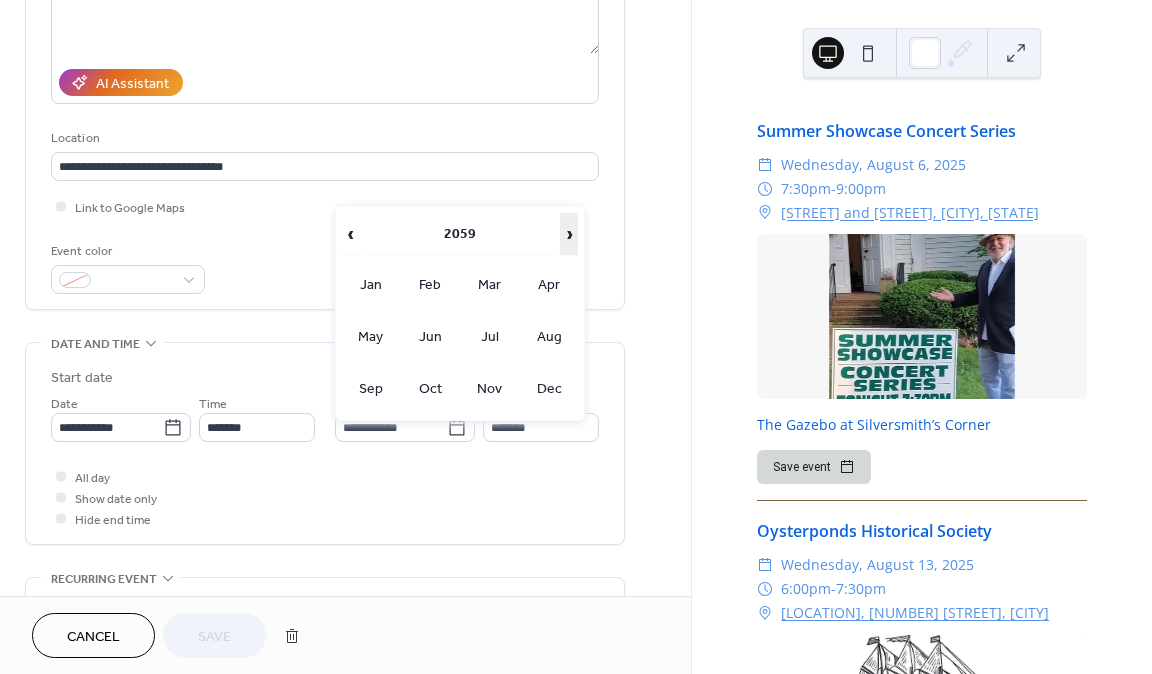 click on "›" at bounding box center (569, 234) 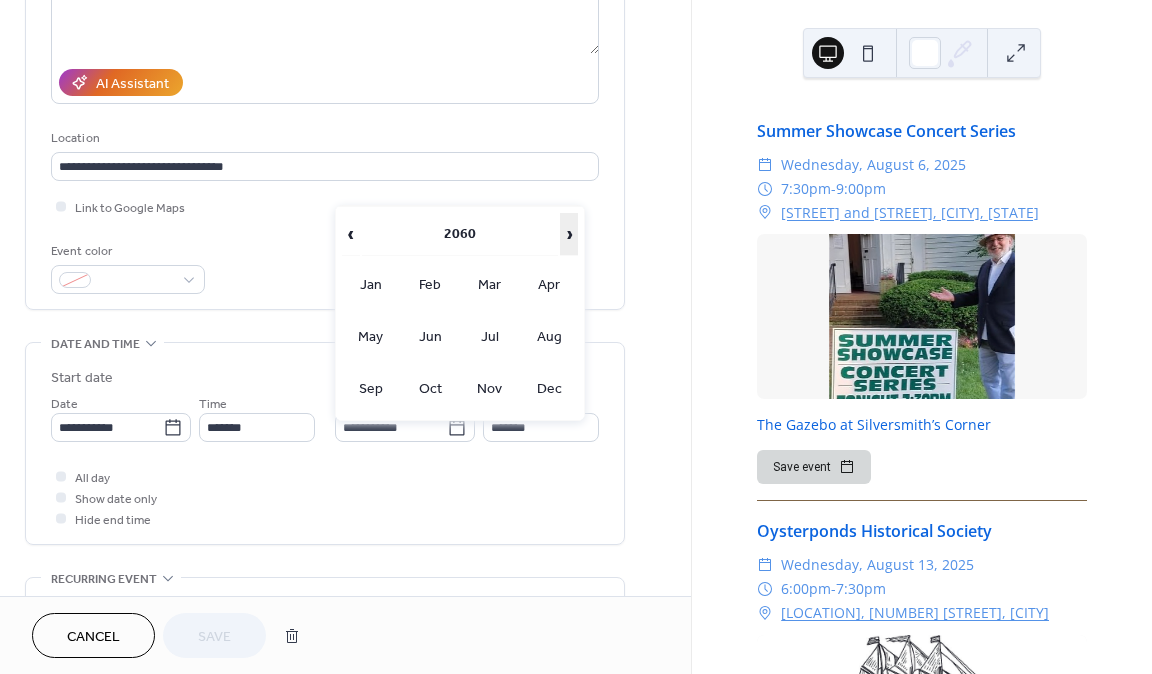 click on "›" at bounding box center (569, 234) 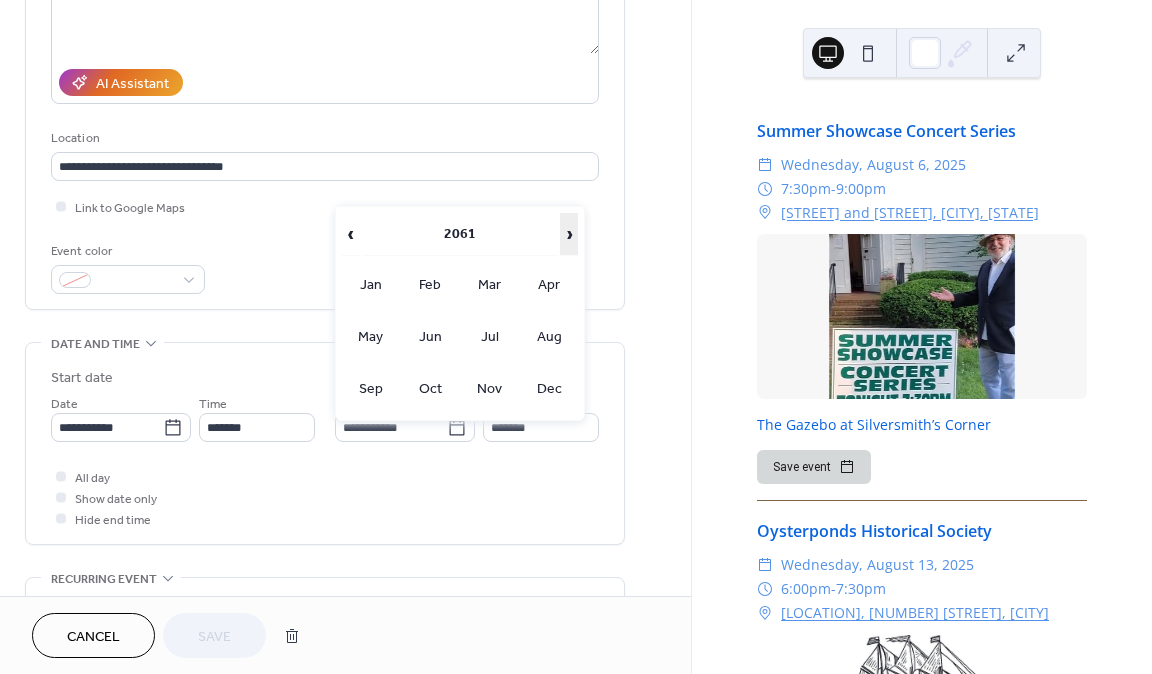 click on "›" at bounding box center [569, 234] 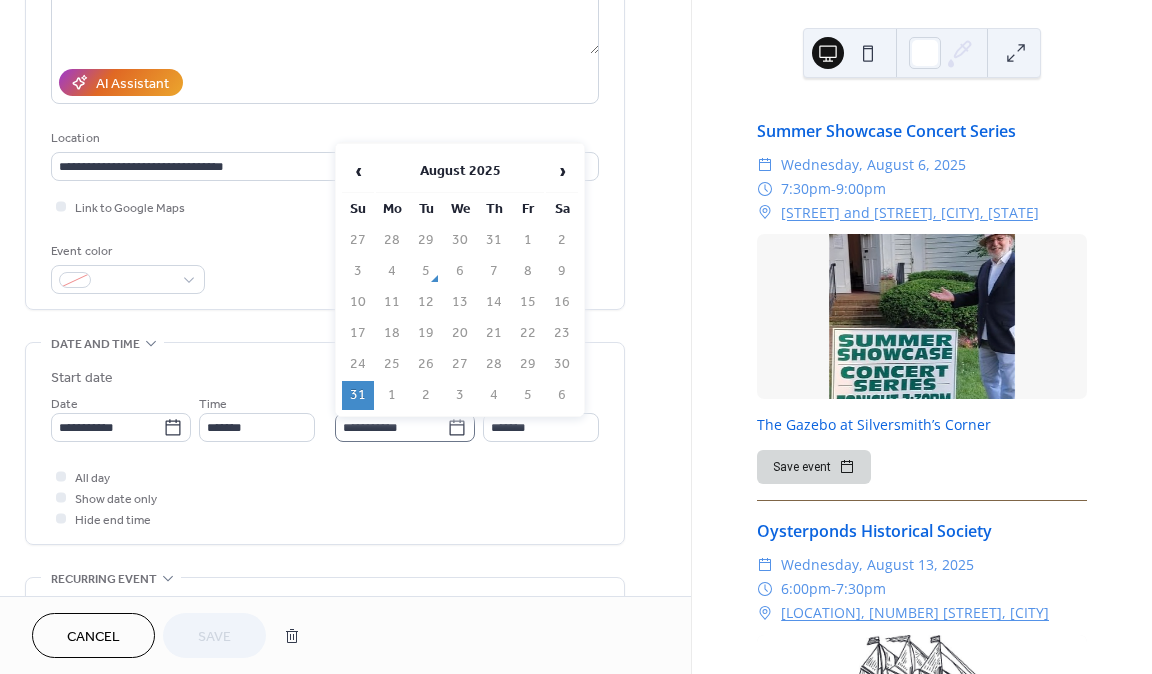click 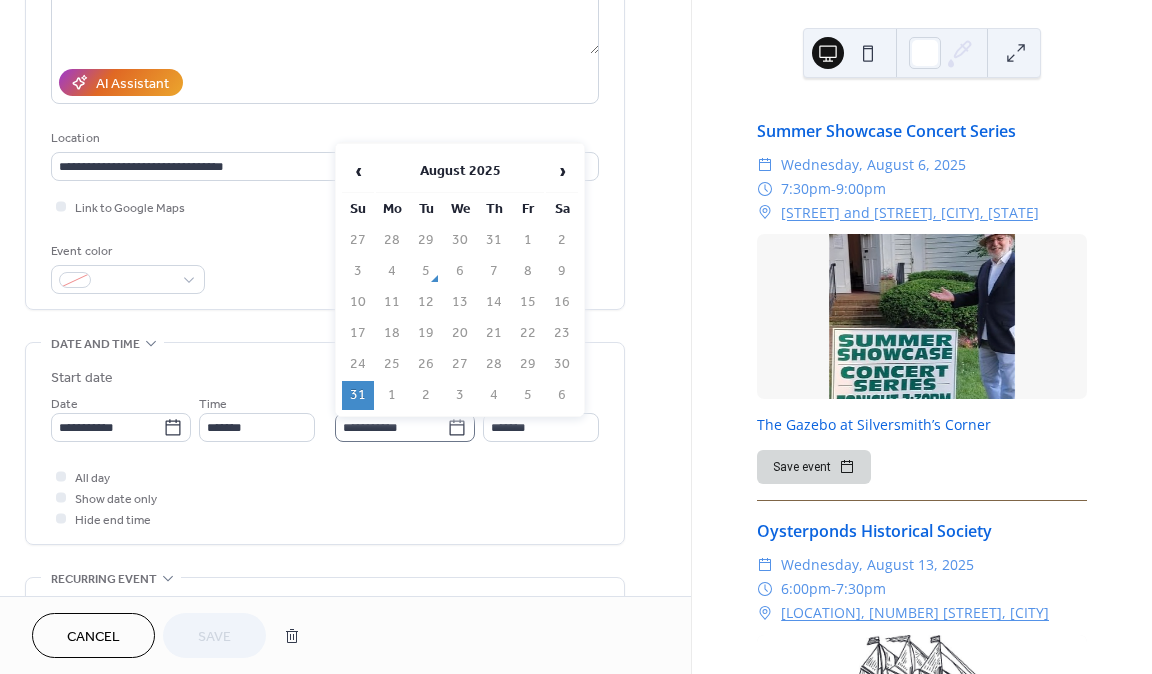click on "**********" at bounding box center [391, 427] 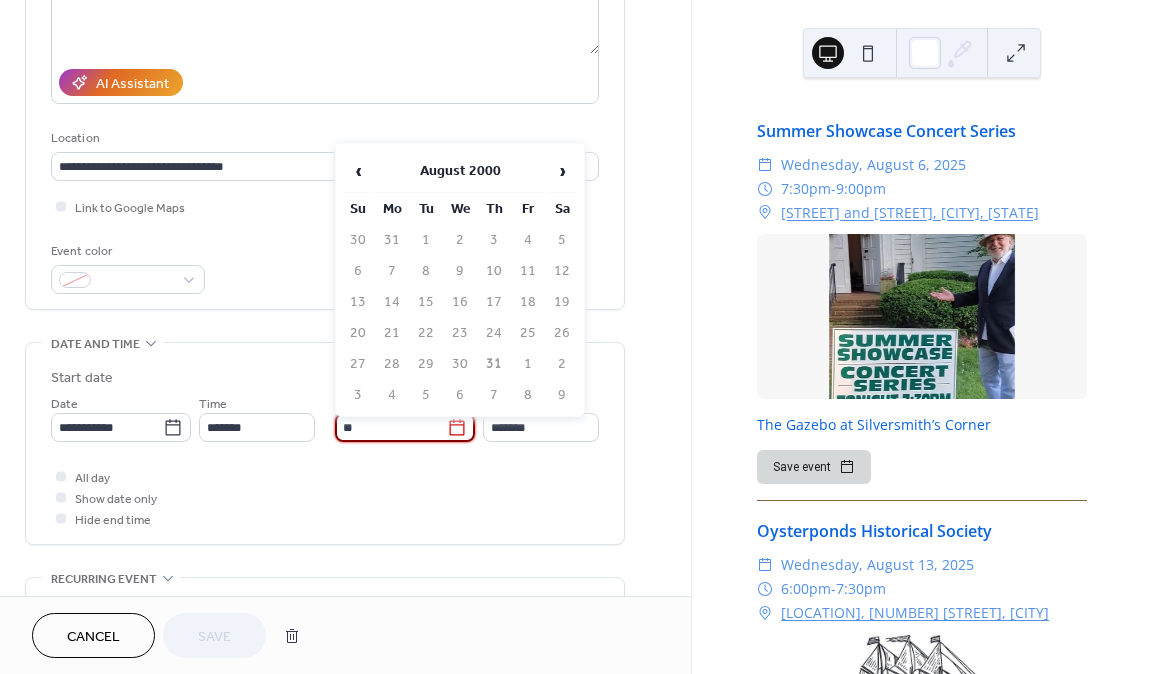 type on "*" 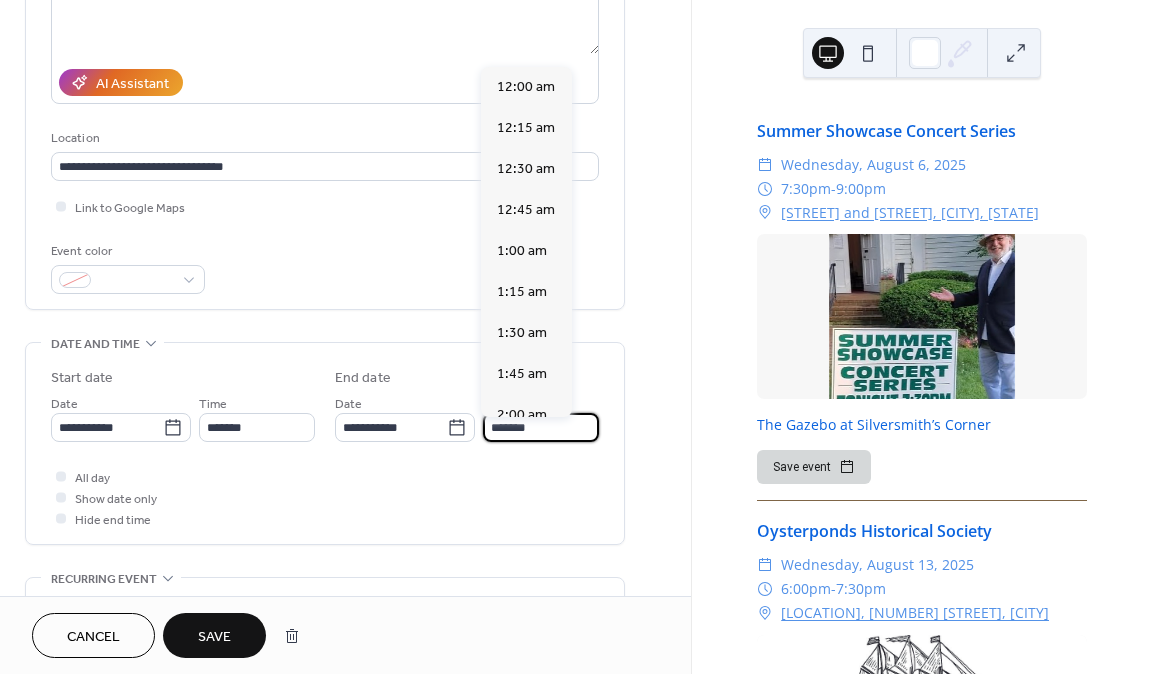 click on "*******" at bounding box center [541, 427] 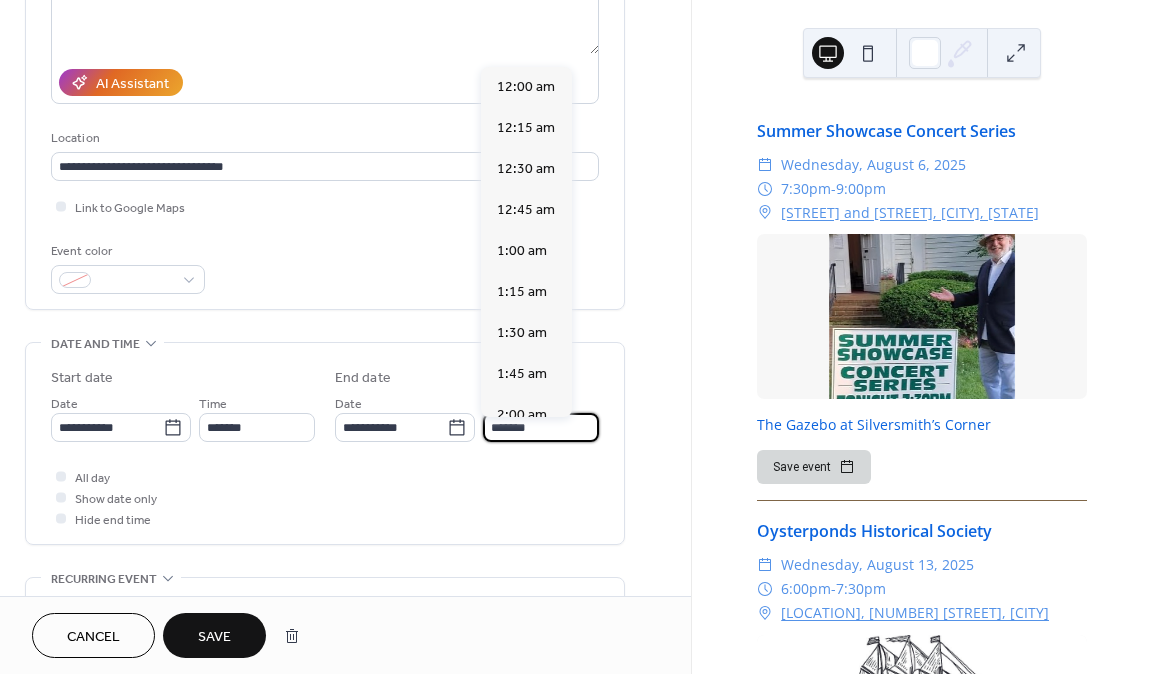 scroll, scrollTop: 2706, scrollLeft: 0, axis: vertical 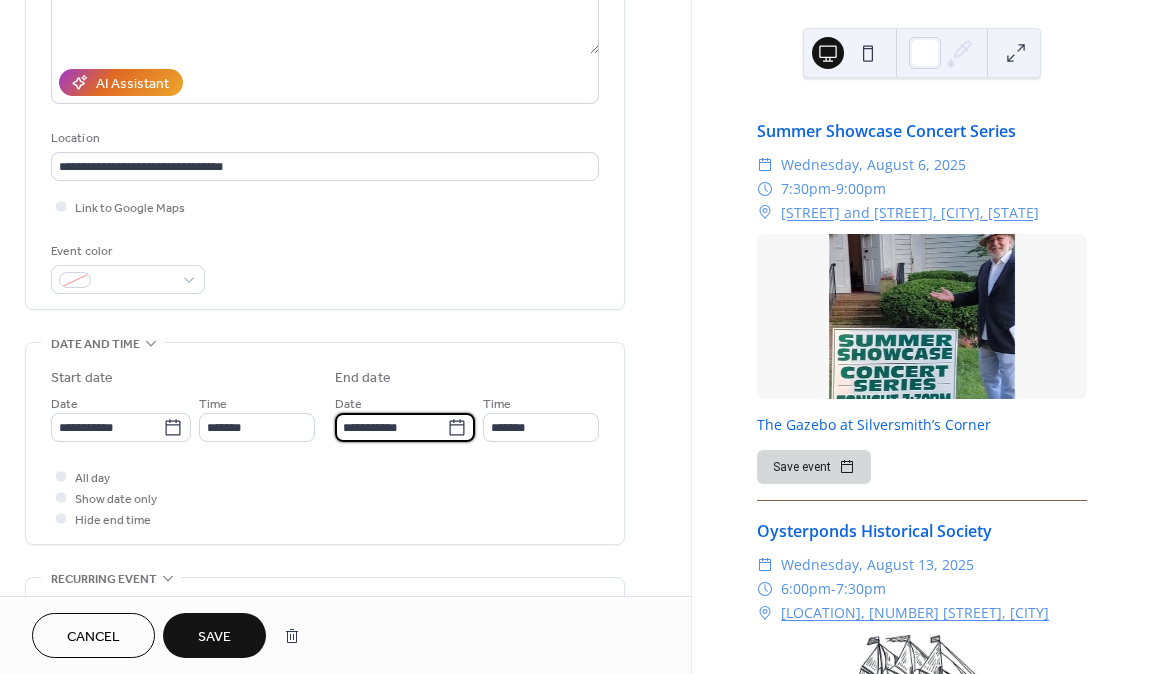 click on "**********" at bounding box center (391, 427) 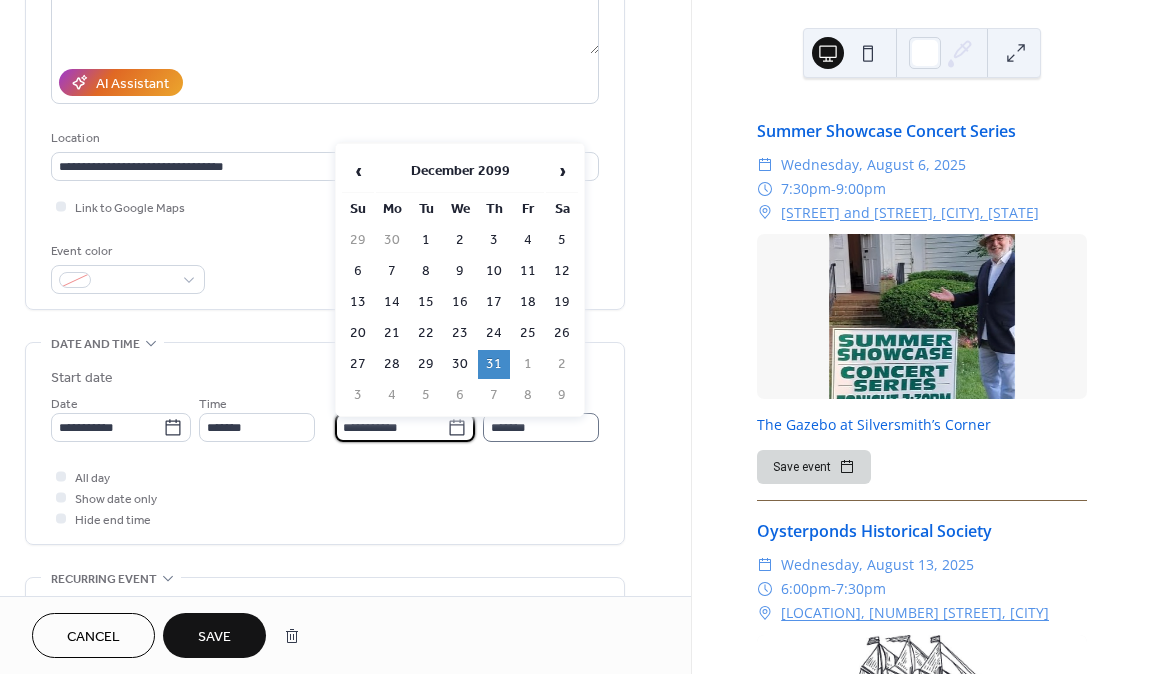 type on "**********" 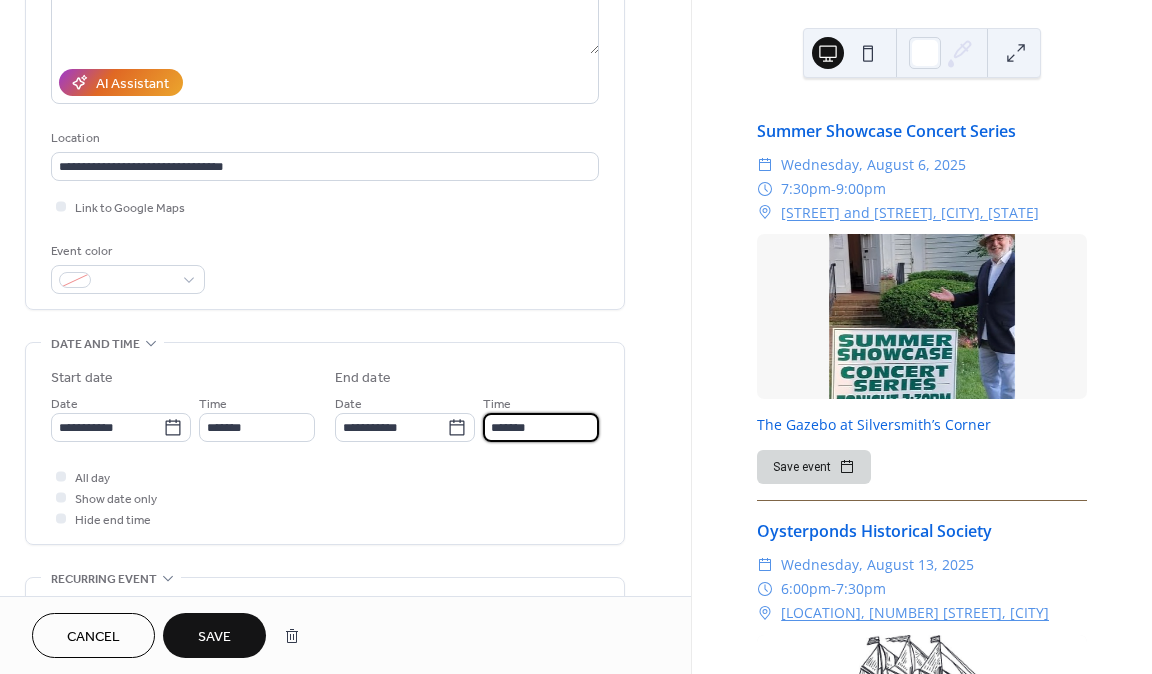 click on "*******" at bounding box center (541, 427) 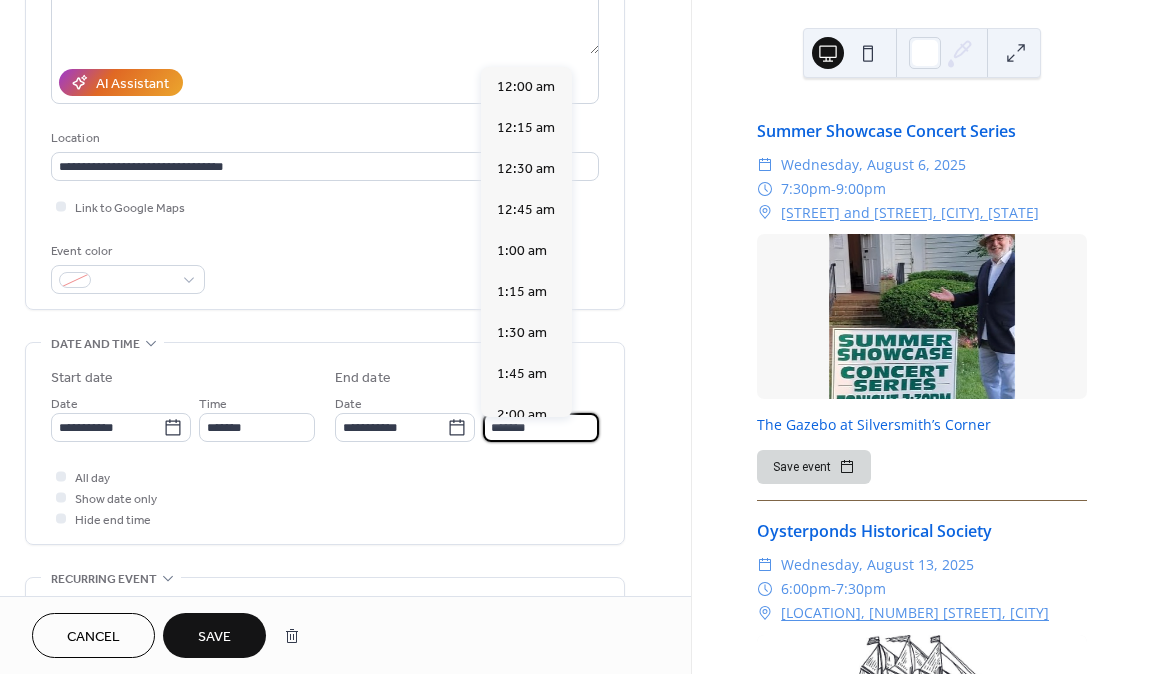 scroll, scrollTop: 2706, scrollLeft: 0, axis: vertical 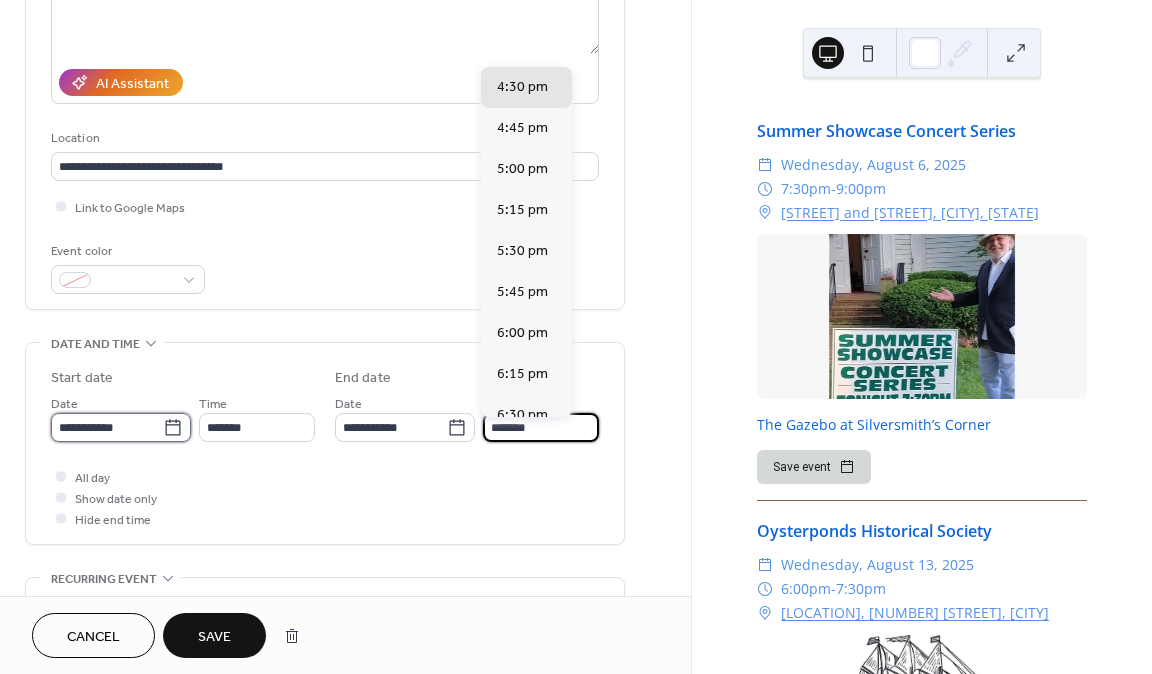 click on "**********" at bounding box center (107, 427) 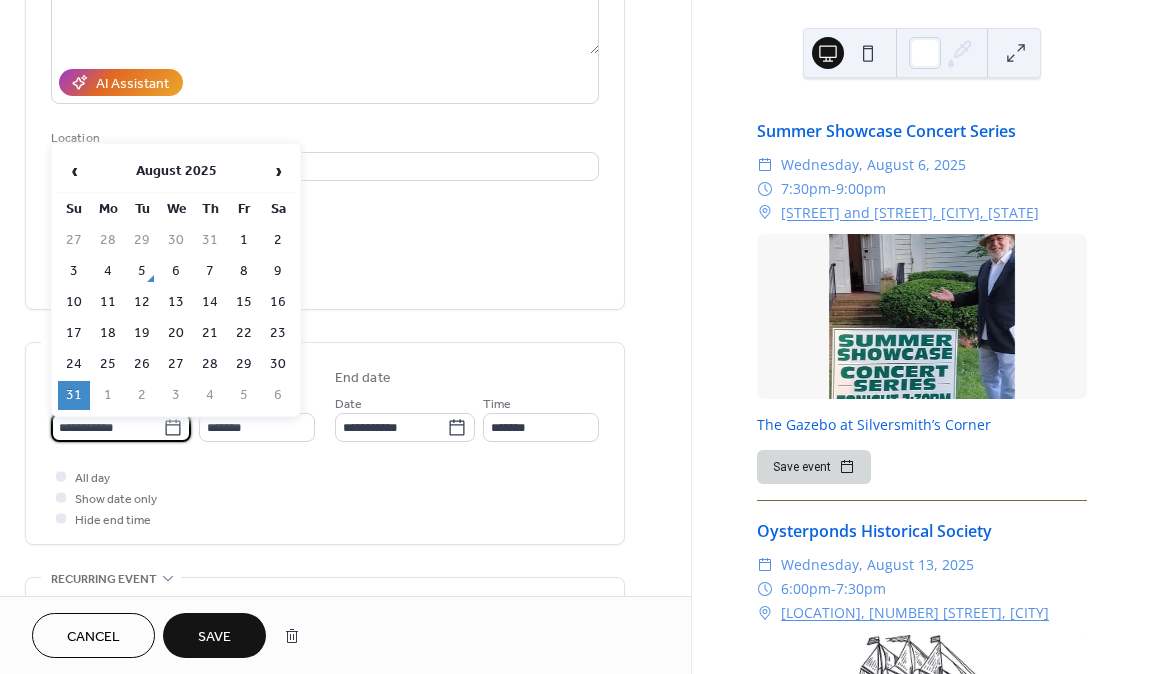 click on "**********" at bounding box center (107, 427) 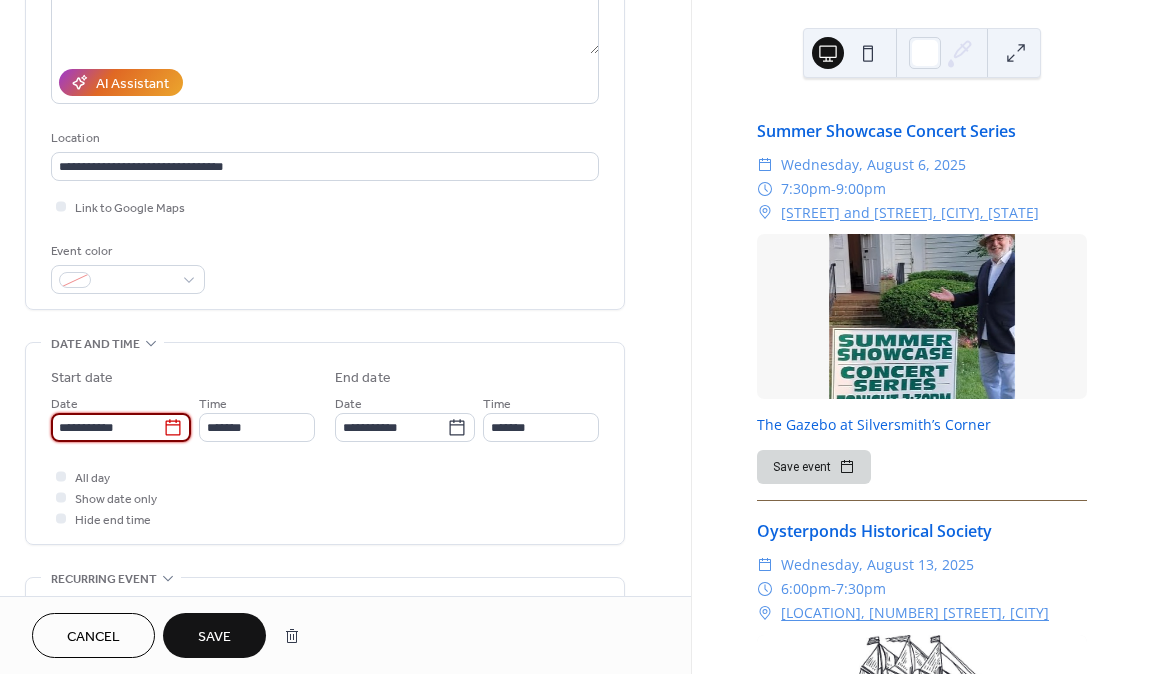 click on "**********" at bounding box center (107, 427) 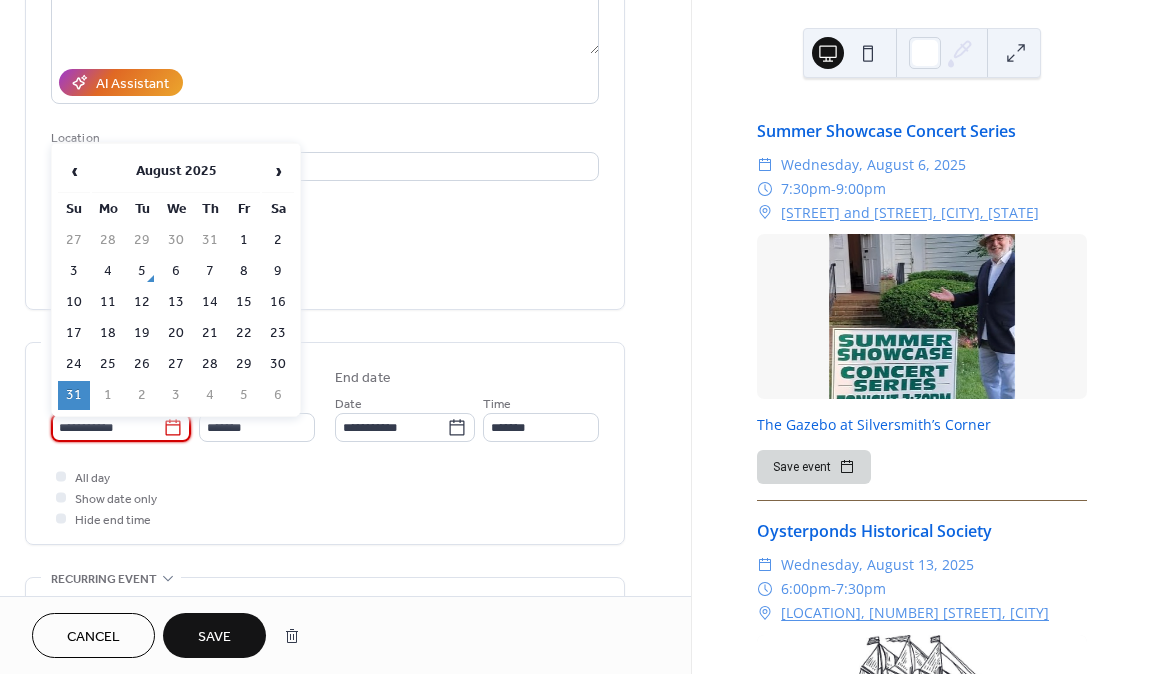 click on "**********" at bounding box center (325, 448) 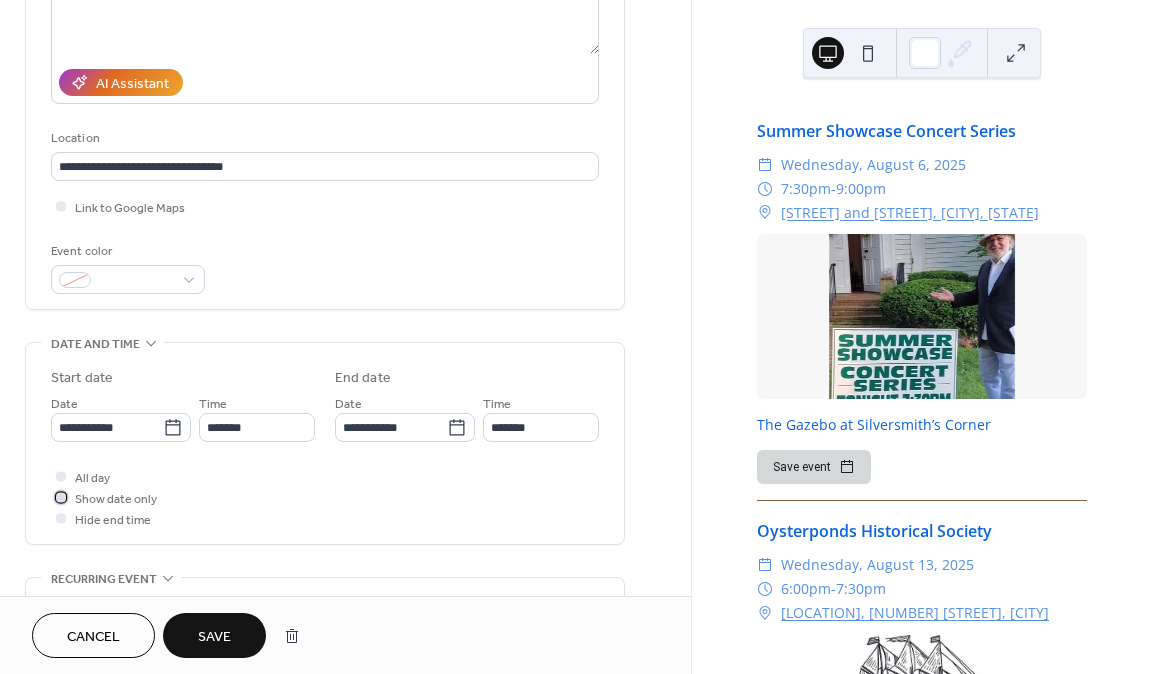 click at bounding box center [61, 497] 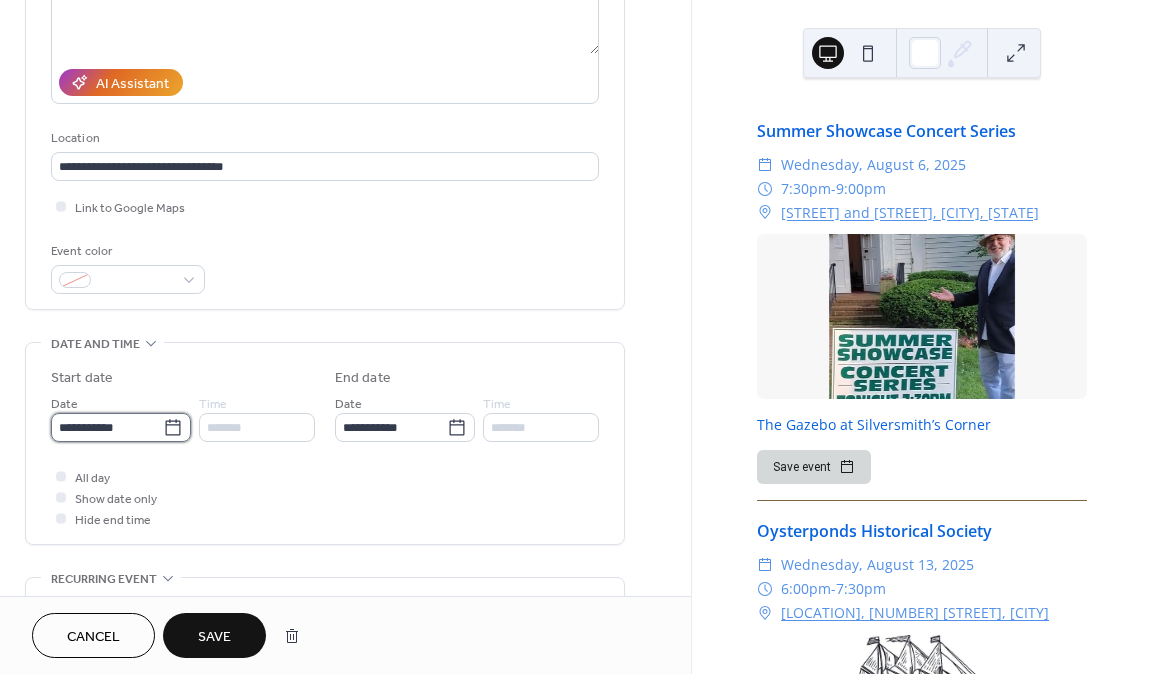 click on "**********" at bounding box center [107, 427] 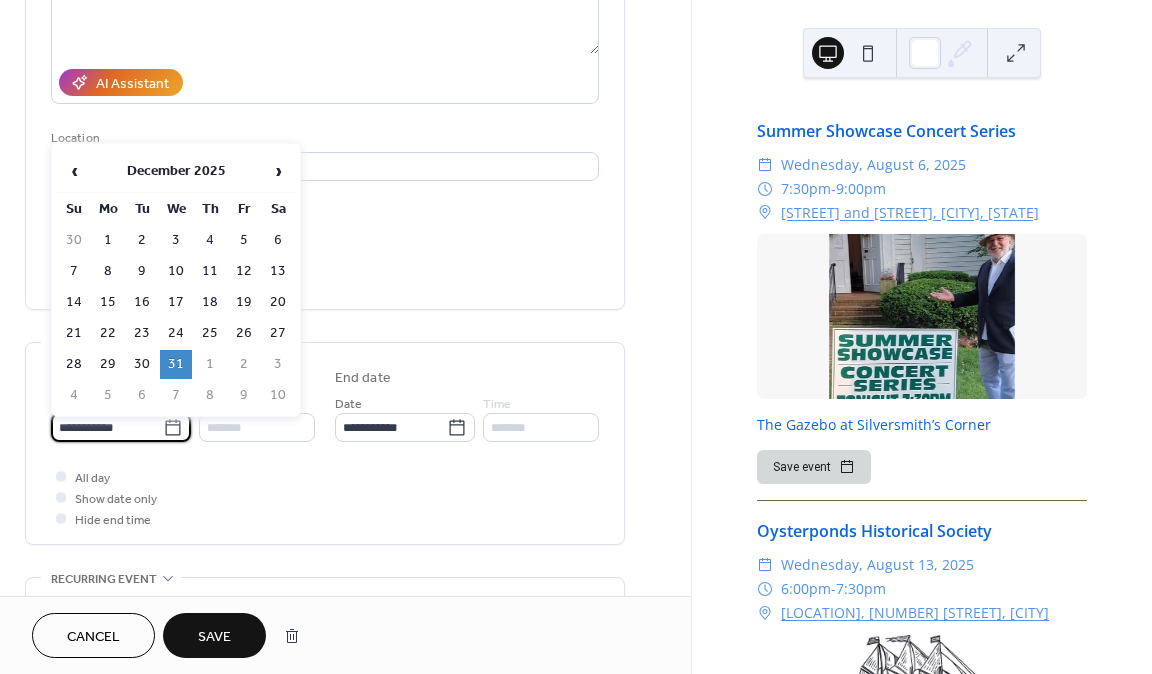 click on "**********" at bounding box center (107, 427) 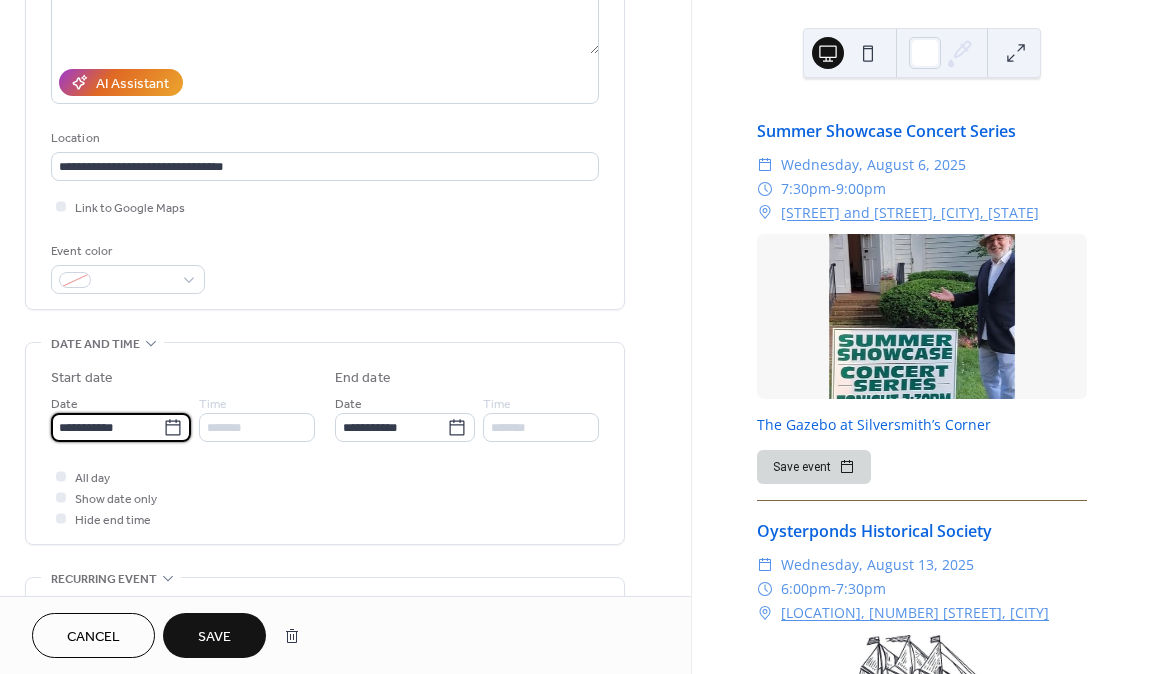 click on "**********" at bounding box center [325, 448] 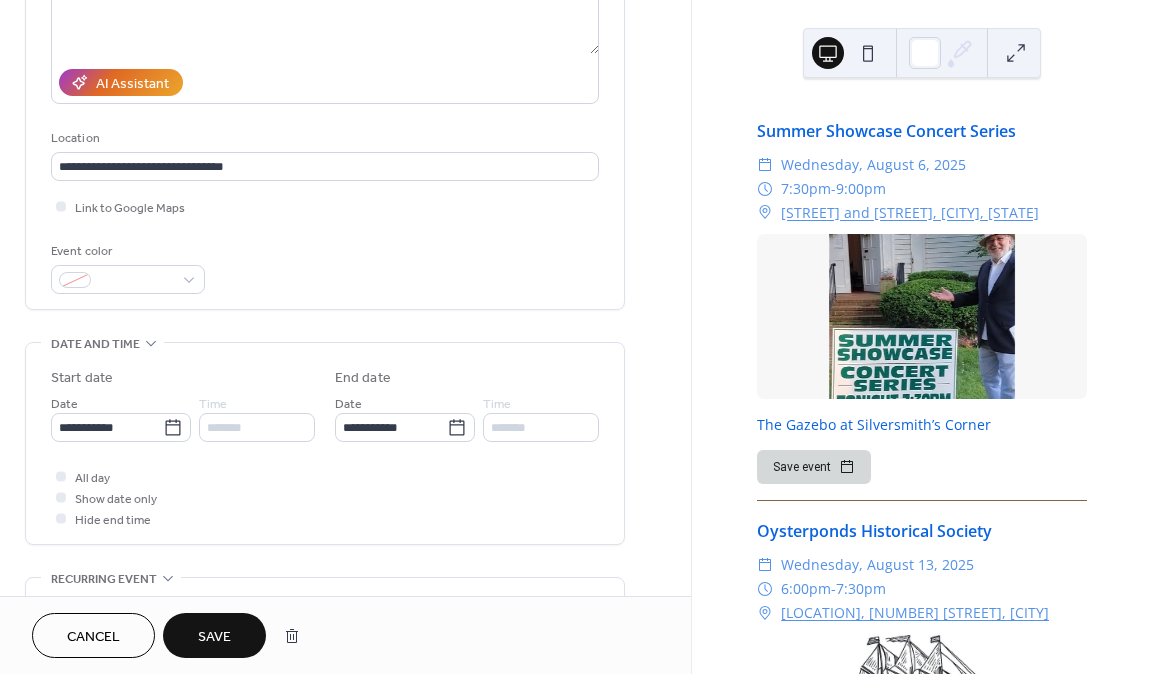 click on "Save" at bounding box center [214, 637] 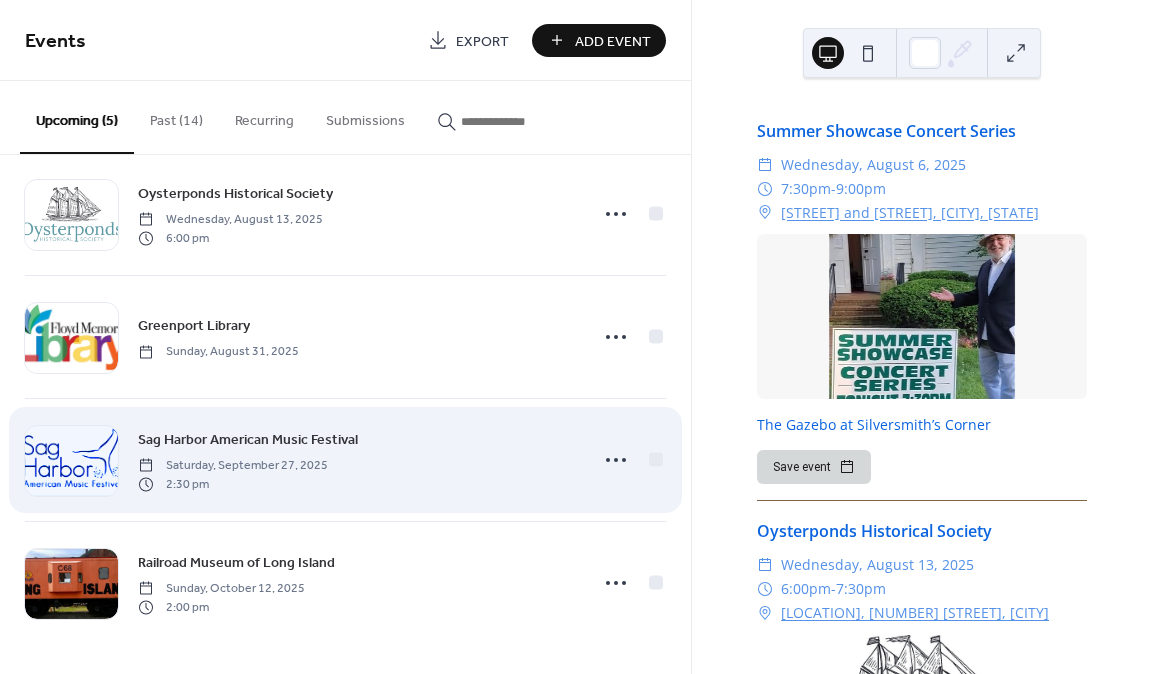 scroll, scrollTop: 155, scrollLeft: 0, axis: vertical 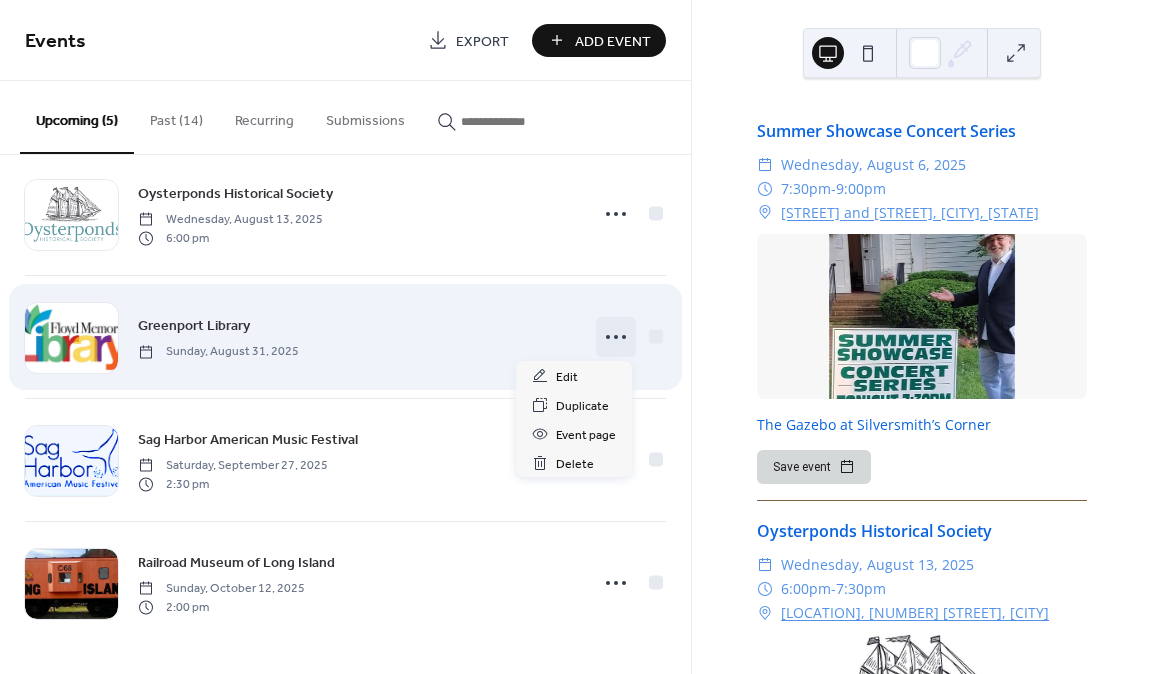 click 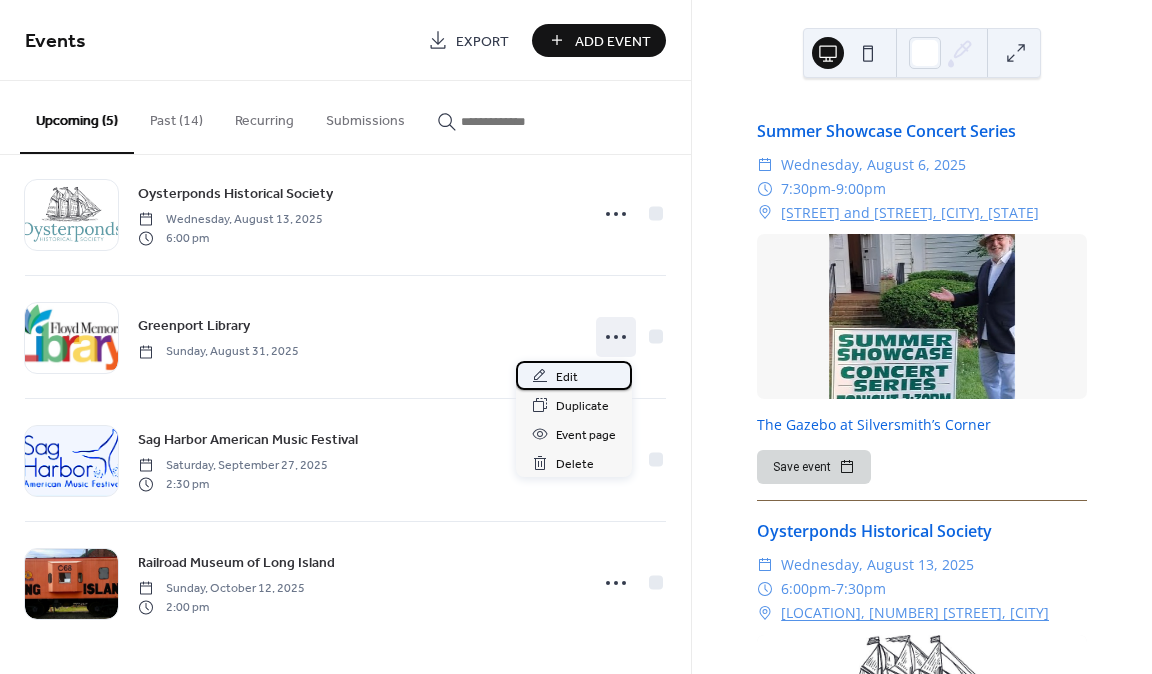 click on "Edit" at bounding box center (567, 377) 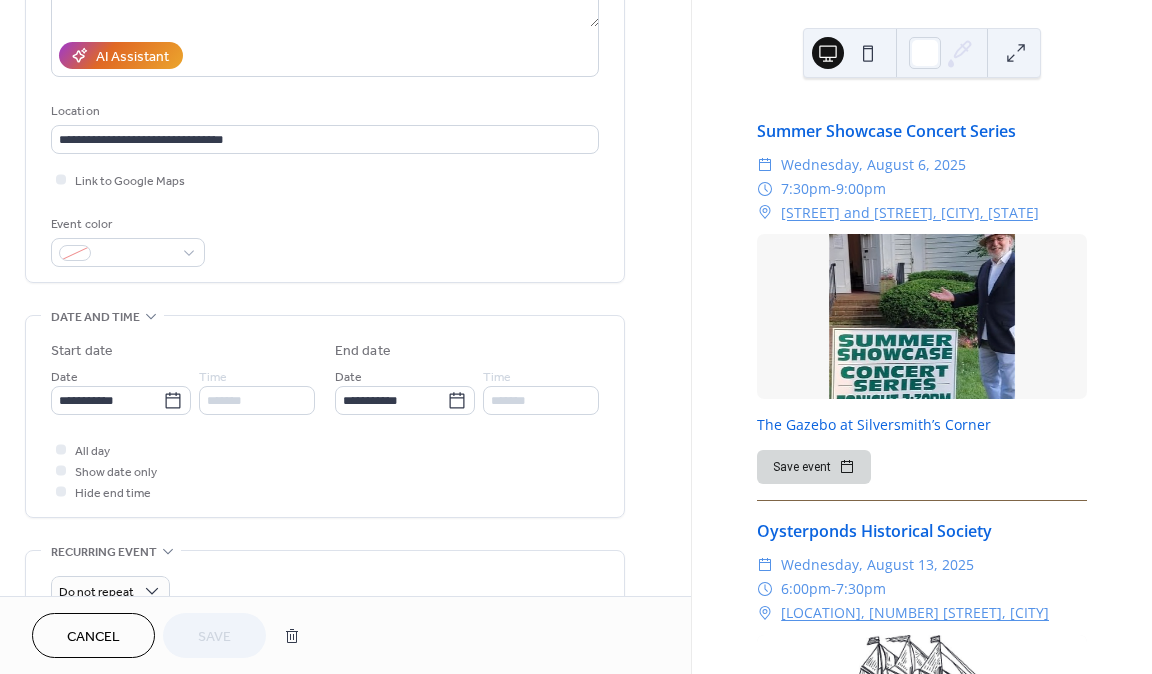 scroll, scrollTop: 369, scrollLeft: 0, axis: vertical 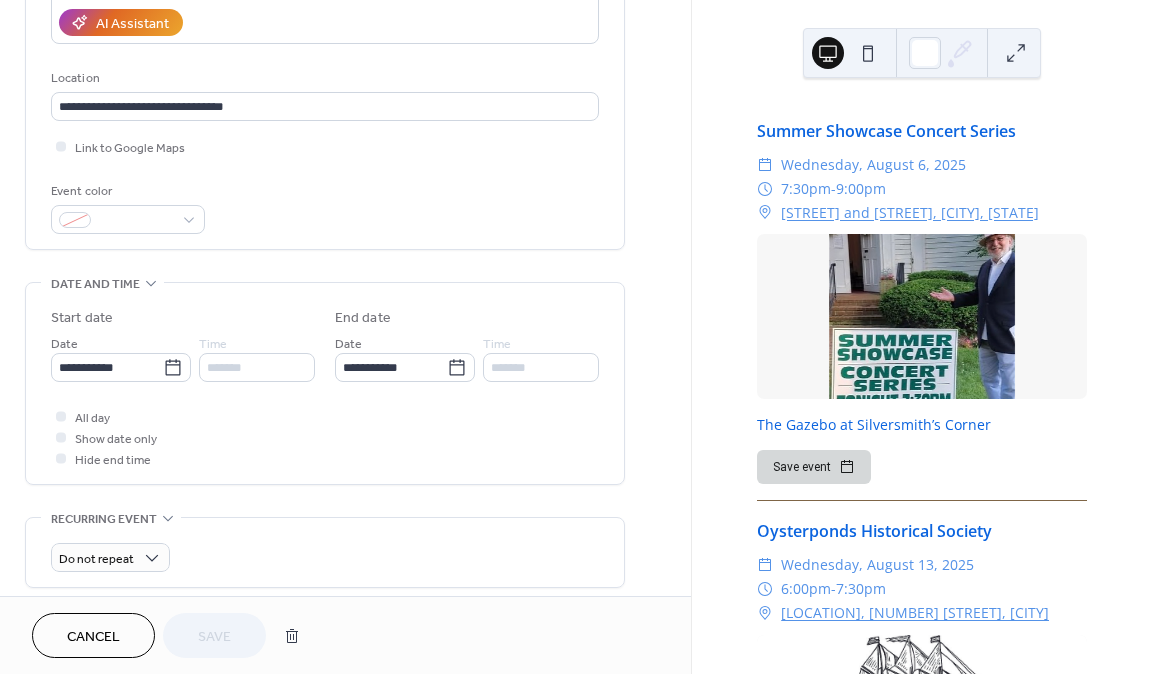 click 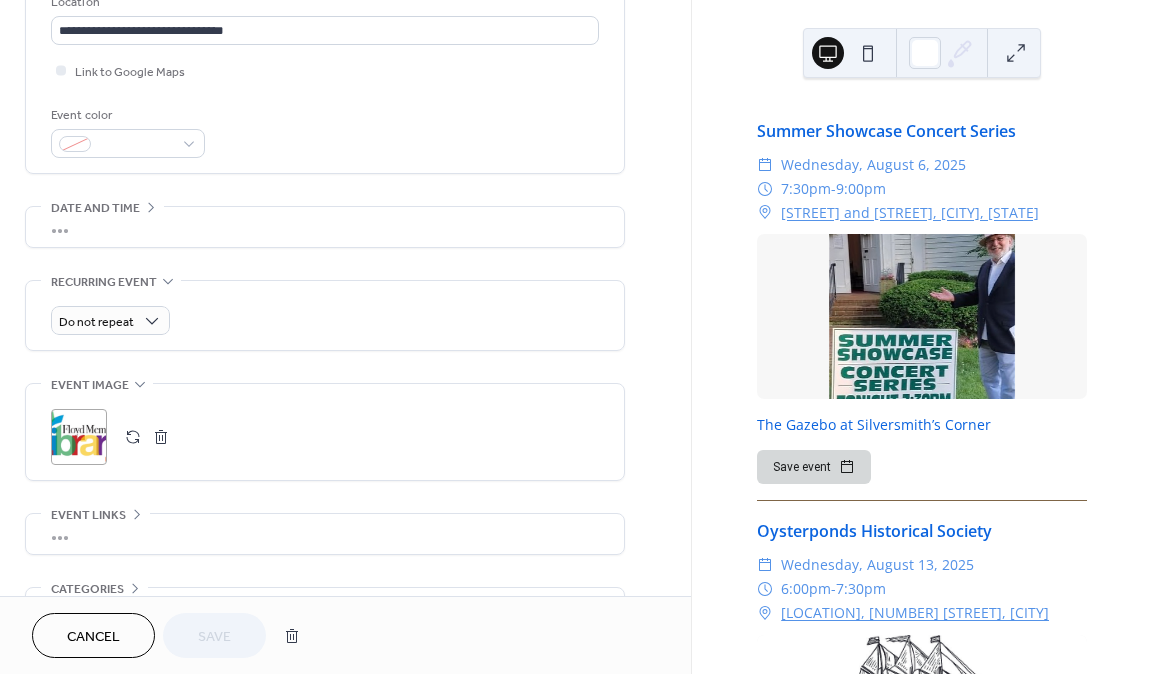 scroll, scrollTop: 369, scrollLeft: 0, axis: vertical 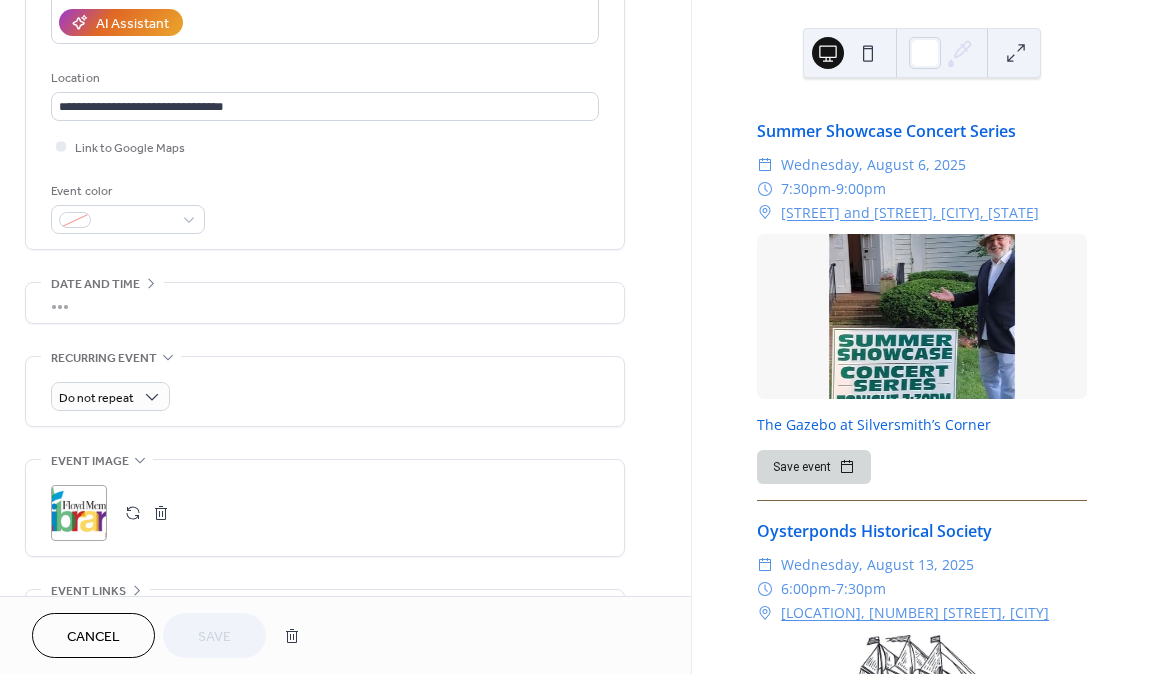 click 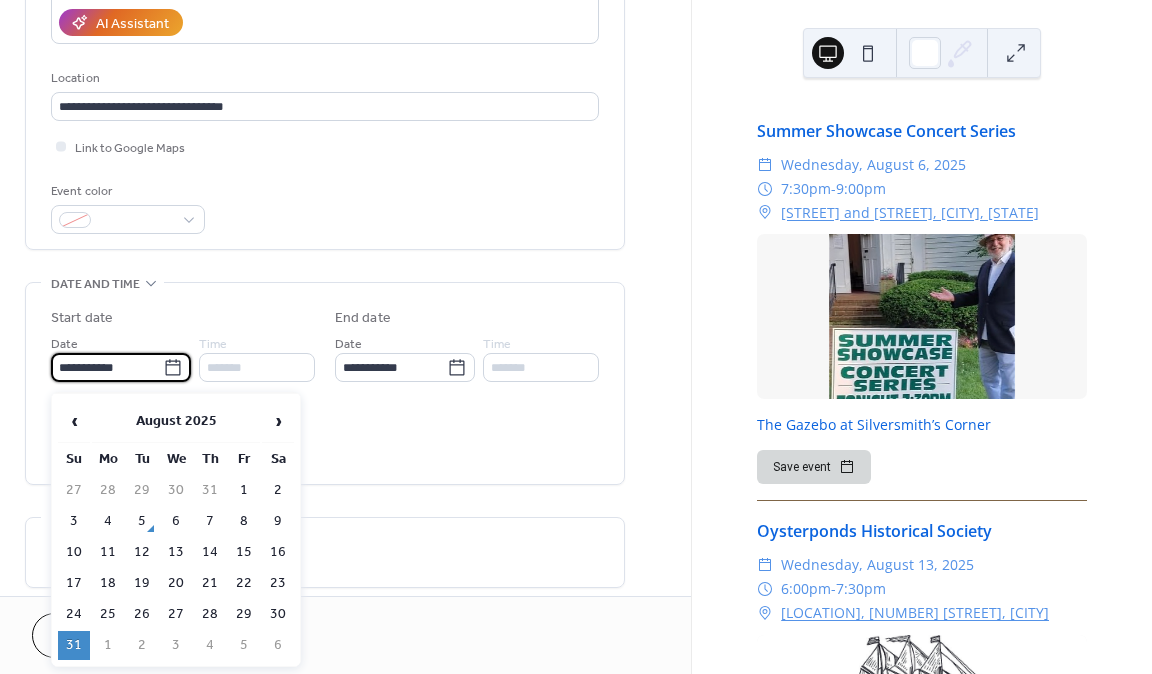 click on "**********" at bounding box center [107, 367] 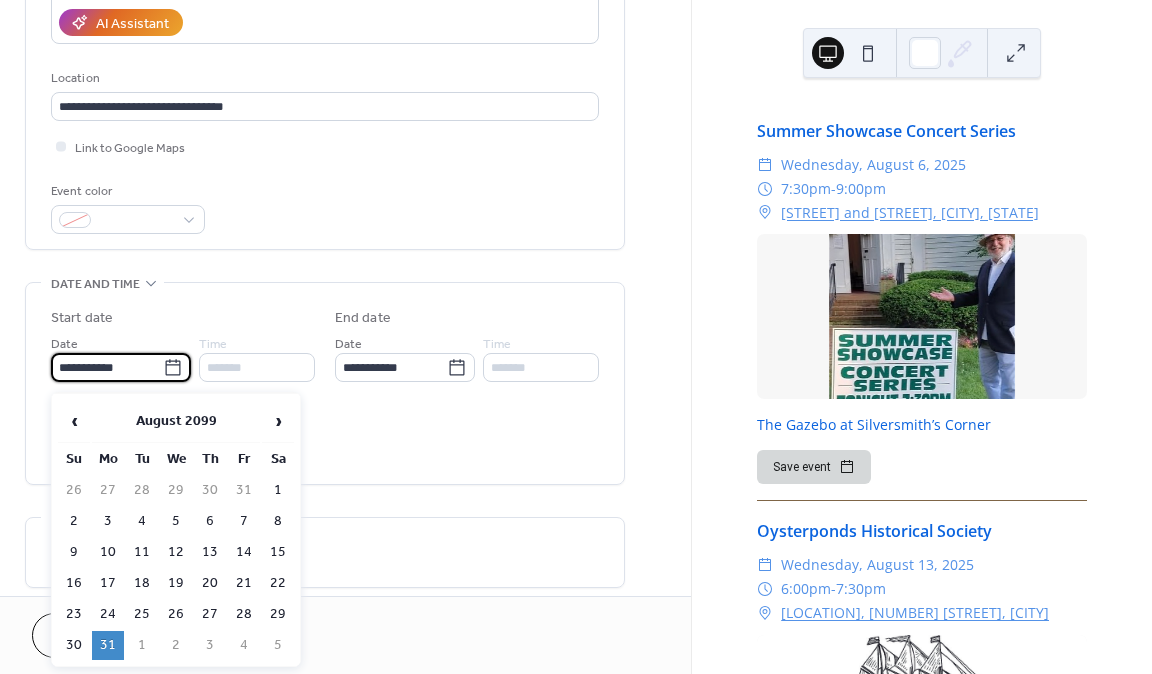 click on "**********" at bounding box center (107, 367) 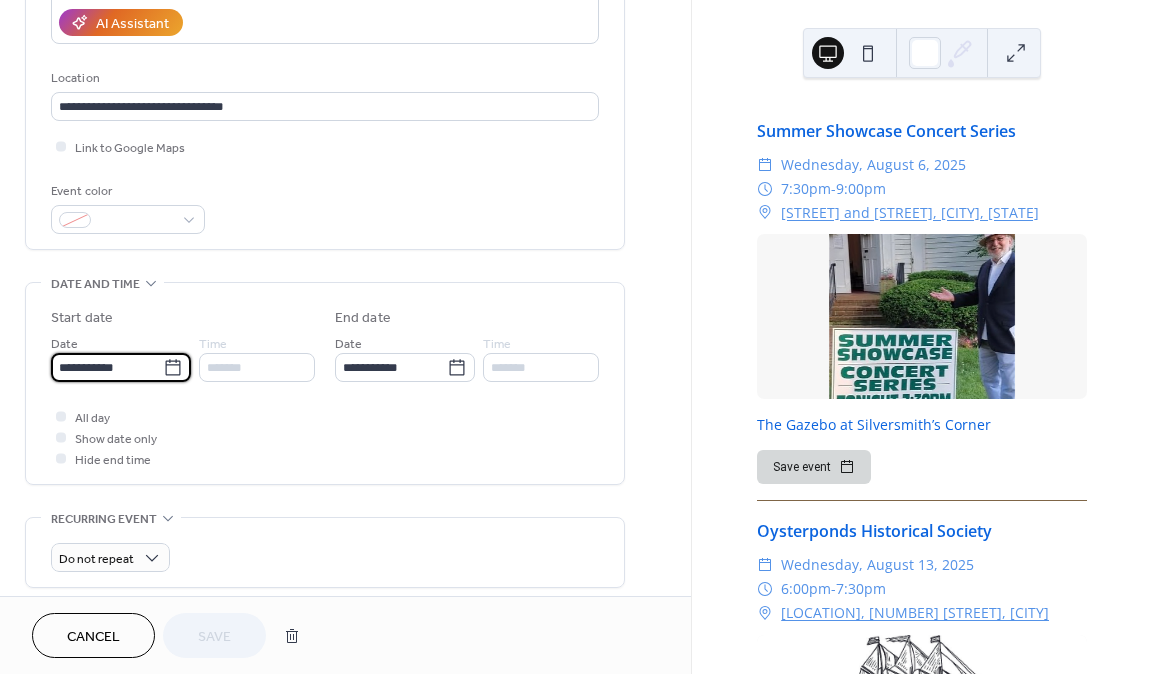 click on "**********" at bounding box center (107, 367) 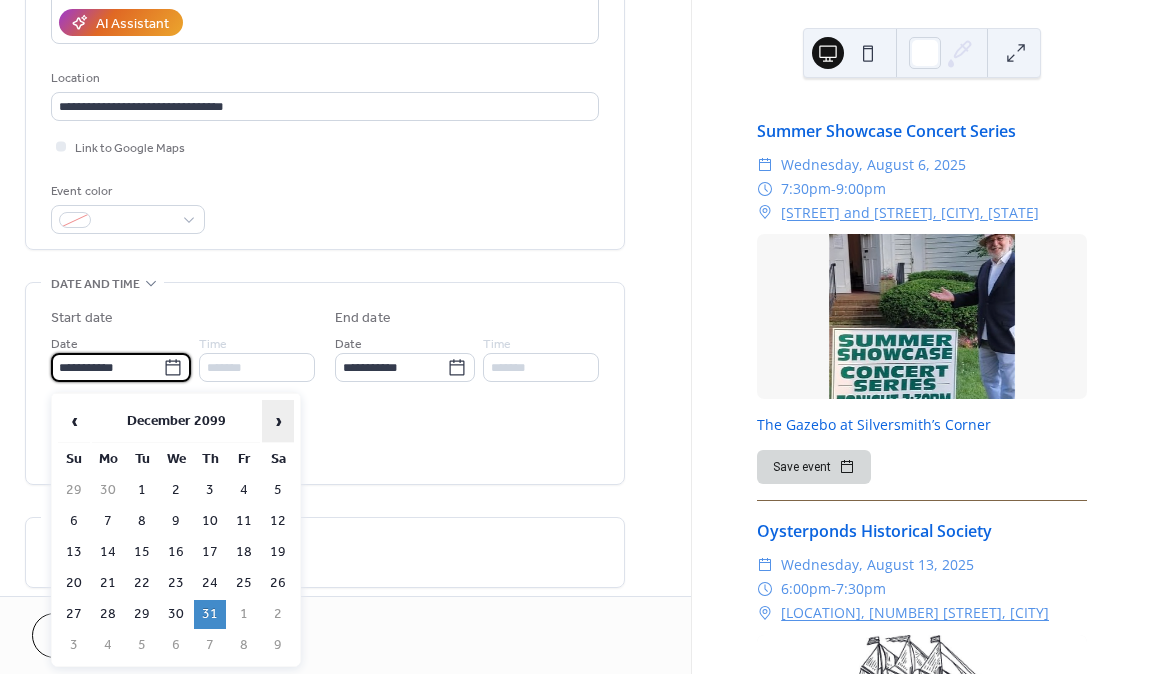 click on "›" at bounding box center [278, 421] 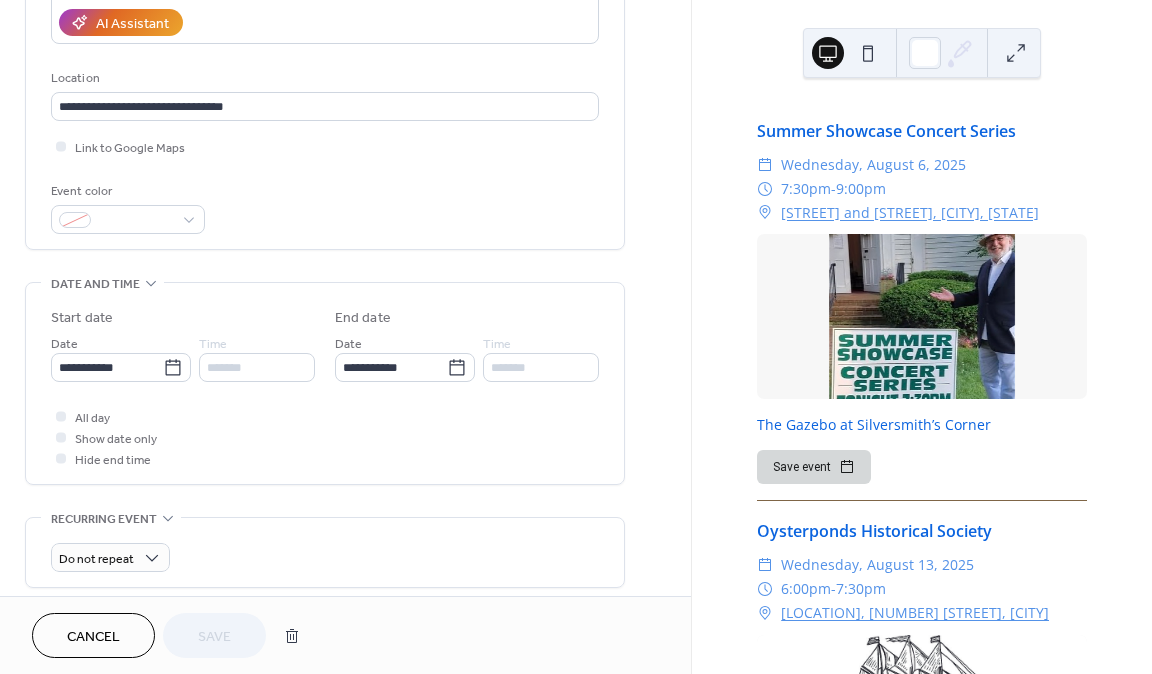click on "All day Show date only Hide end time" at bounding box center (325, 437) 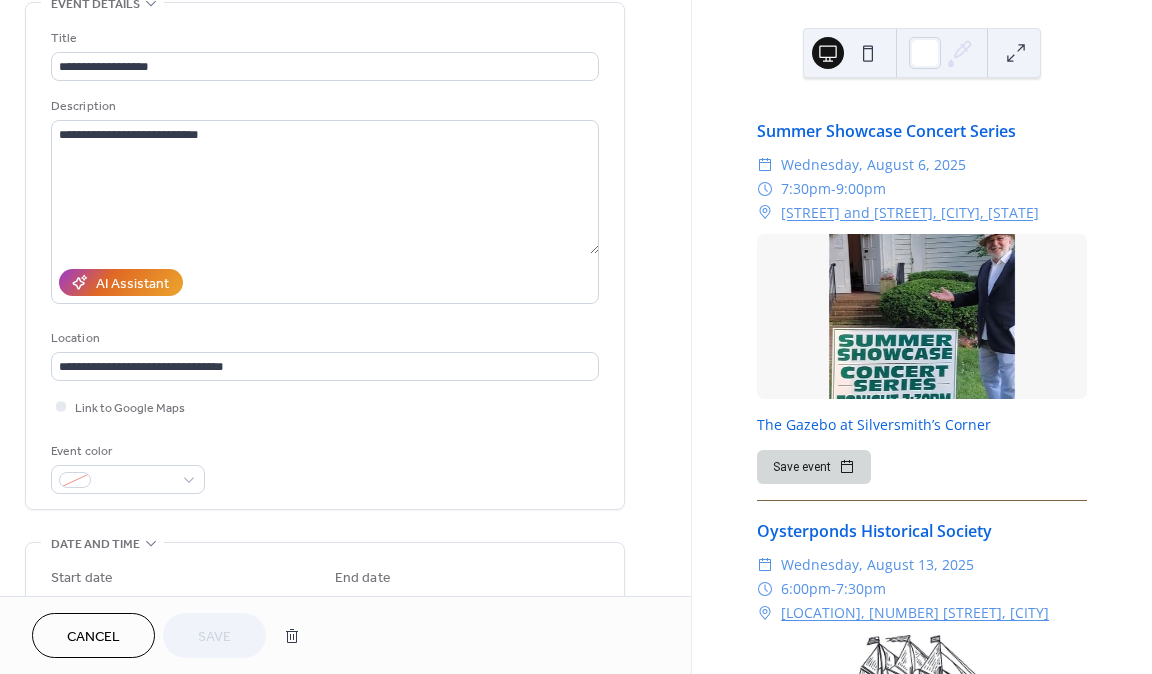 scroll, scrollTop: 120, scrollLeft: 0, axis: vertical 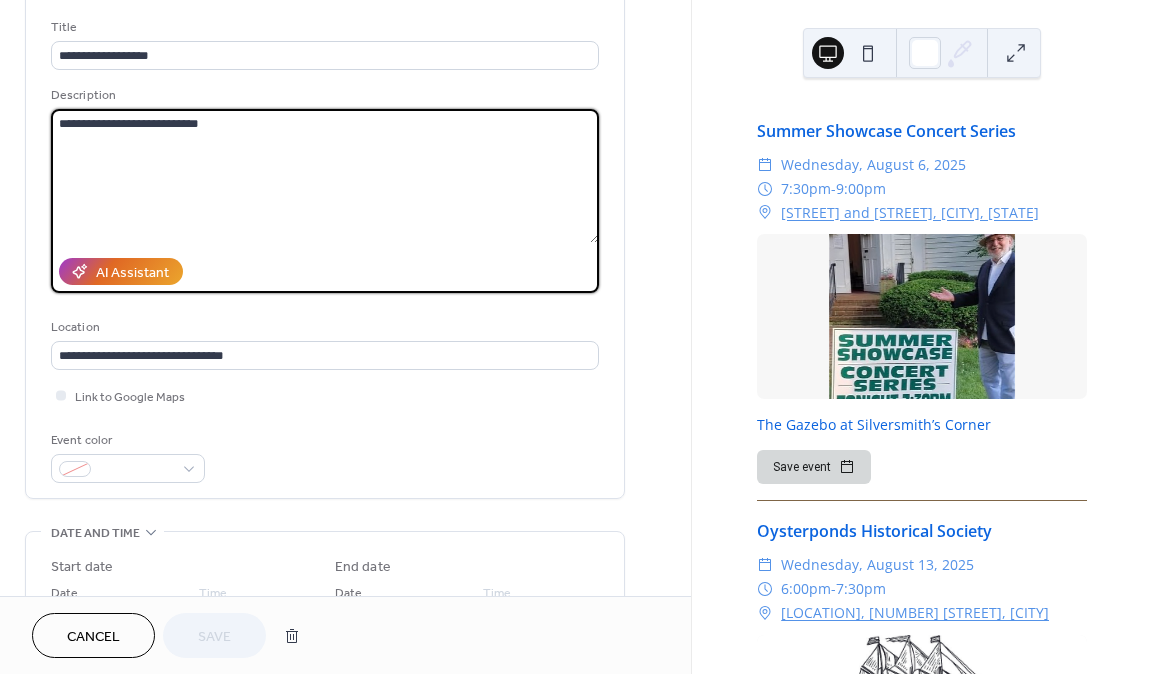 drag, startPoint x: 232, startPoint y: 124, endPoint x: 191, endPoint y: 122, distance: 41.04875 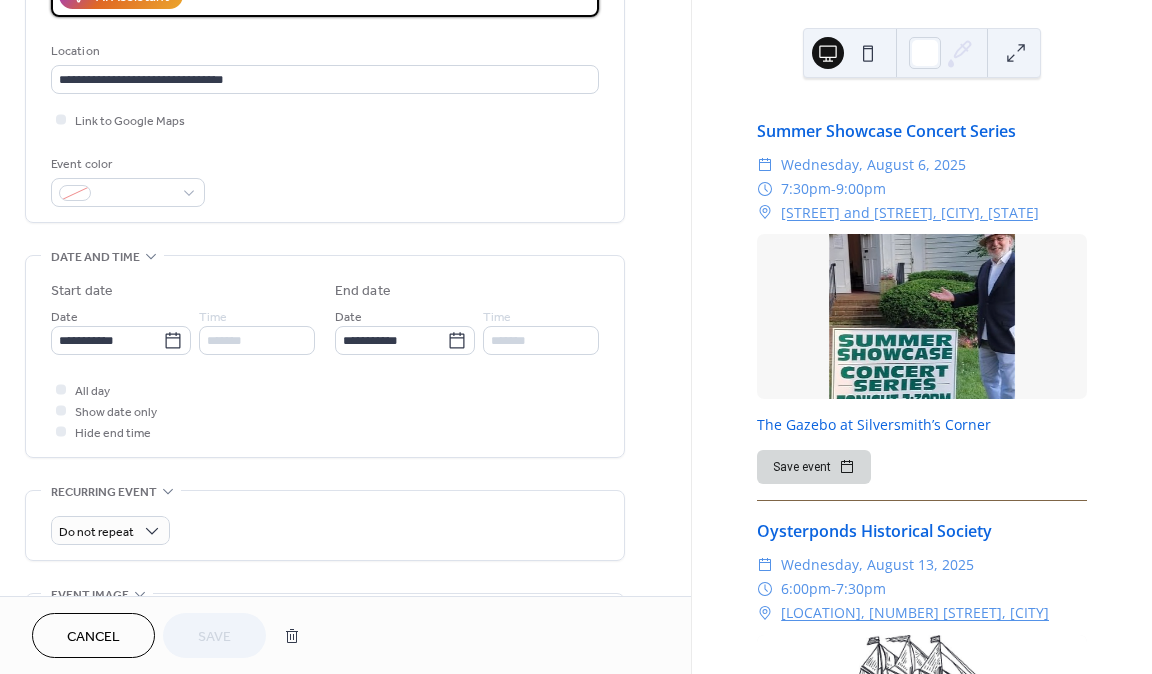 scroll, scrollTop: 396, scrollLeft: 0, axis: vertical 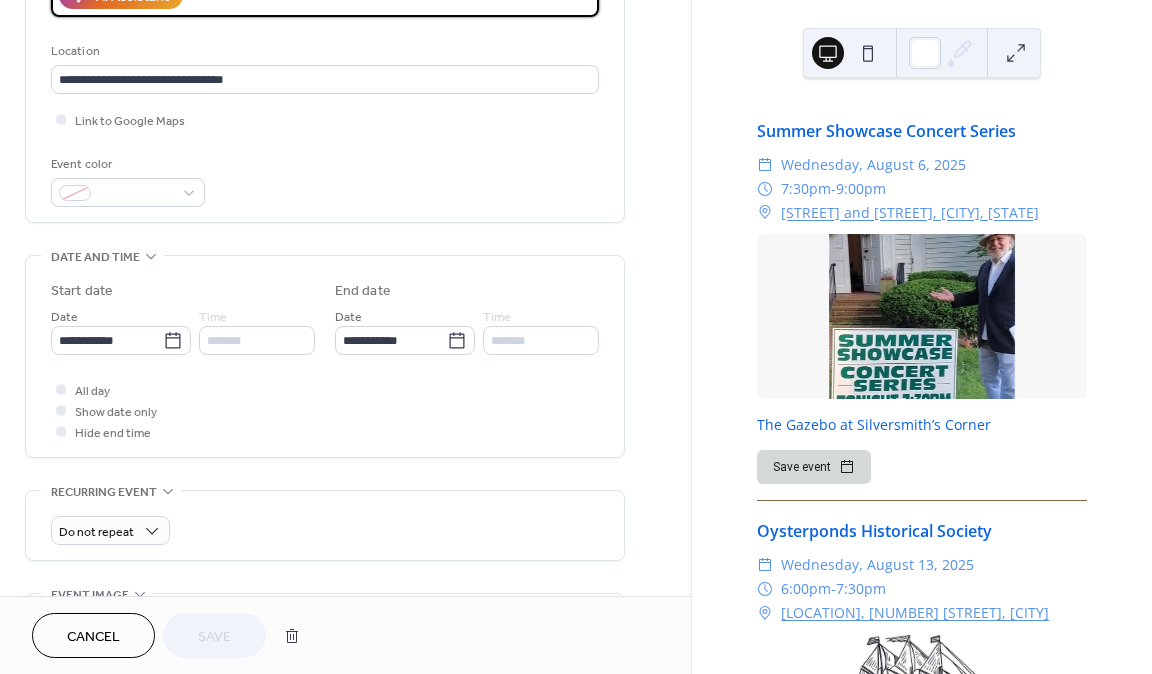 click on "**********" at bounding box center (325, 361) 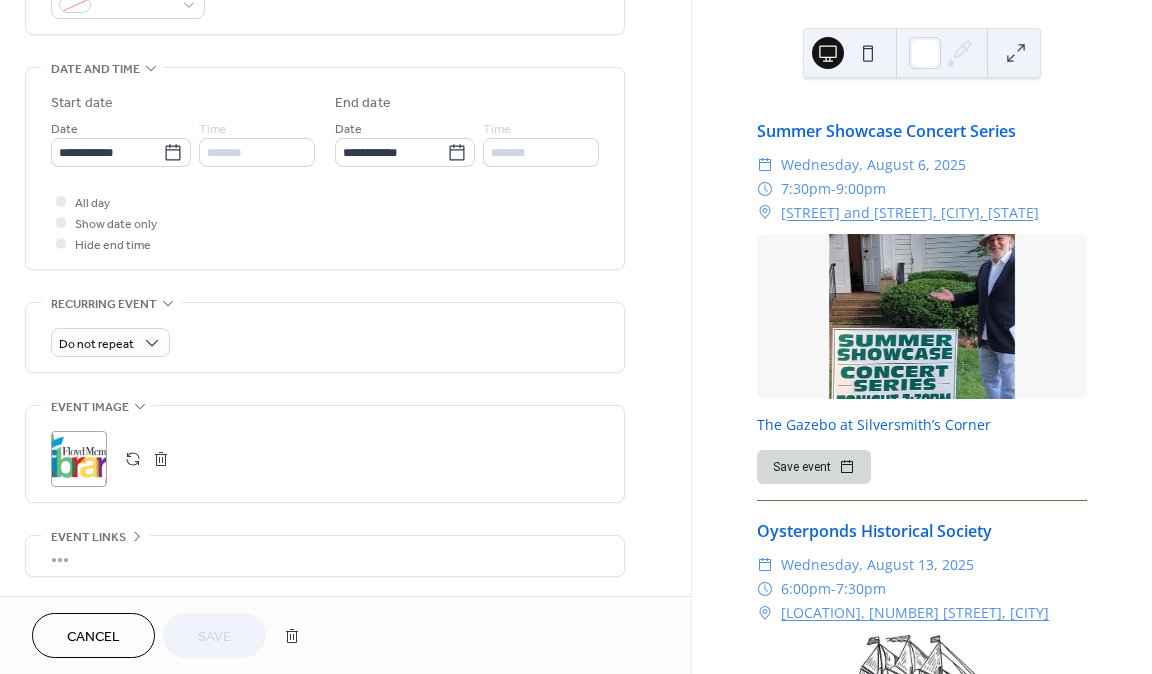 scroll, scrollTop: 609, scrollLeft: 0, axis: vertical 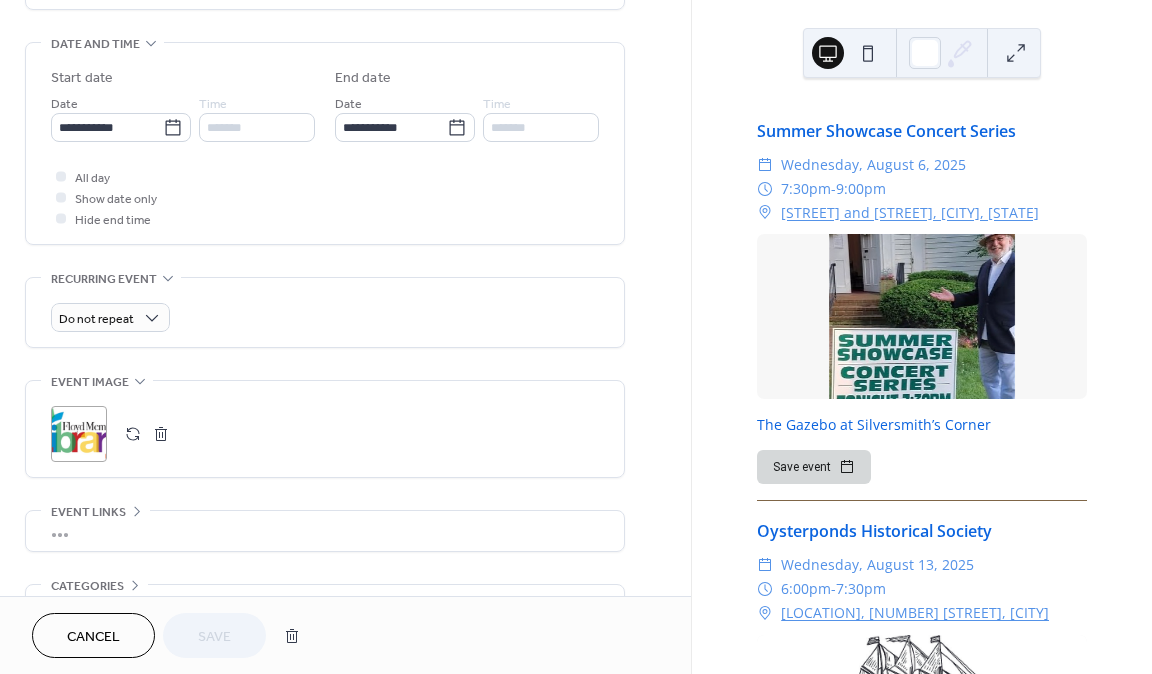 click on ";" at bounding box center [79, 434] 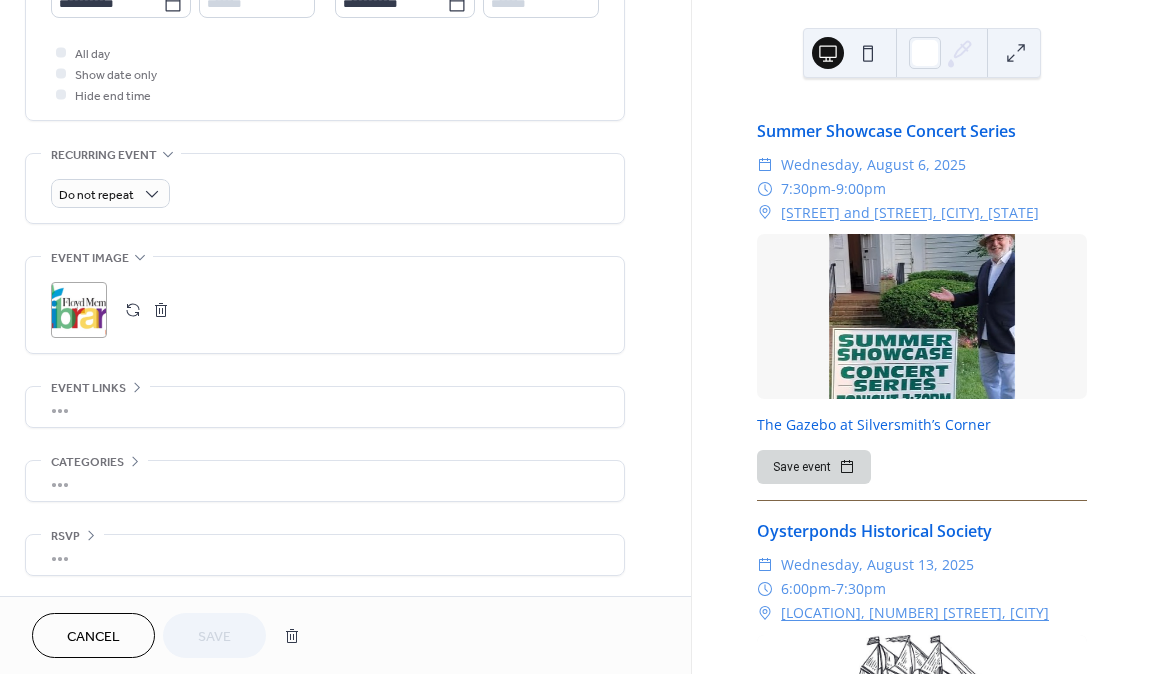 scroll, scrollTop: 739, scrollLeft: 0, axis: vertical 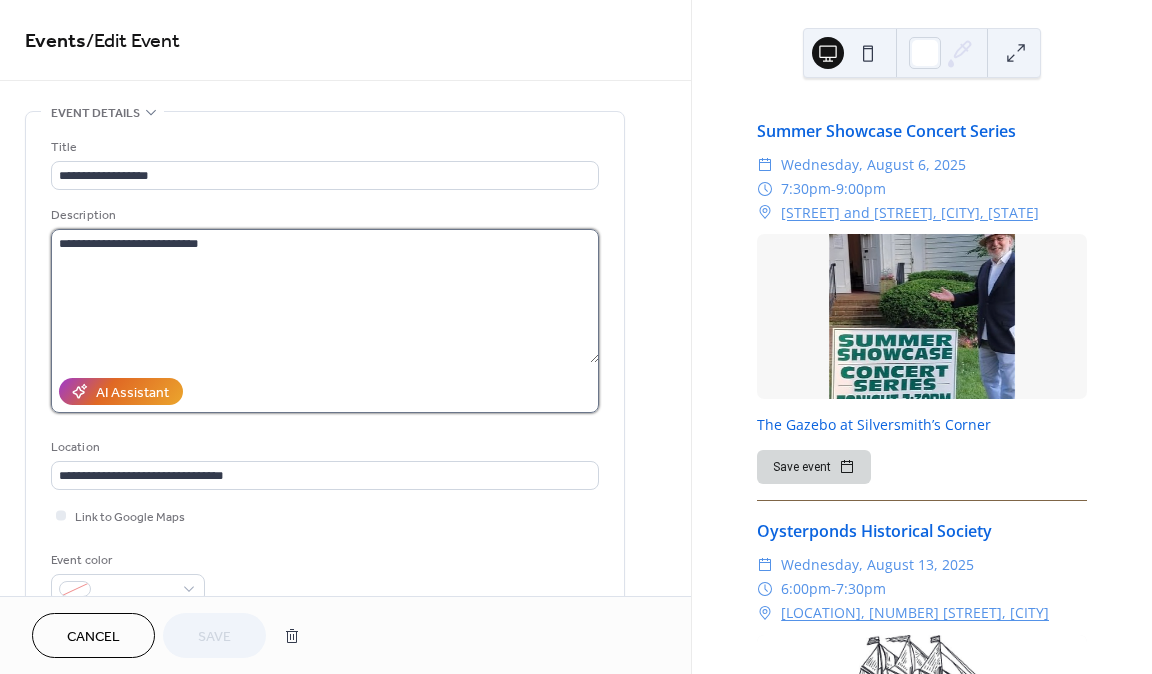 click on "**********" at bounding box center (325, 296) 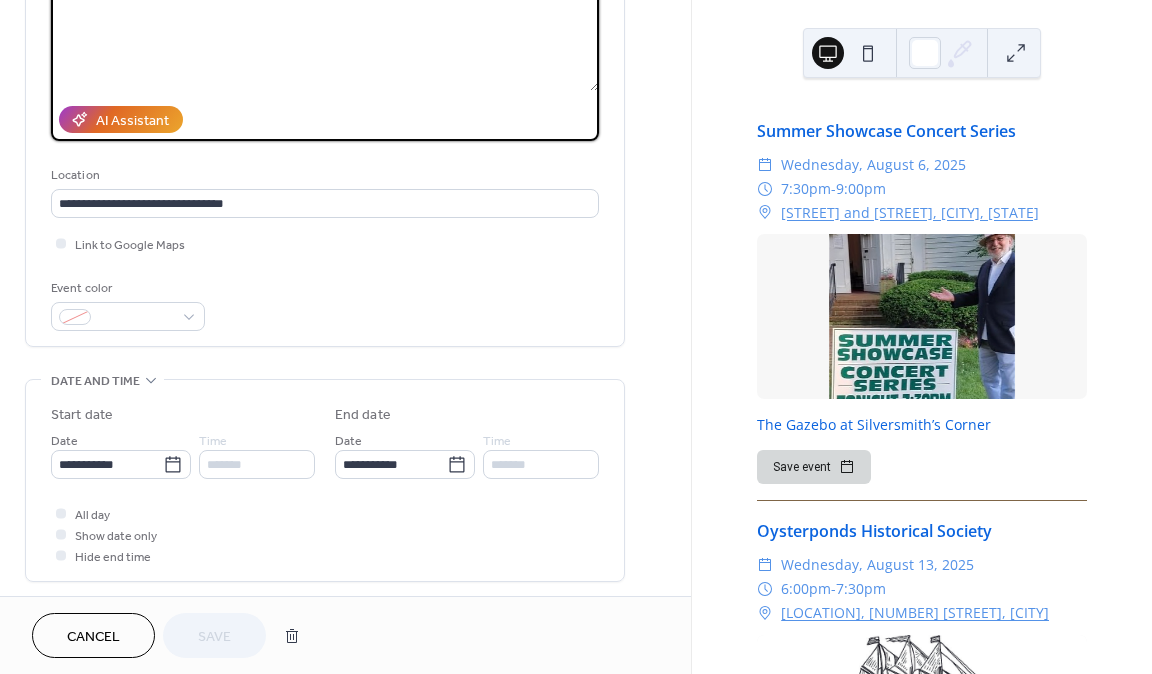 scroll, scrollTop: 278, scrollLeft: 0, axis: vertical 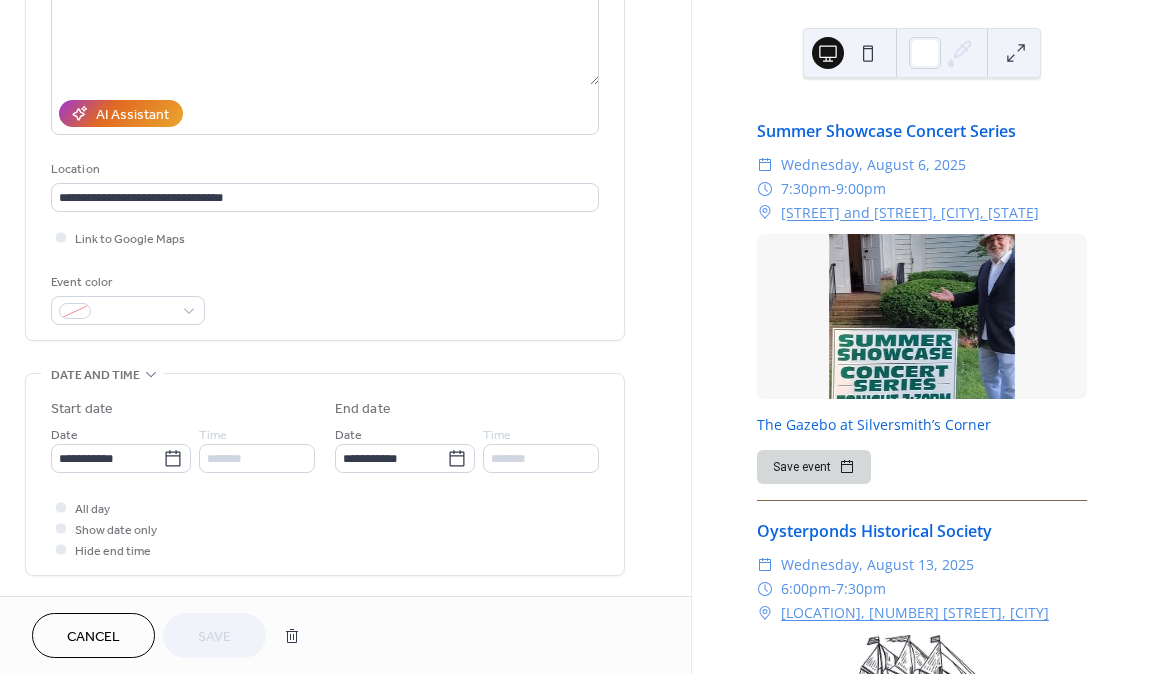 click on "All day Show date only Hide end time" at bounding box center (325, 528) 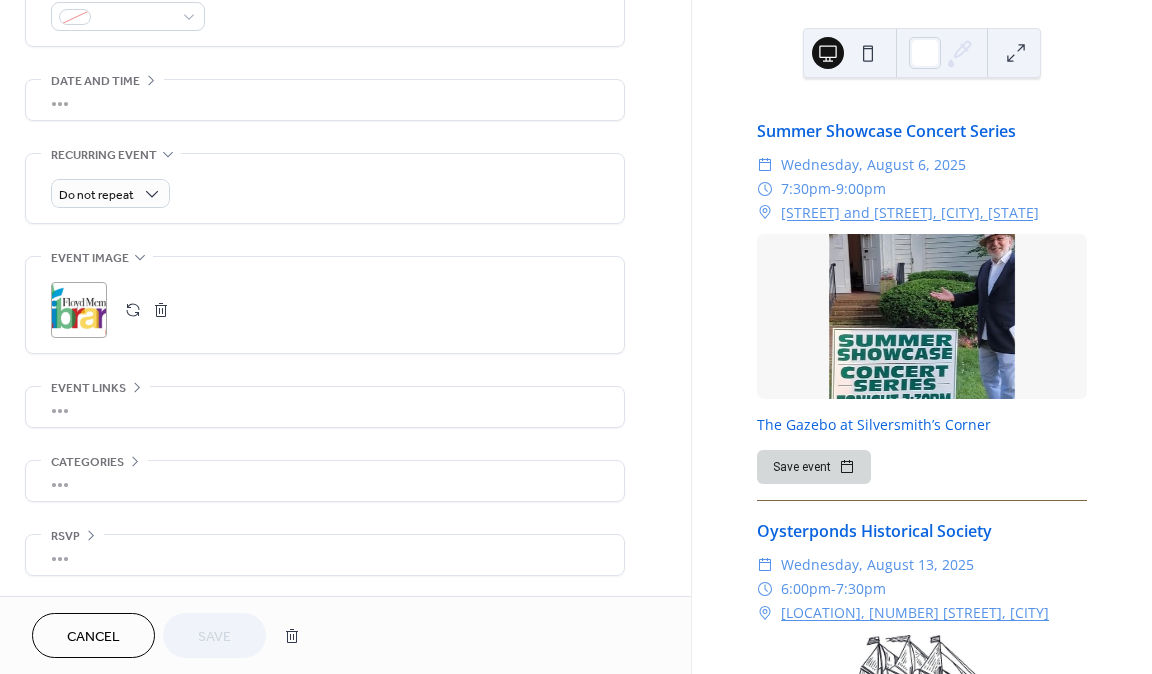 scroll, scrollTop: 576, scrollLeft: 0, axis: vertical 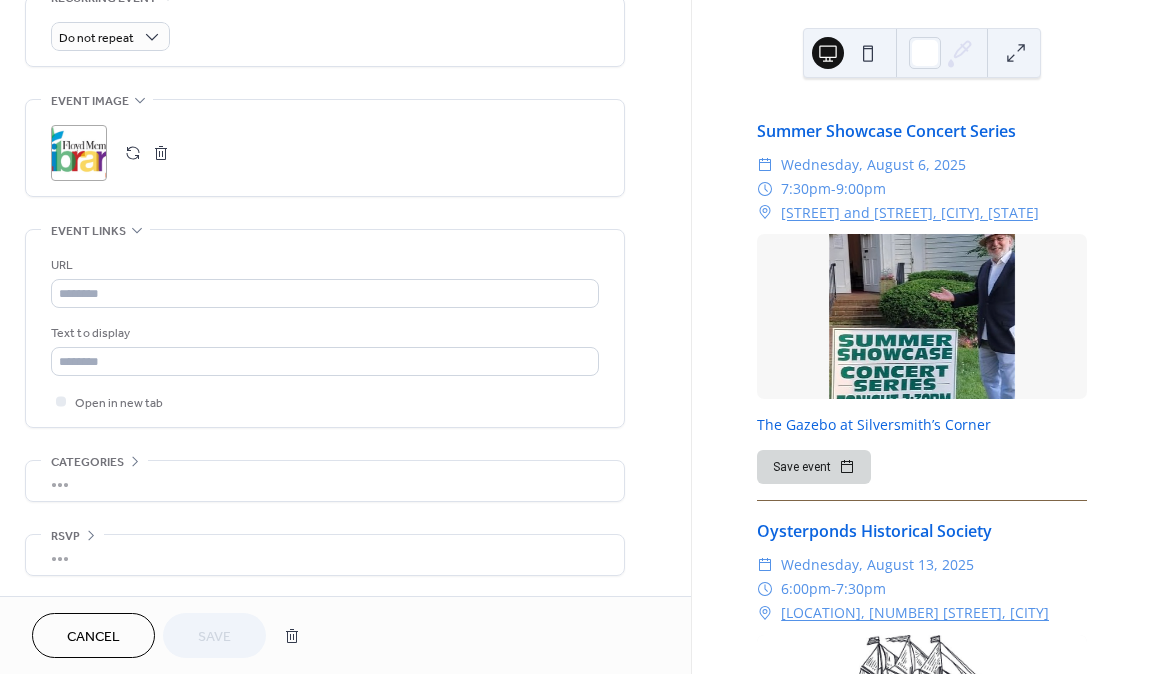 click on "Cancel Save" at bounding box center (345, 635) 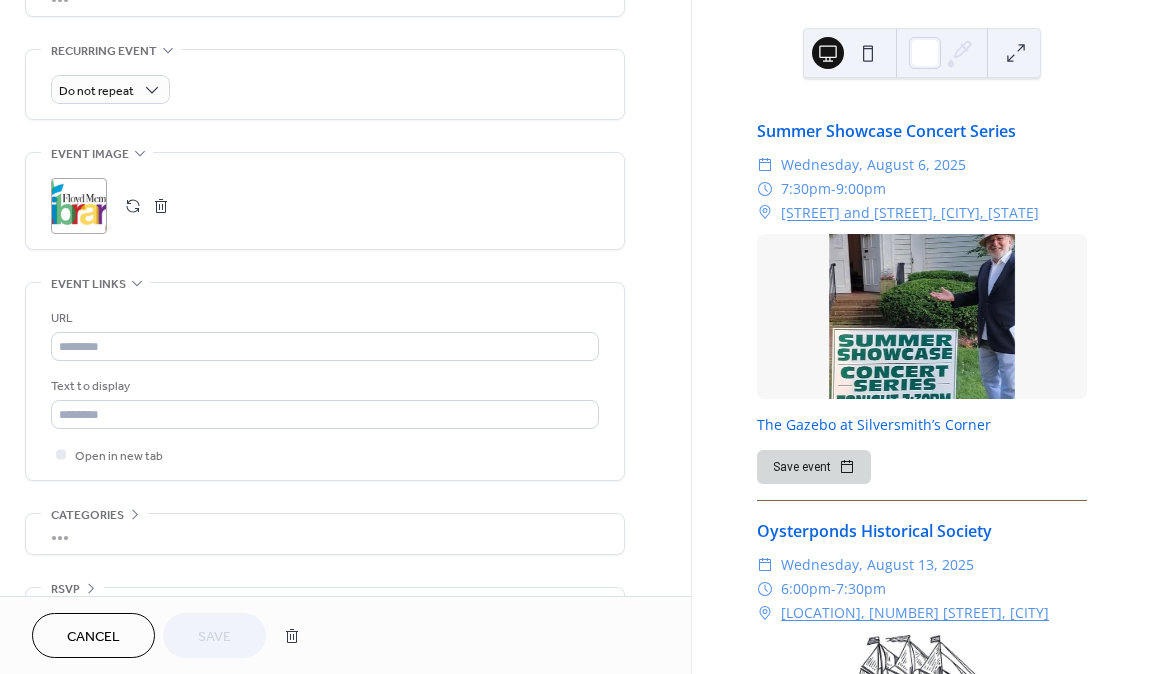 scroll, scrollTop: 692, scrollLeft: 0, axis: vertical 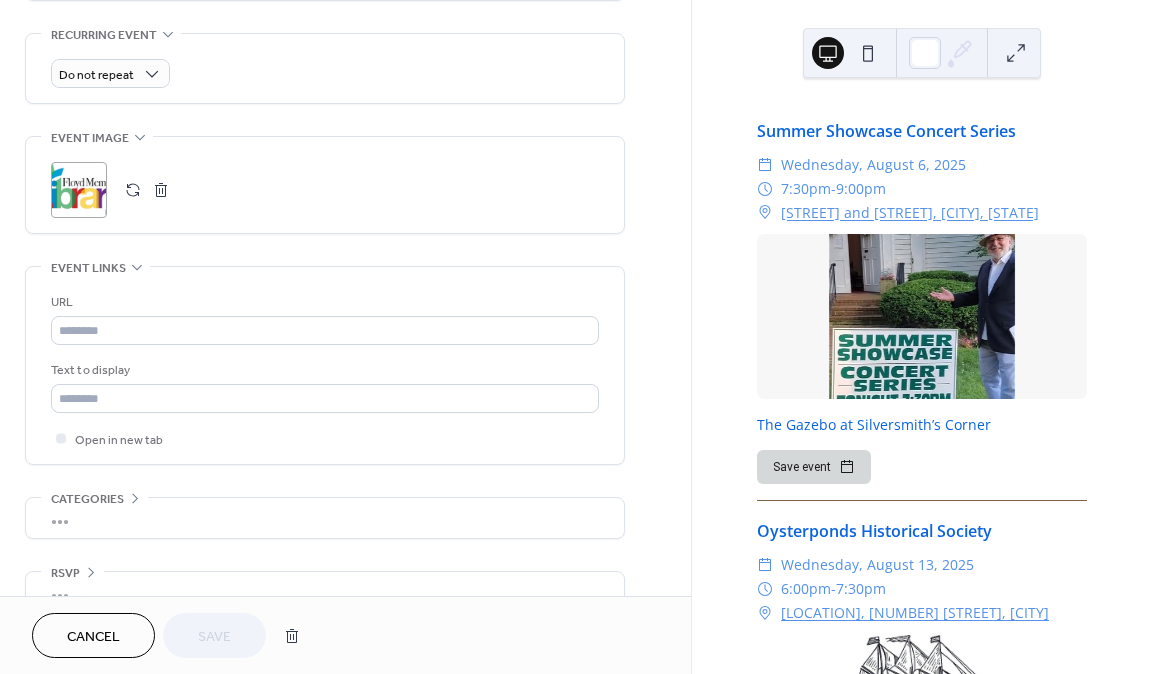 click on "Event image" at bounding box center [90, 138] 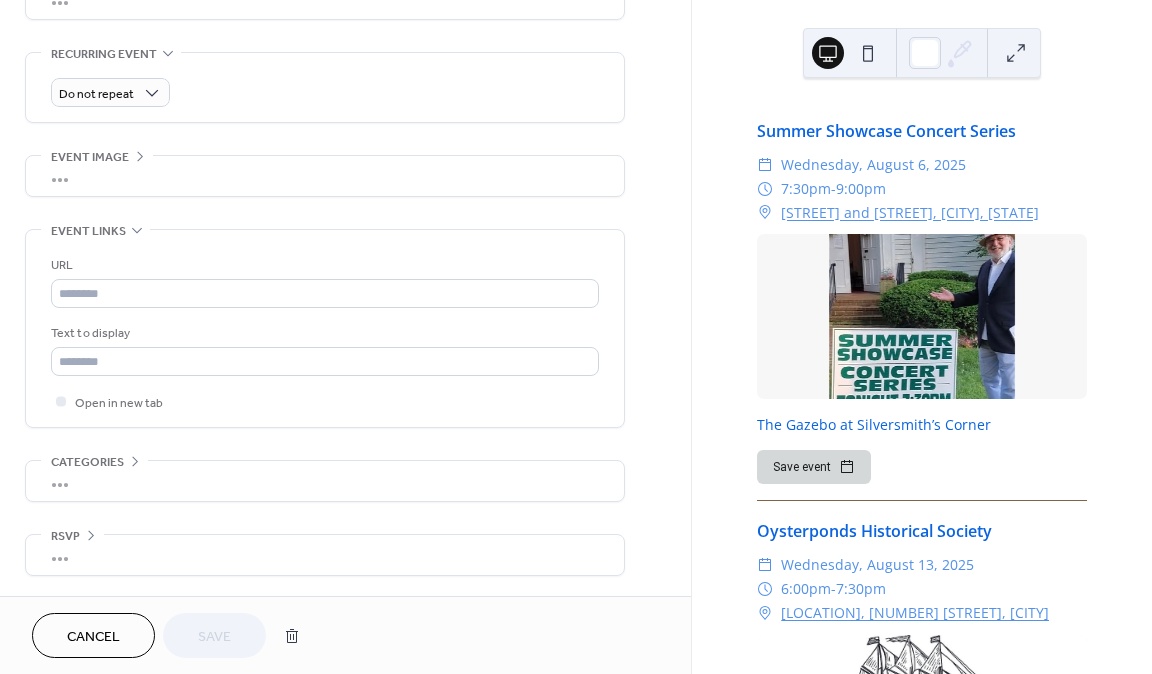 scroll, scrollTop: 681, scrollLeft: 0, axis: vertical 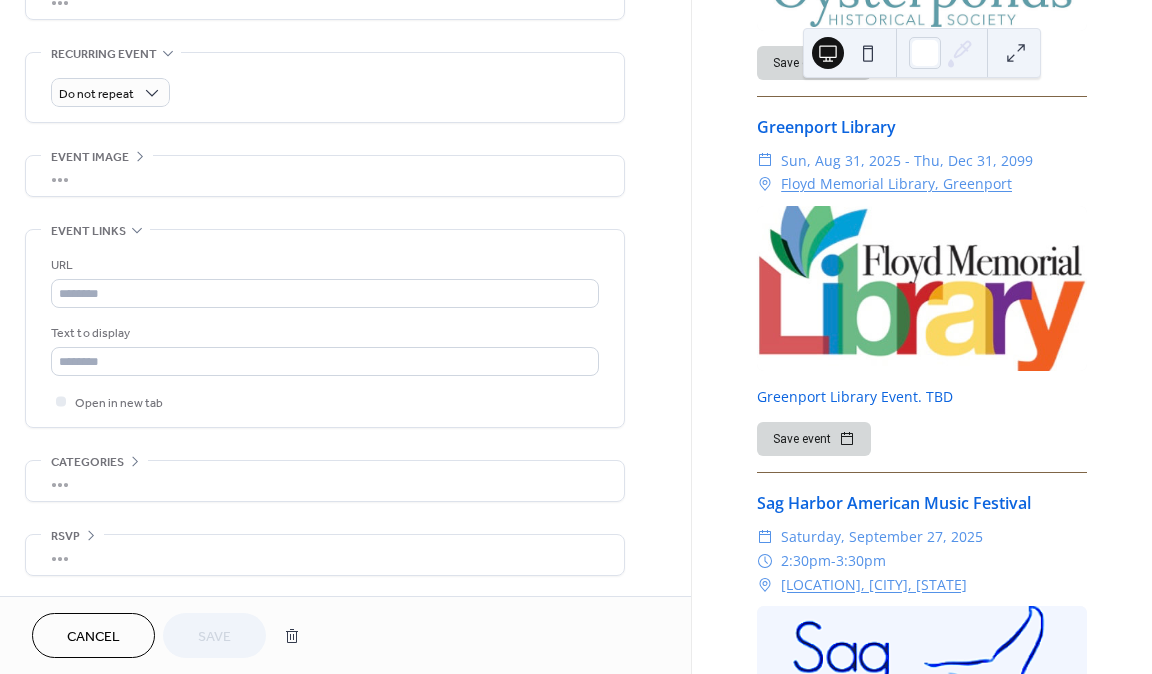 click on "Sun, Aug 31, 2025 - Thu, Dec 31, 2099" at bounding box center [907, 161] 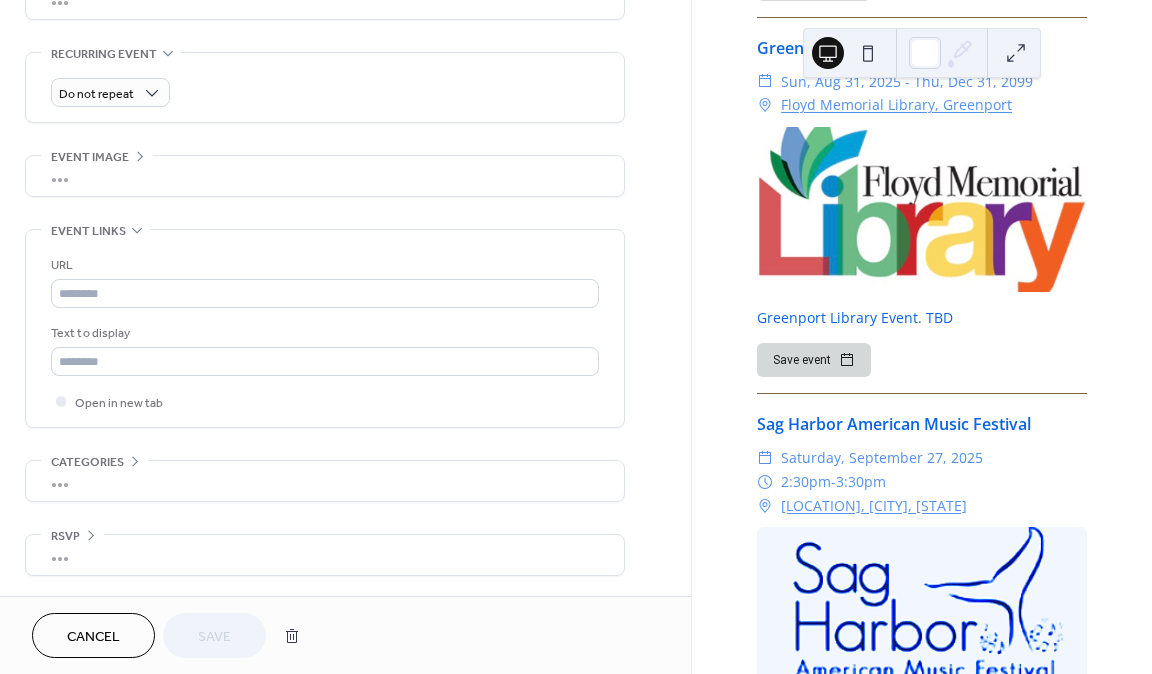 scroll, scrollTop: 851, scrollLeft: 0, axis: vertical 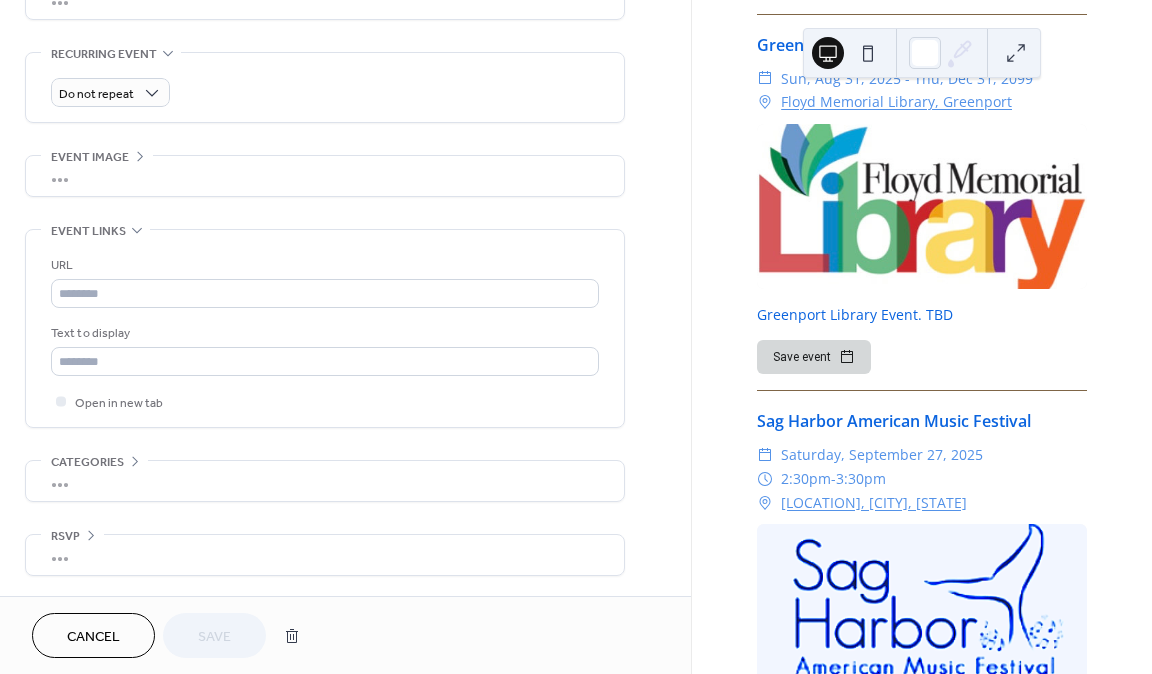 click at bounding box center [922, 206] 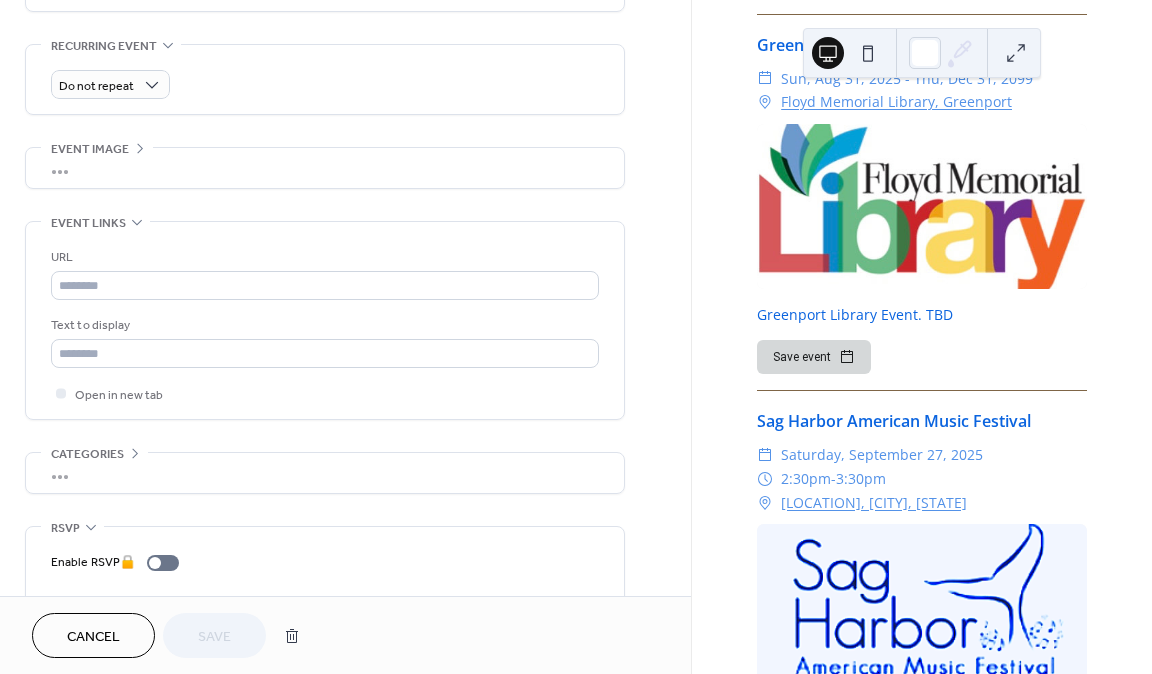scroll, scrollTop: 679, scrollLeft: 0, axis: vertical 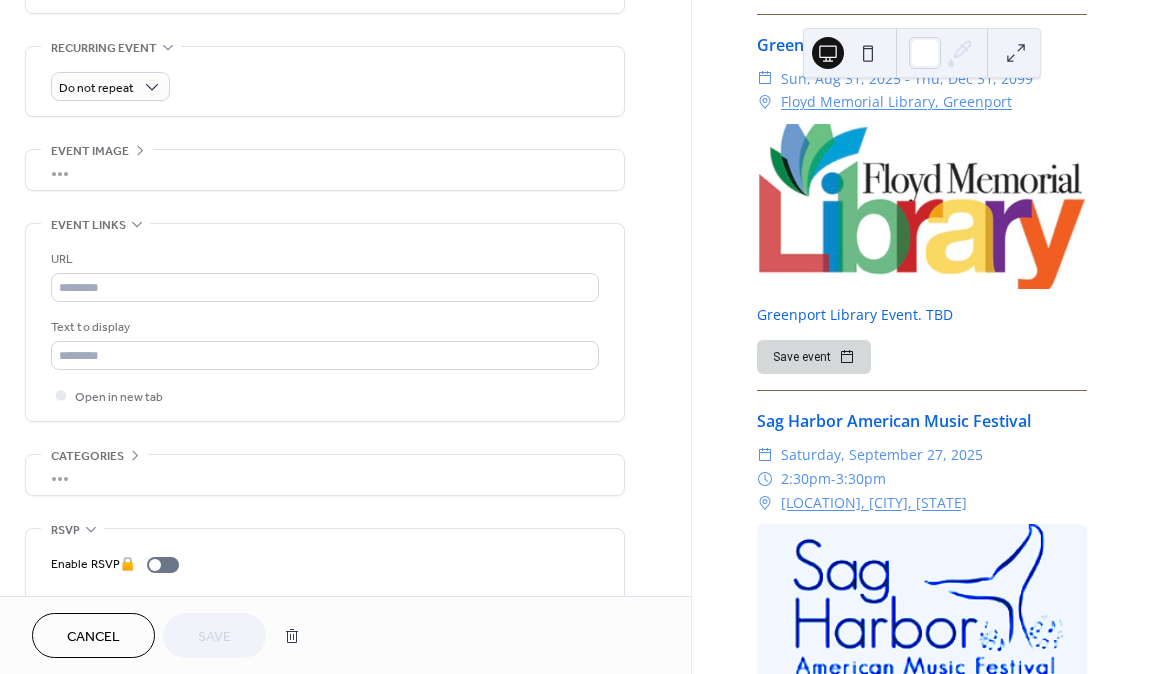 click 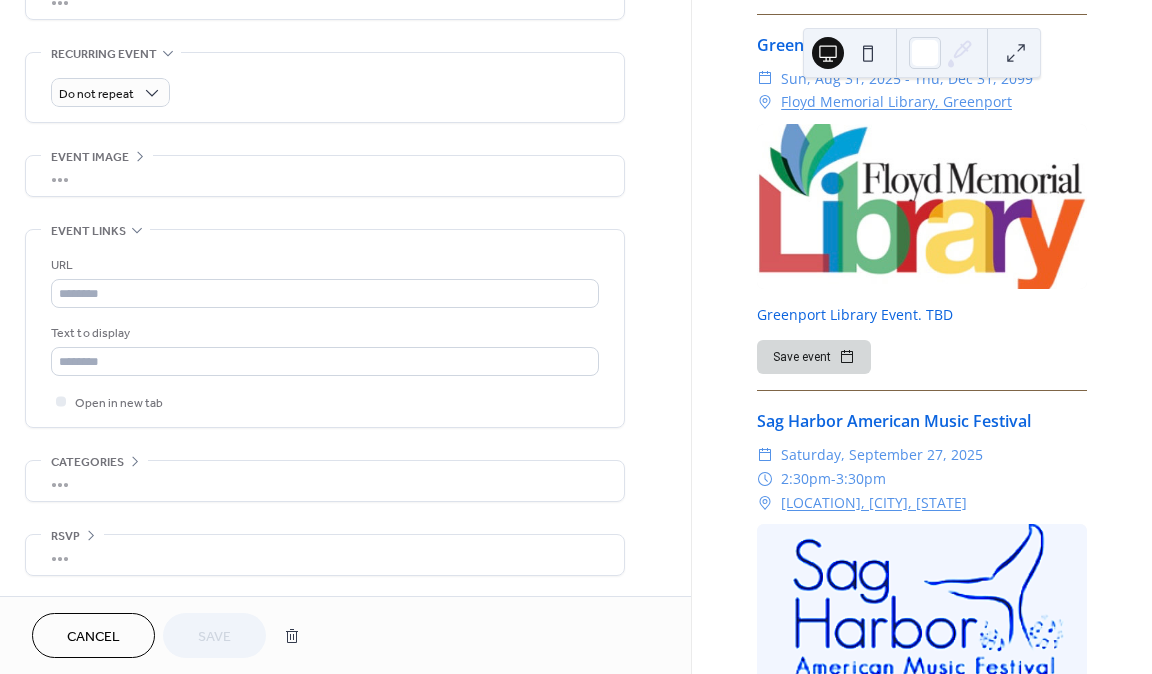 scroll, scrollTop: 677, scrollLeft: 0, axis: vertical 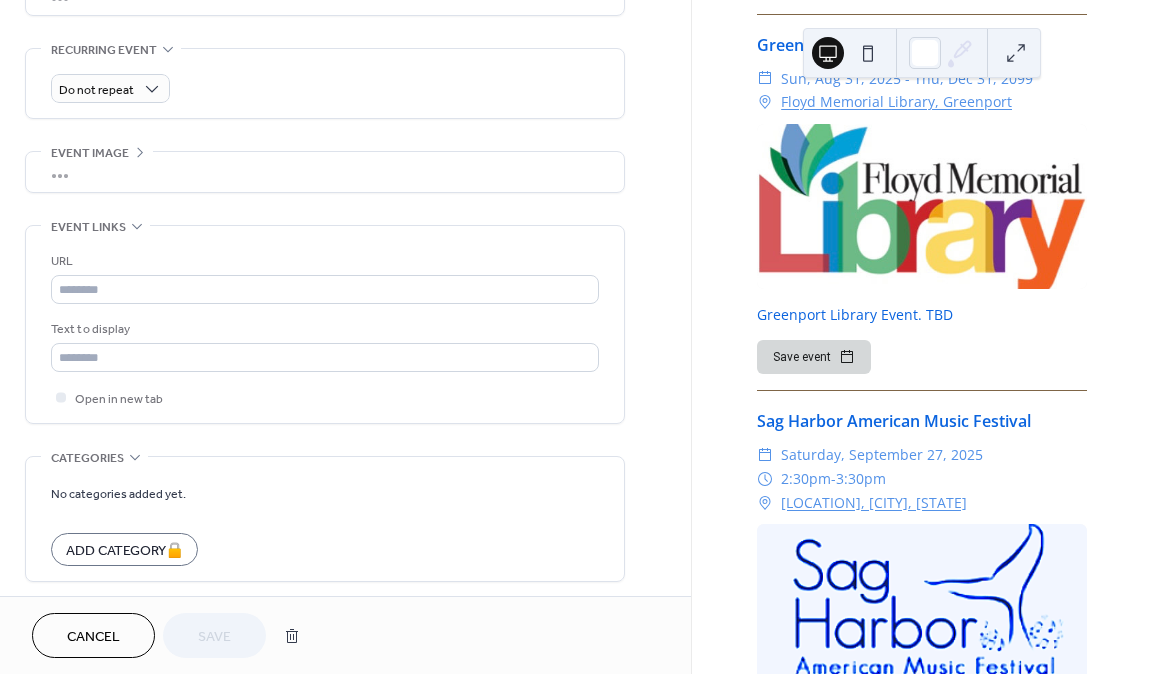 click 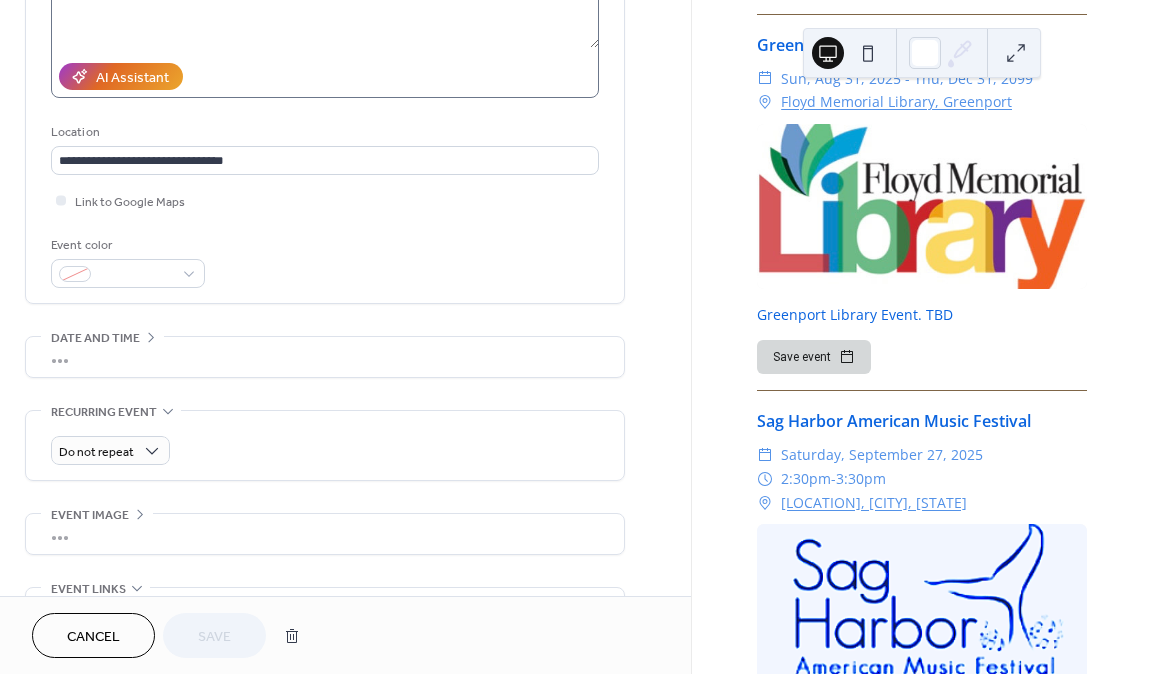 scroll, scrollTop: 316, scrollLeft: 0, axis: vertical 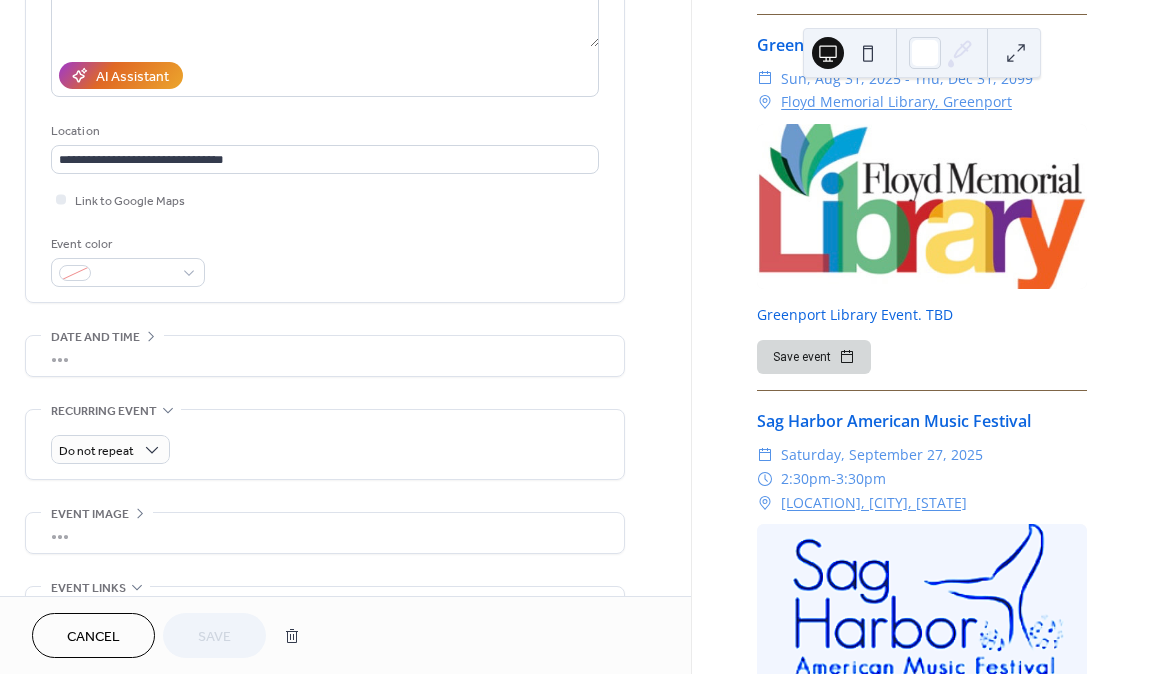 click on "Date and time" at bounding box center (95, 337) 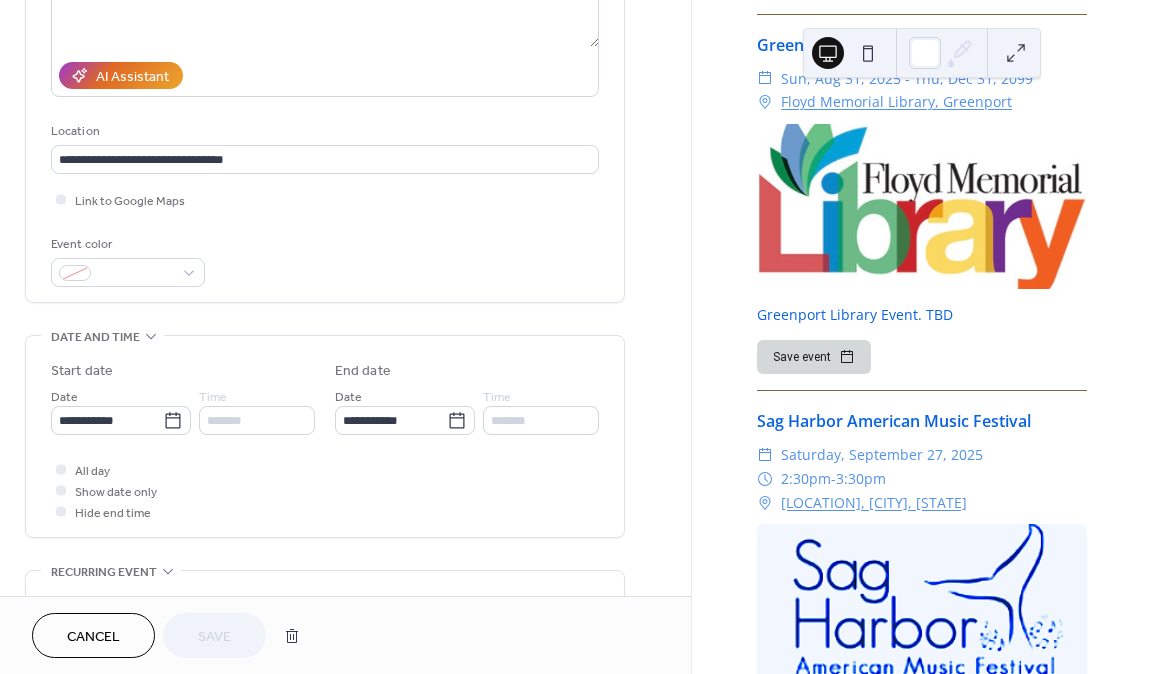 click at bounding box center (61, 469) 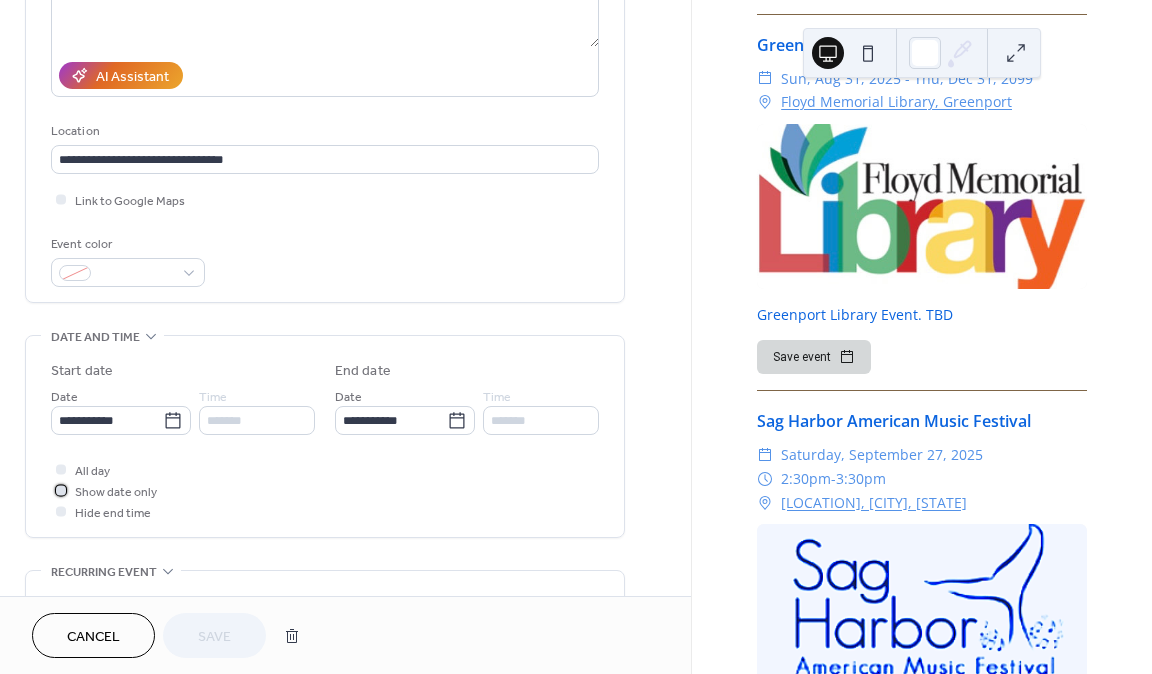 click 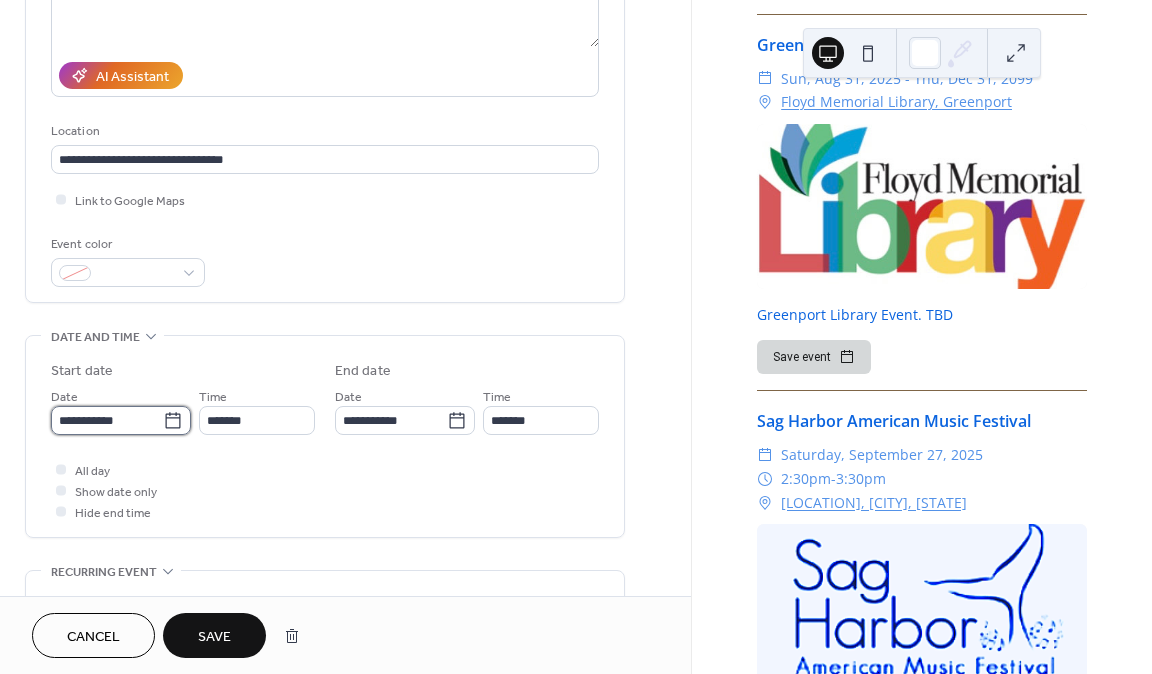 click on "**********" at bounding box center (107, 420) 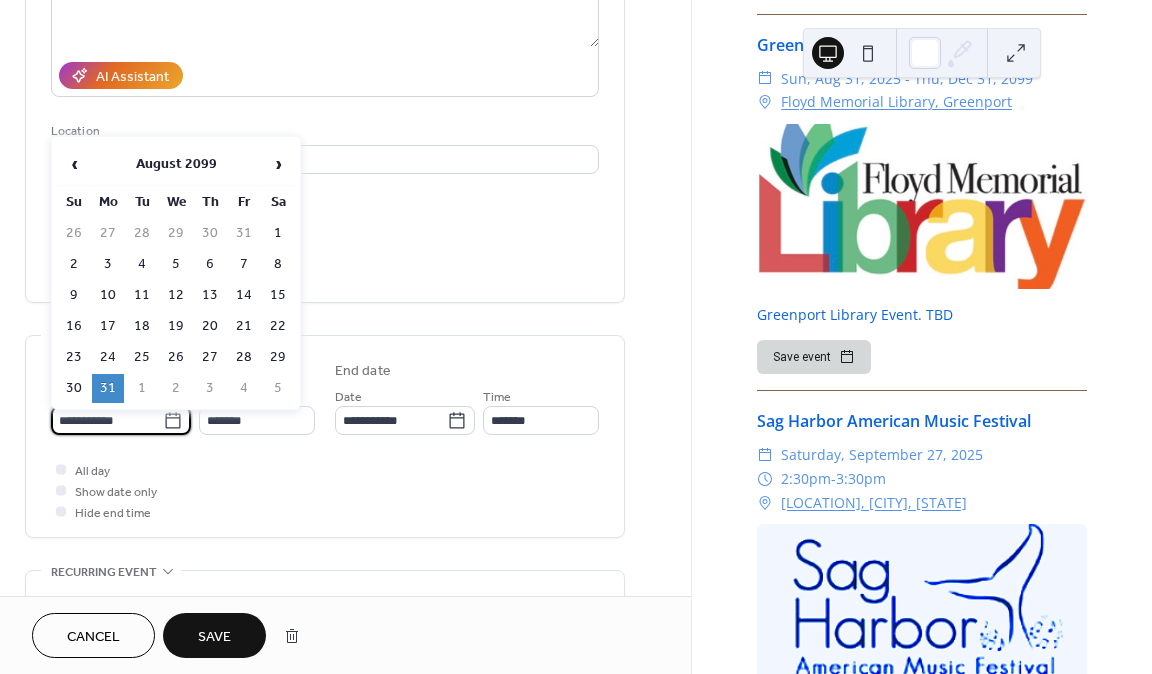 click on "**********" at bounding box center (107, 420) 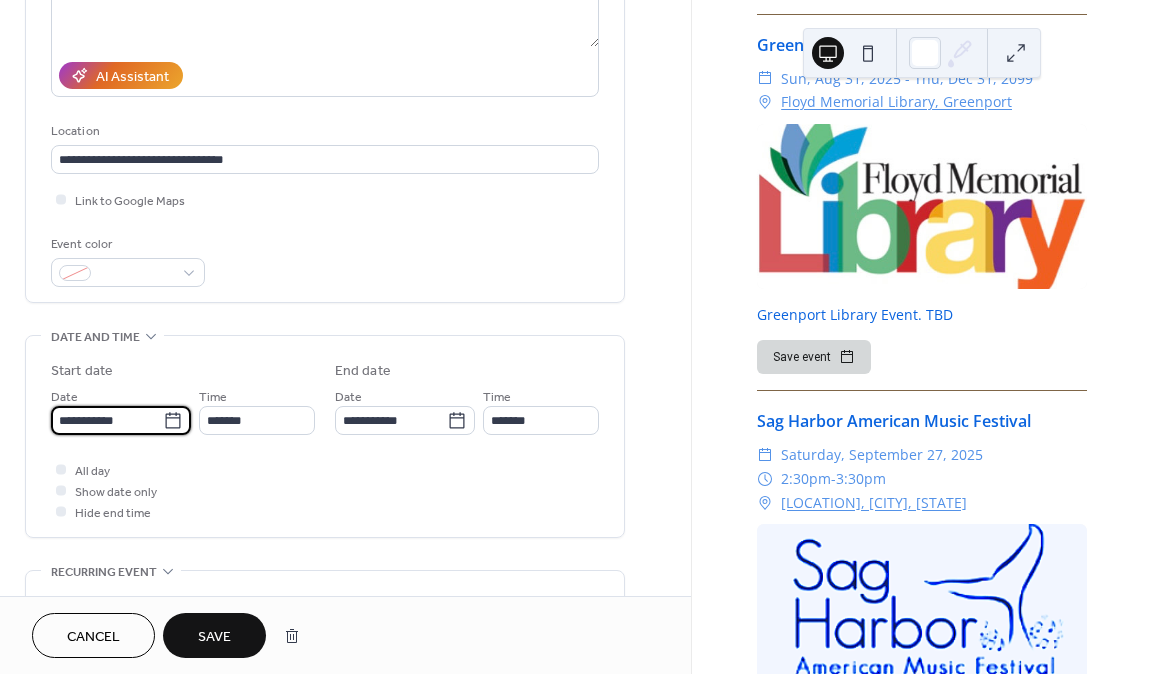 click on "All day Show date only Hide end time" at bounding box center [325, 490] 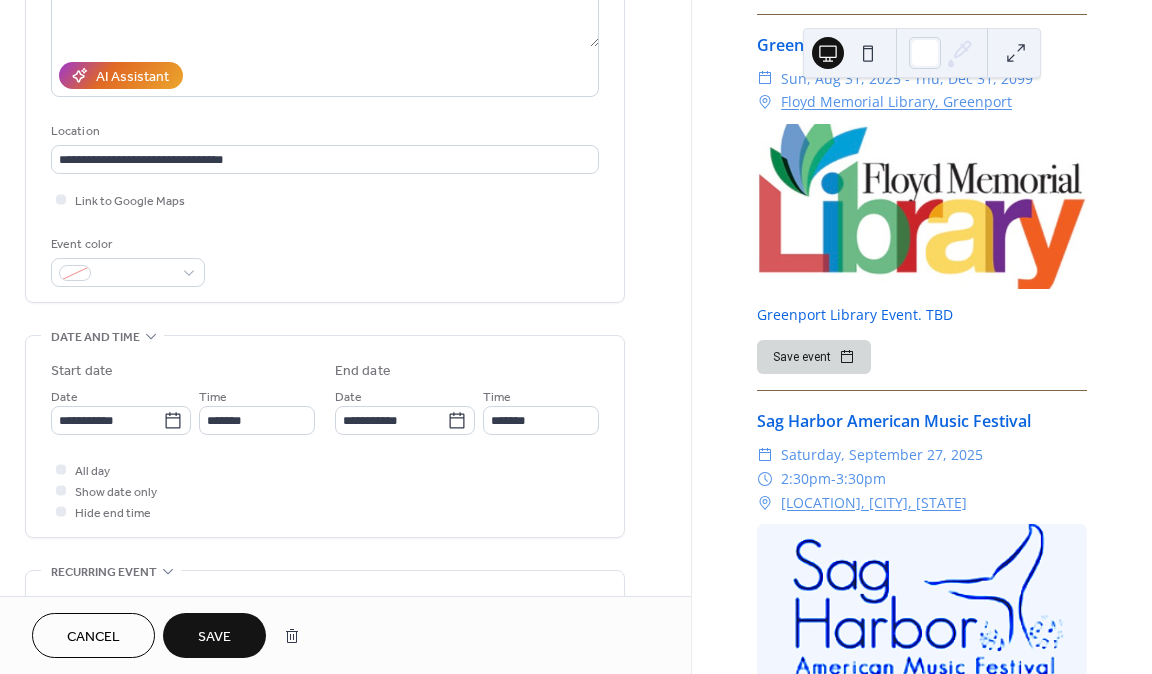 click on "Save" at bounding box center (214, 637) 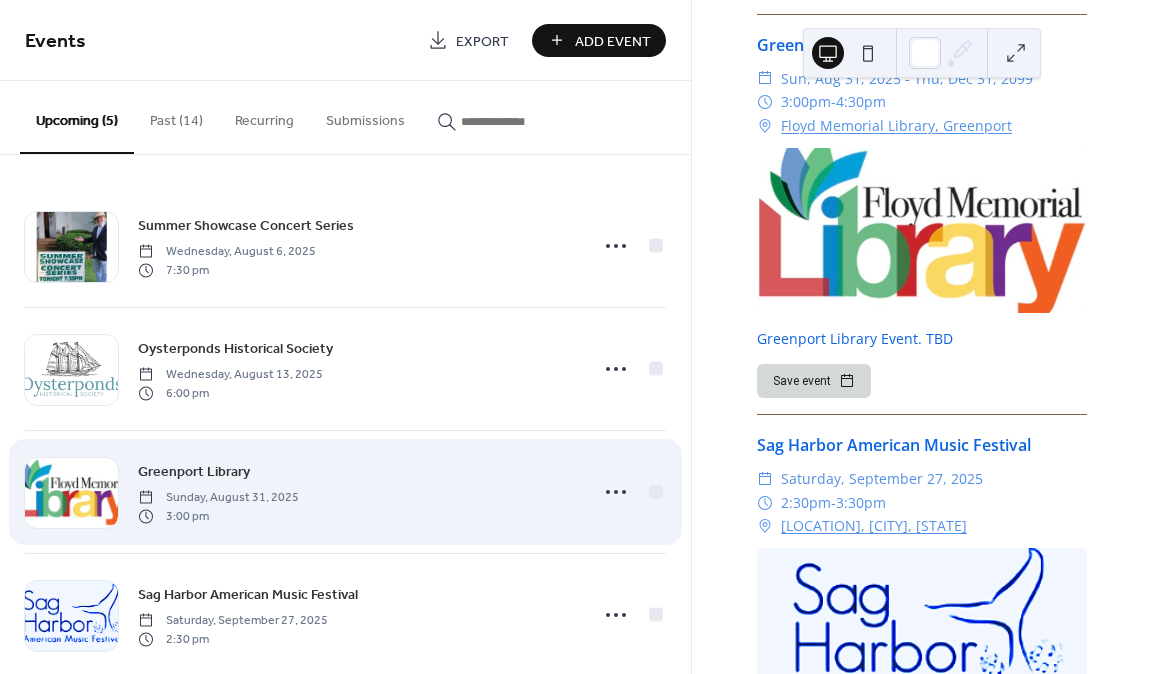 click on "Sunday, August 31, 2025" at bounding box center (218, 498) 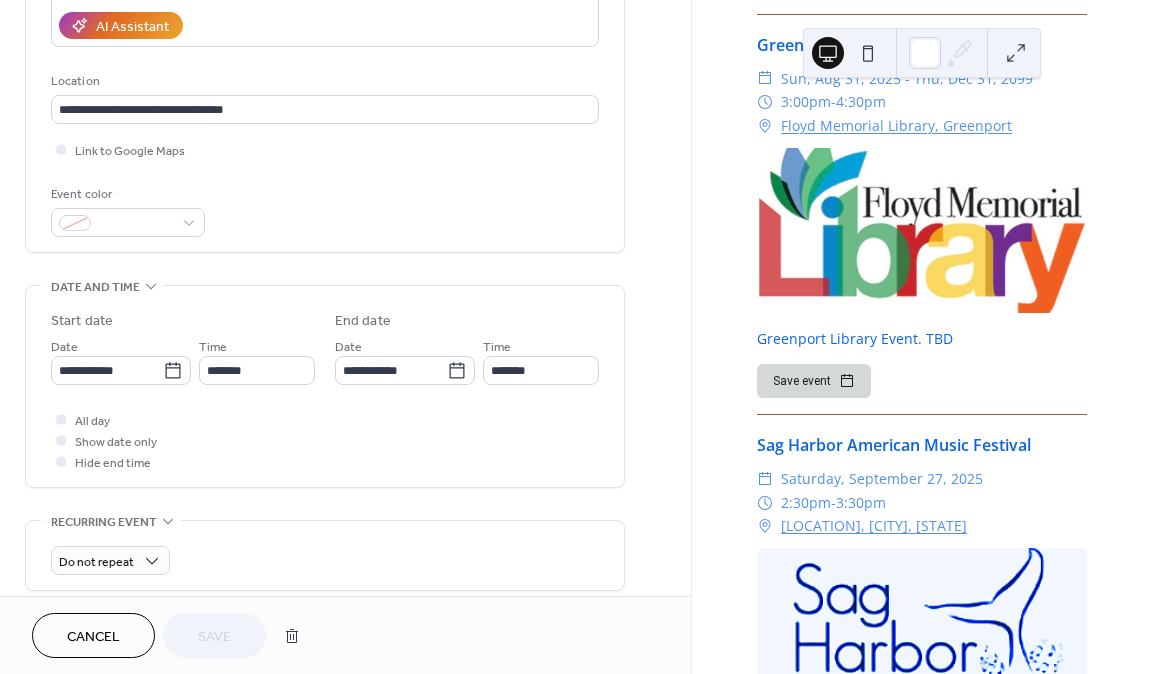 scroll, scrollTop: 368, scrollLeft: 0, axis: vertical 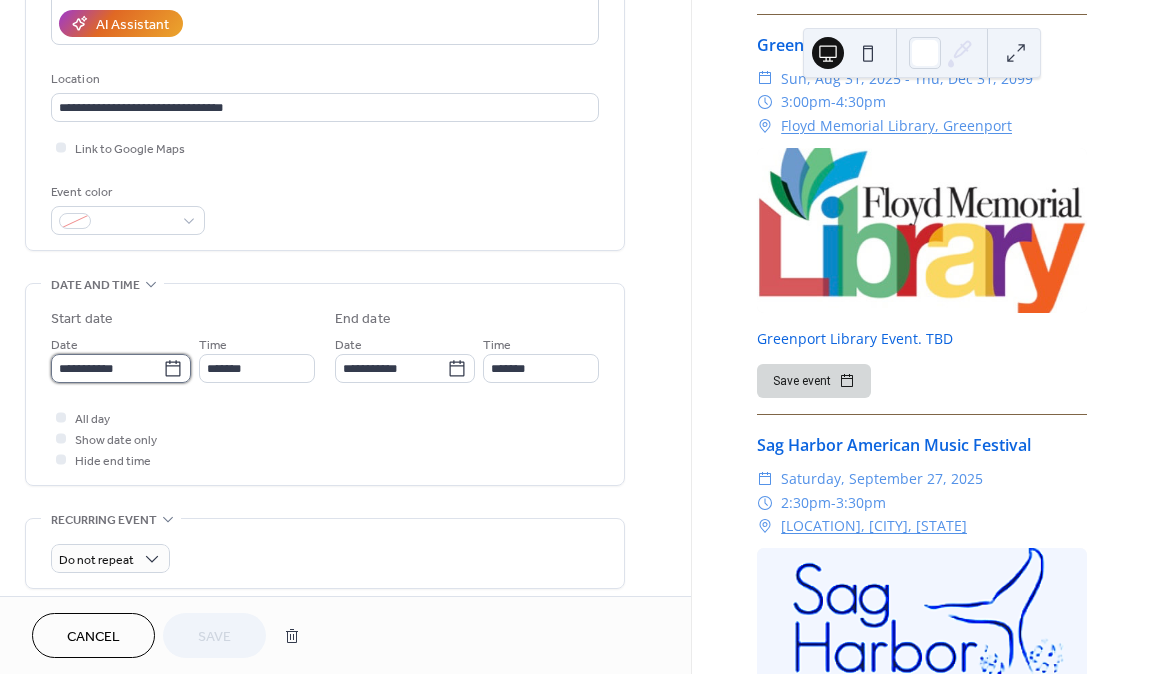 click on "**********" at bounding box center [107, 368] 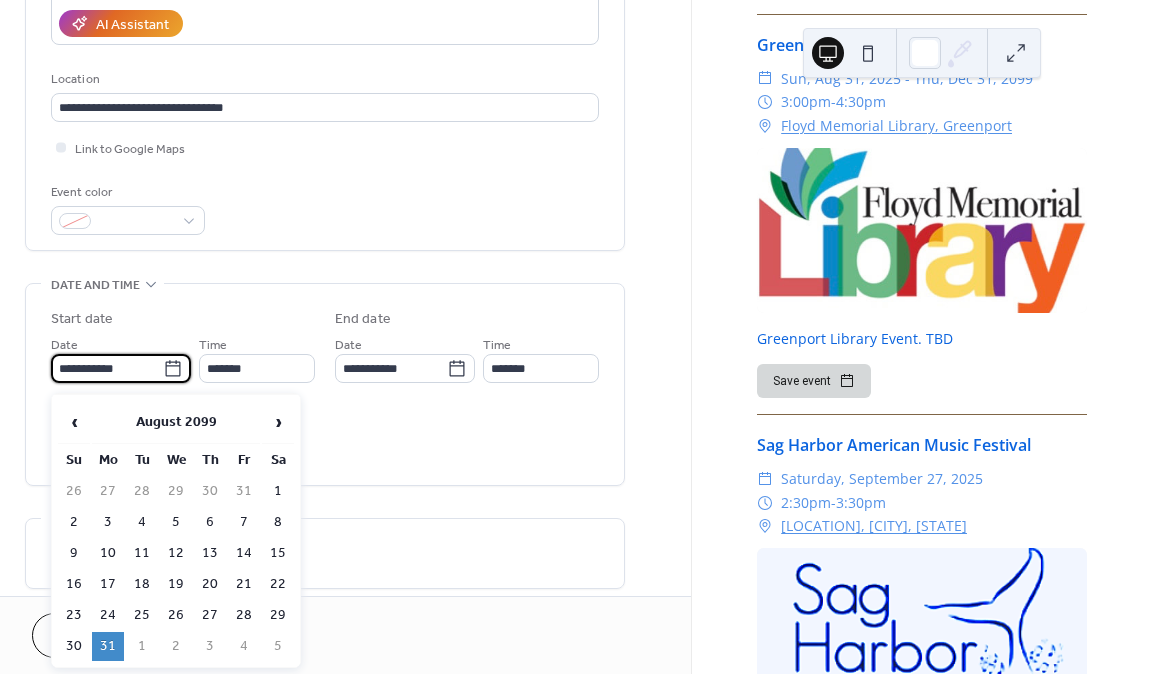 click on "**********" at bounding box center [107, 368] 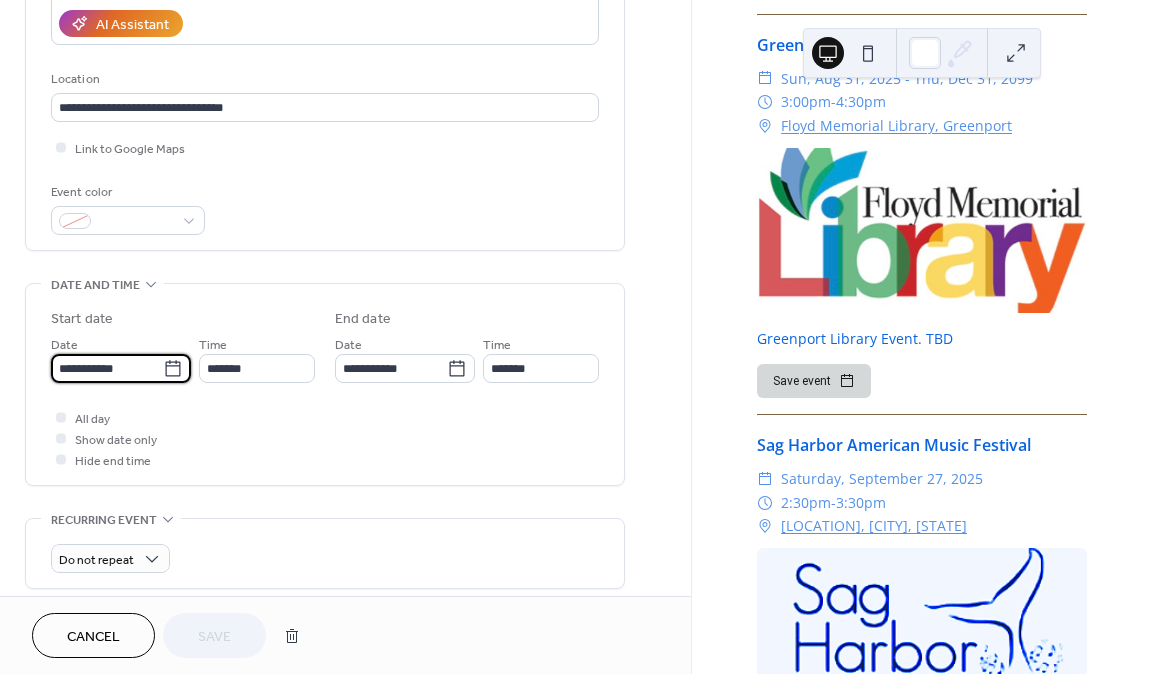 type on "**********" 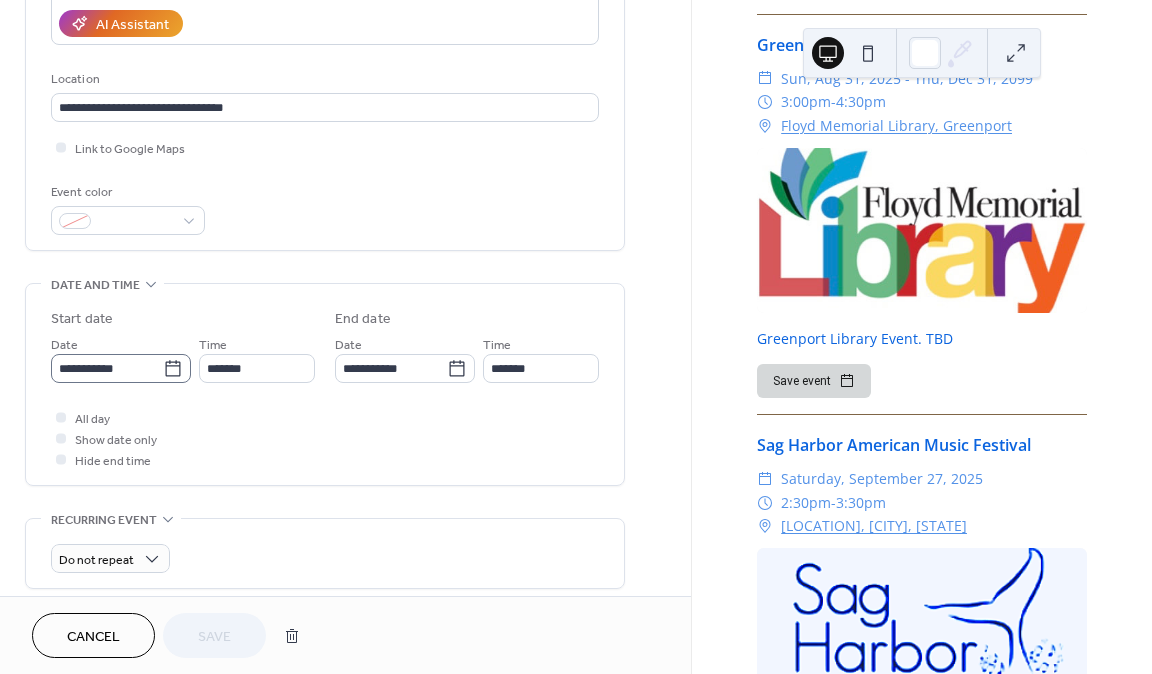 click 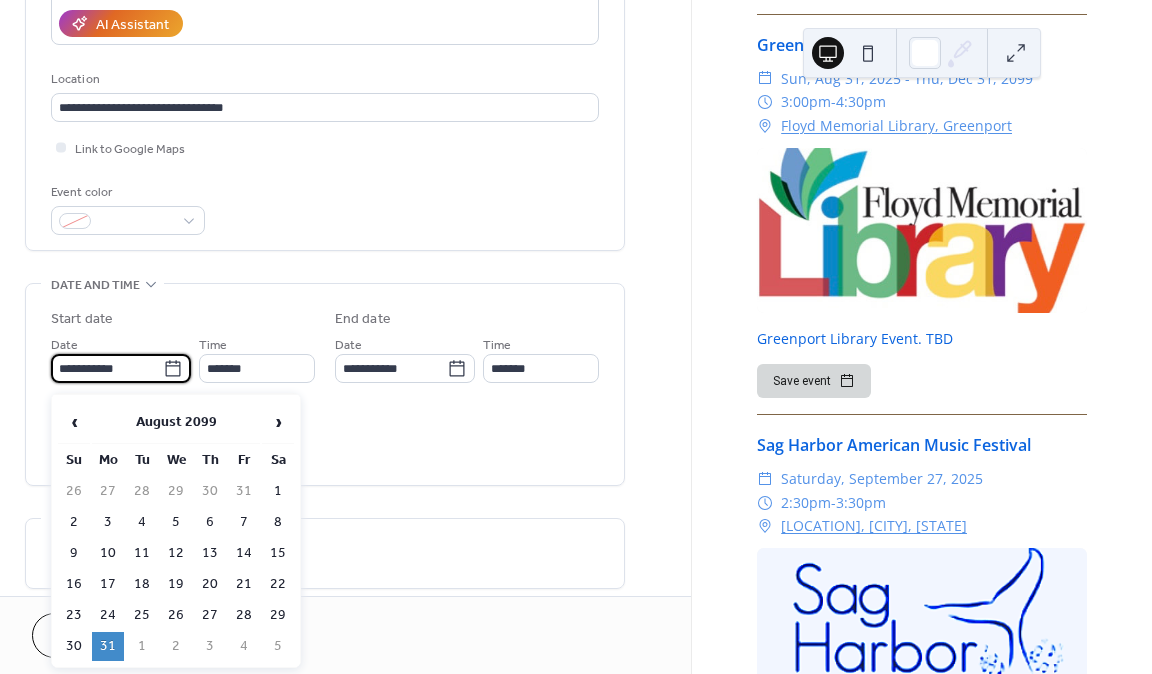 click on "All day Show date only Hide end time" at bounding box center (325, 438) 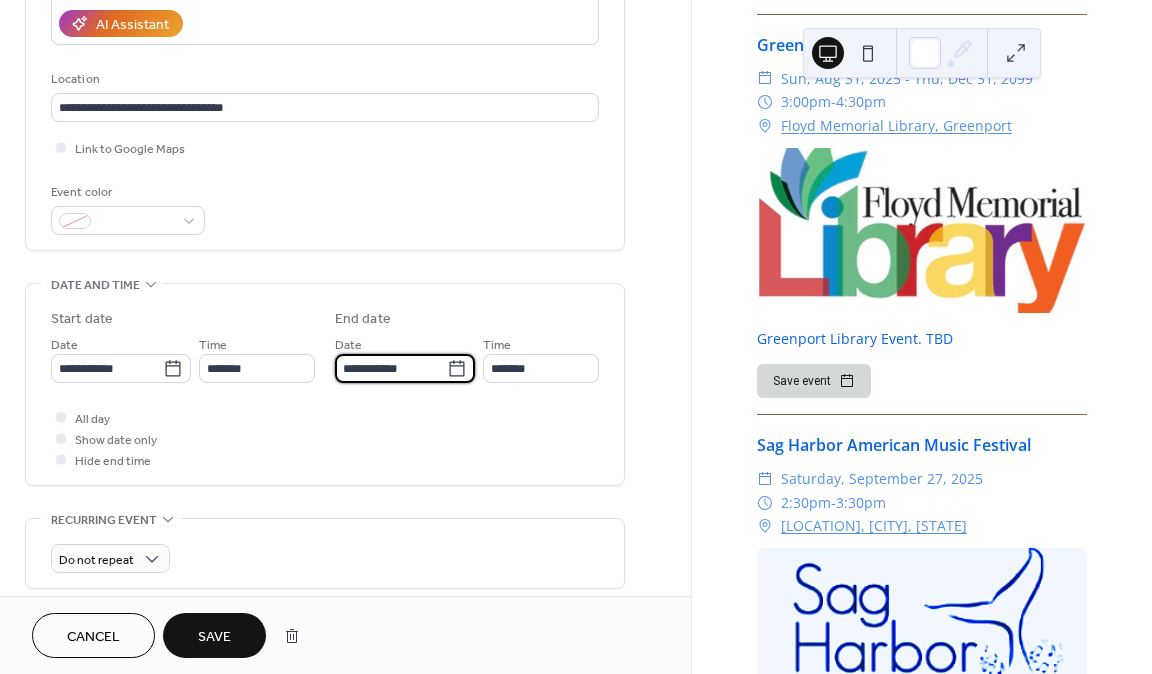 click on "**********" at bounding box center (391, 368) 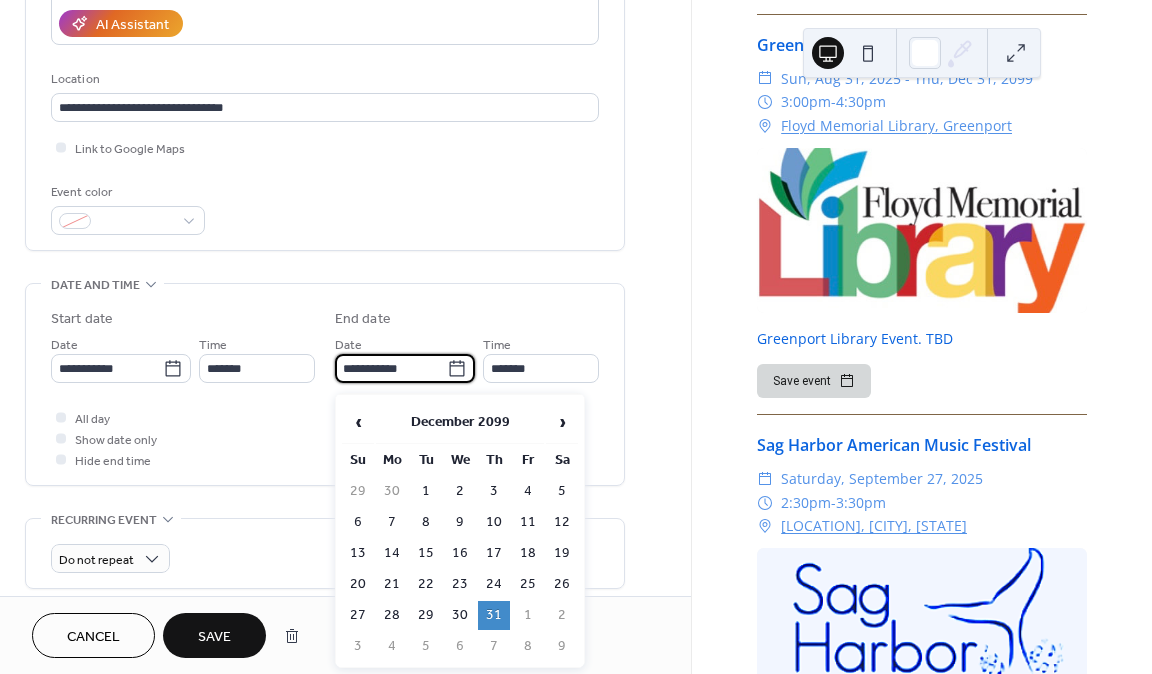 type on "**********" 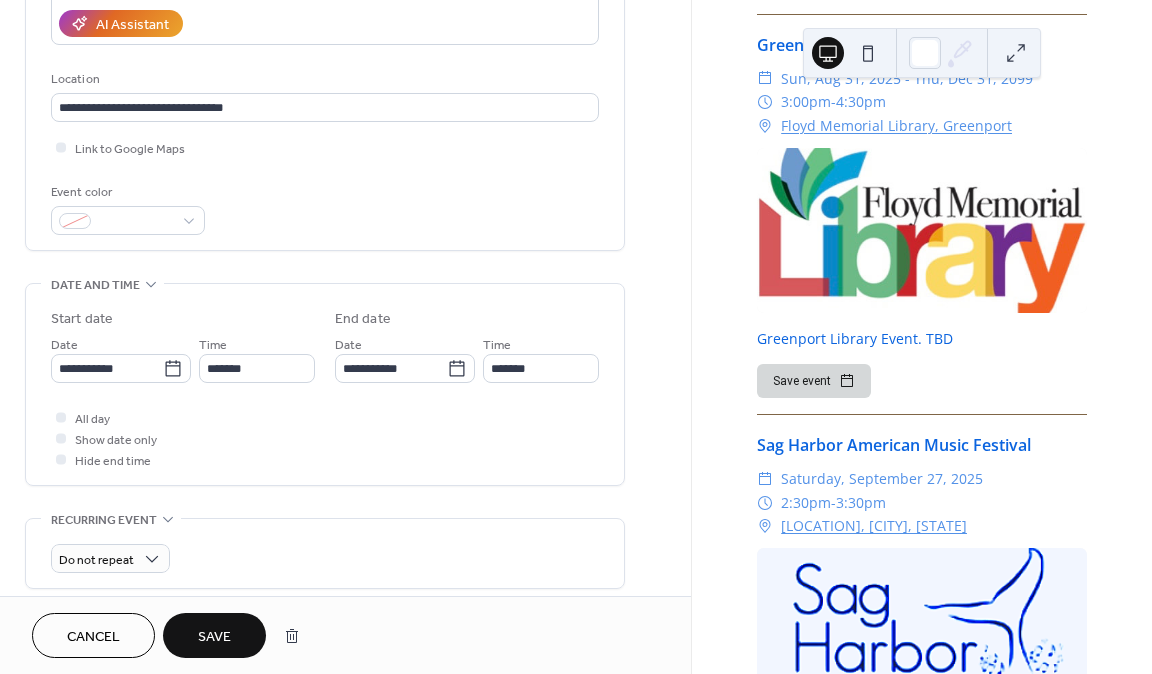 click on "All day Show date only Hide end time" at bounding box center [325, 438] 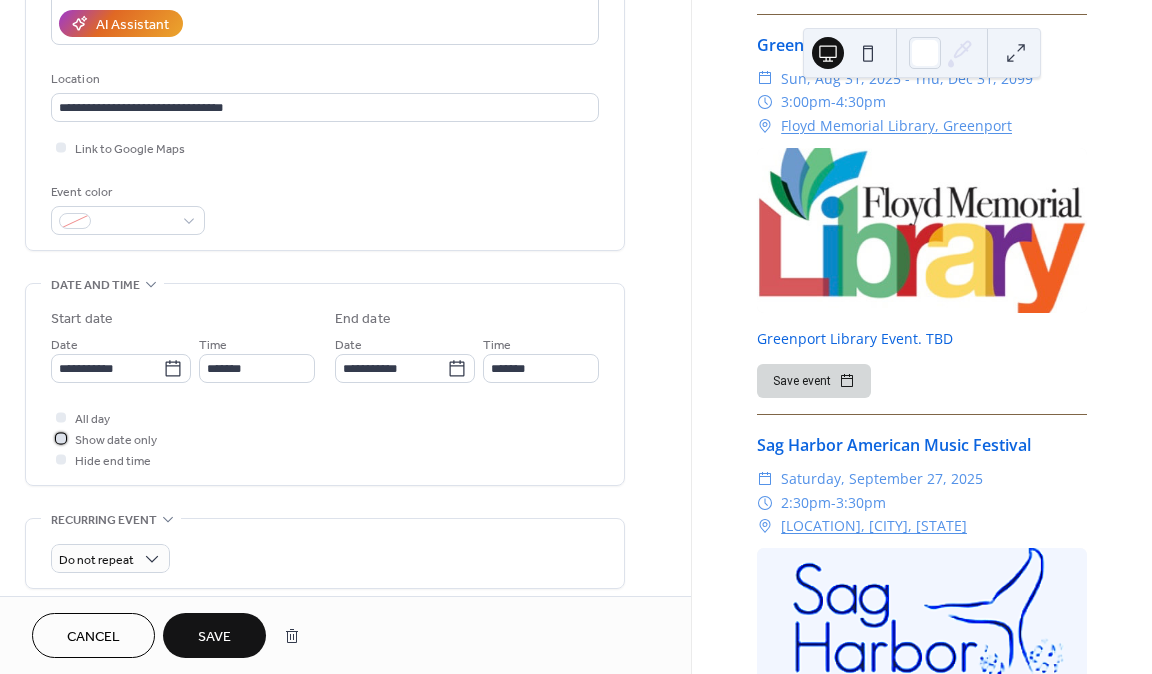 click at bounding box center [61, 438] 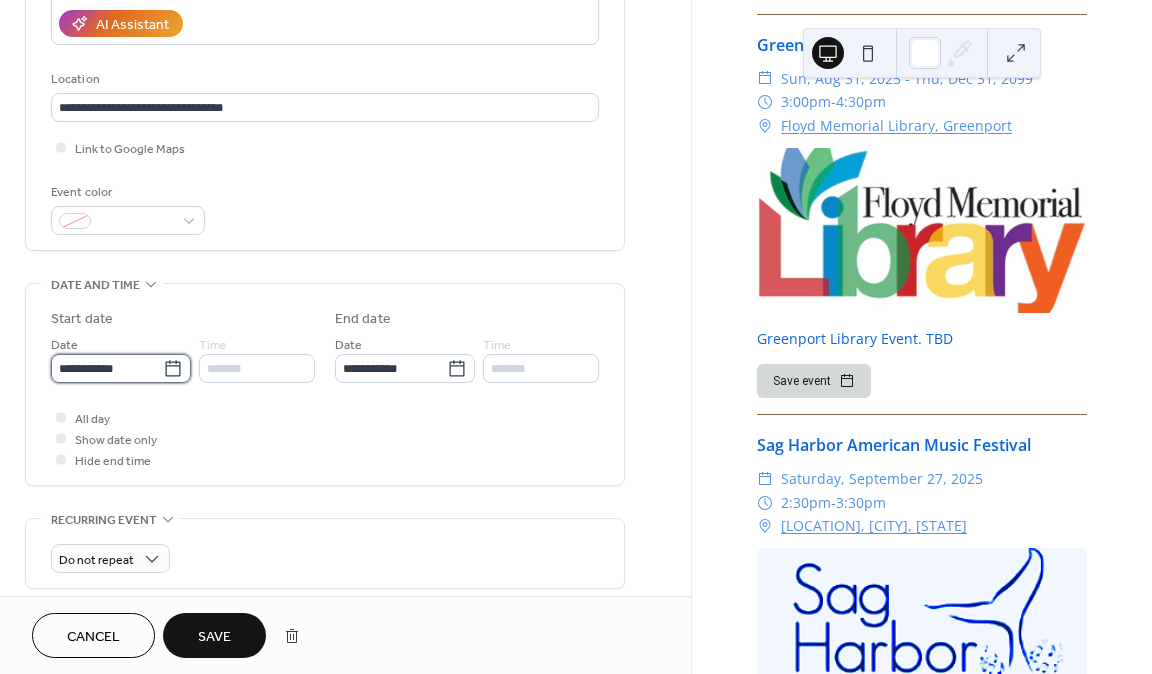 click on "**********" at bounding box center [107, 368] 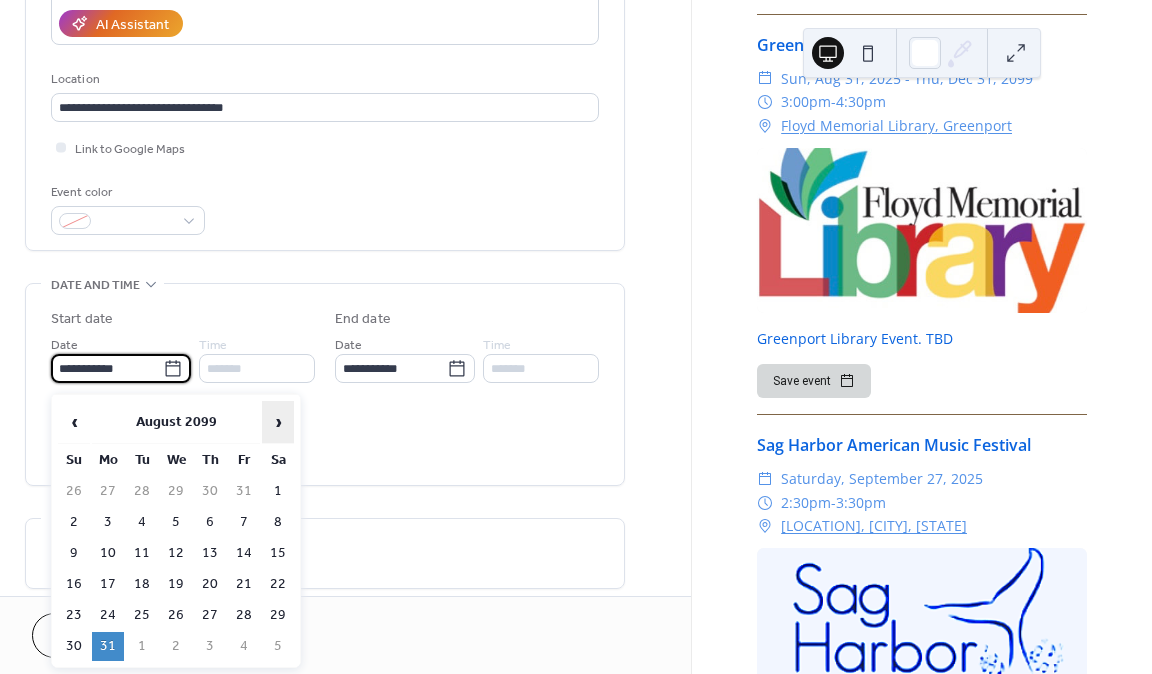 click on "›" at bounding box center [278, 422] 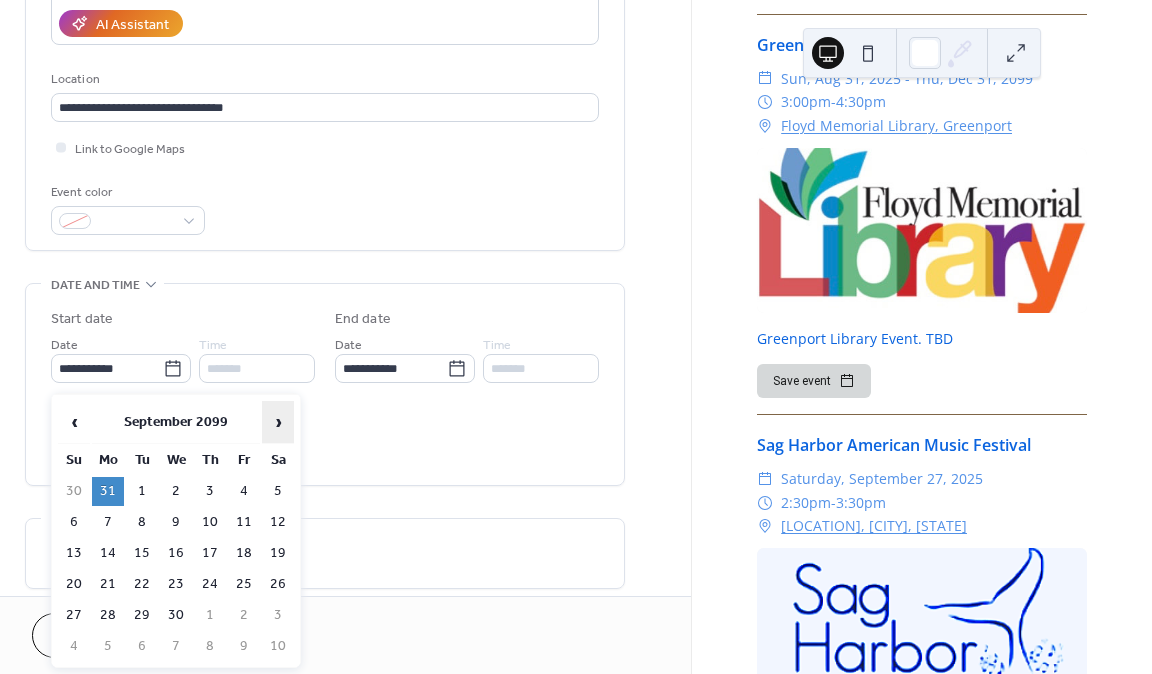 click on "›" at bounding box center [278, 422] 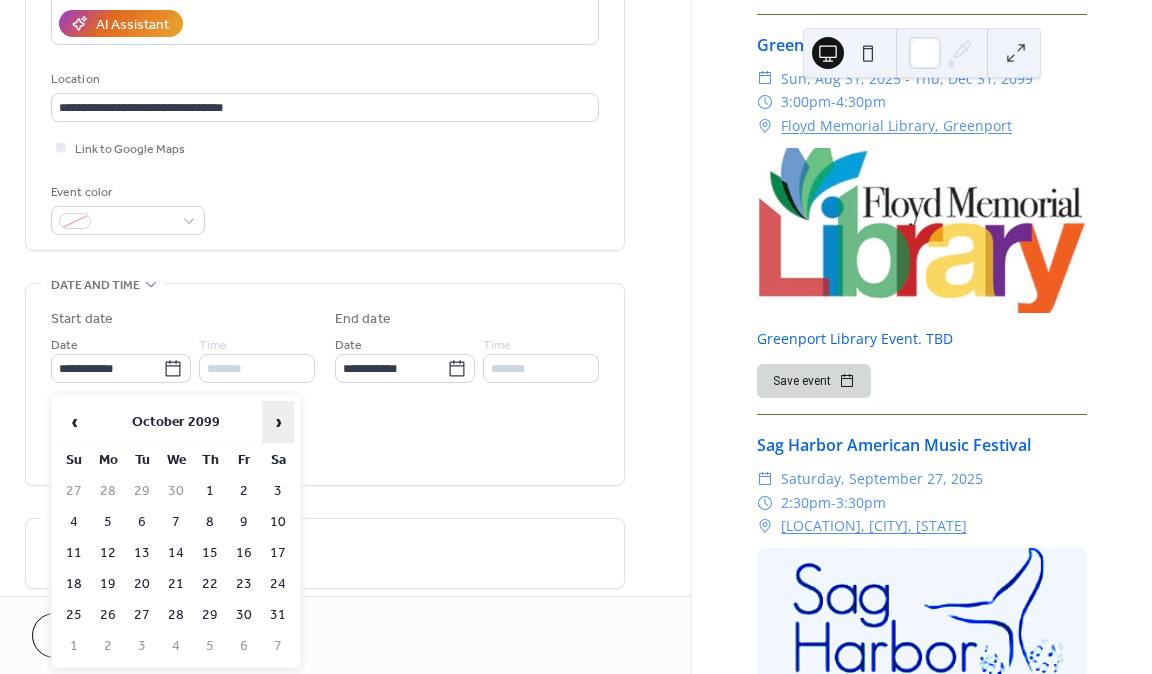 click on "›" at bounding box center (278, 422) 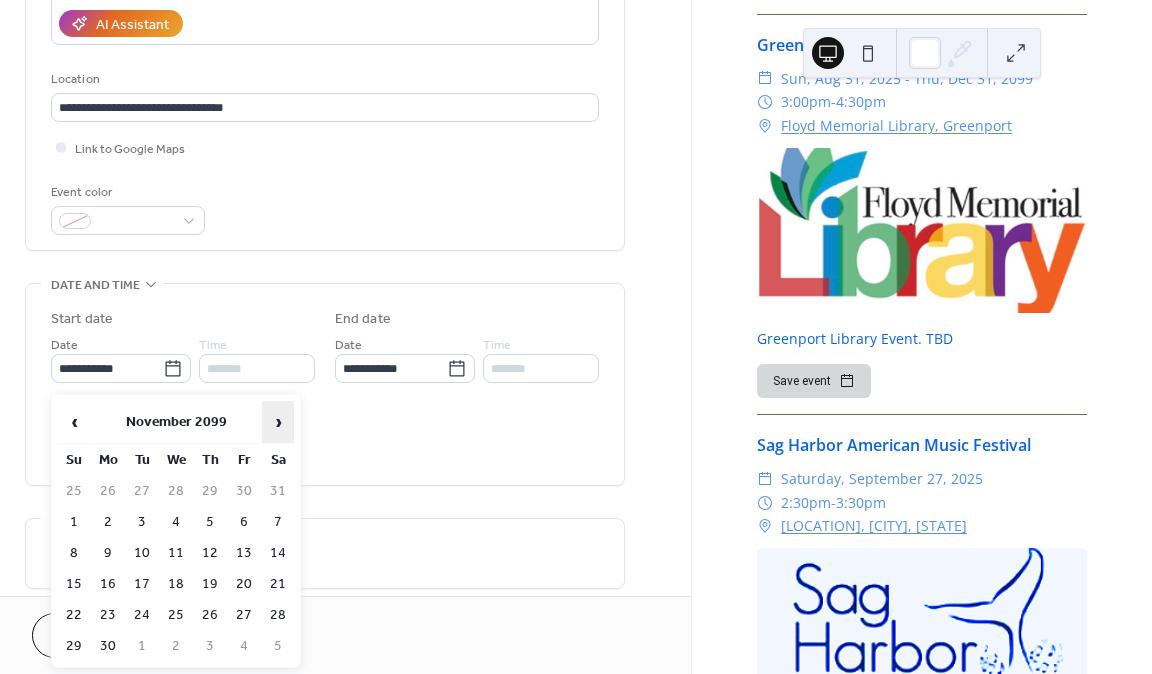 click on "›" at bounding box center (278, 422) 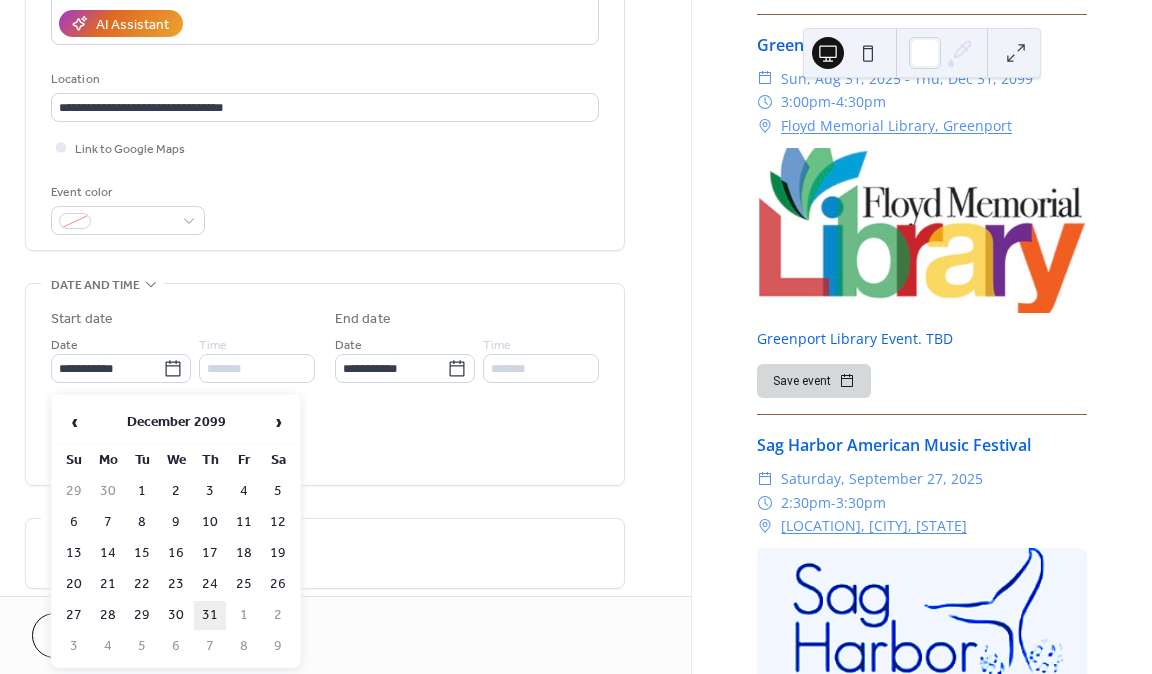 click on "31" at bounding box center [210, 615] 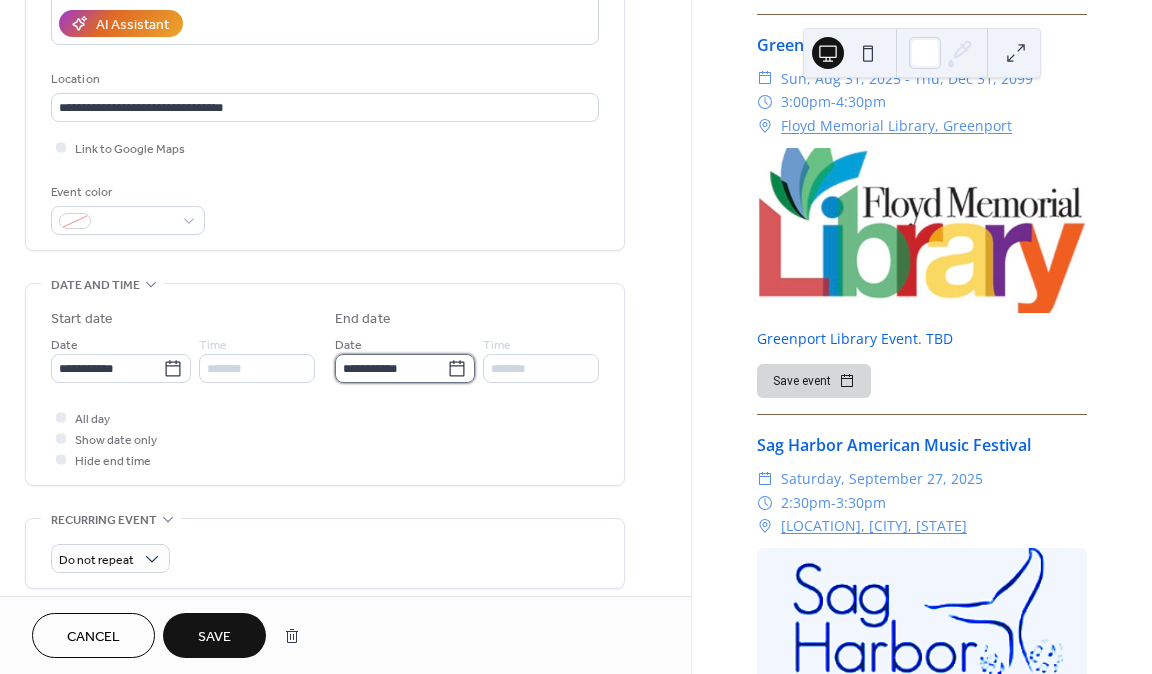 click on "**********" at bounding box center [391, 368] 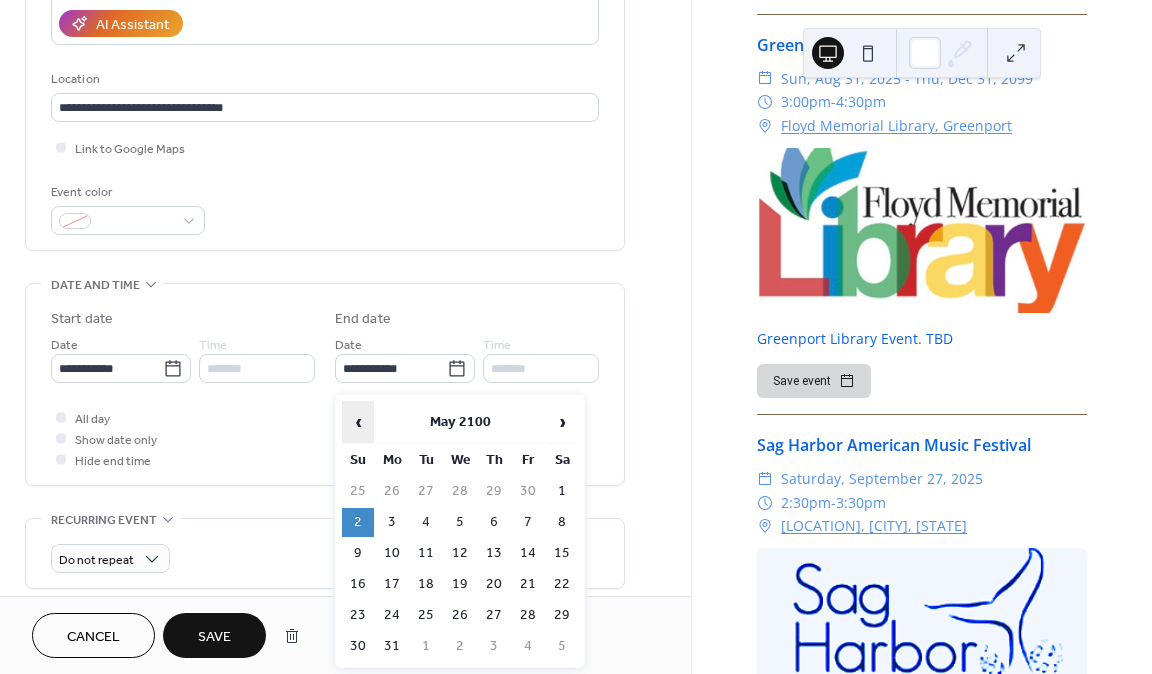 click on "‹" at bounding box center [358, 422] 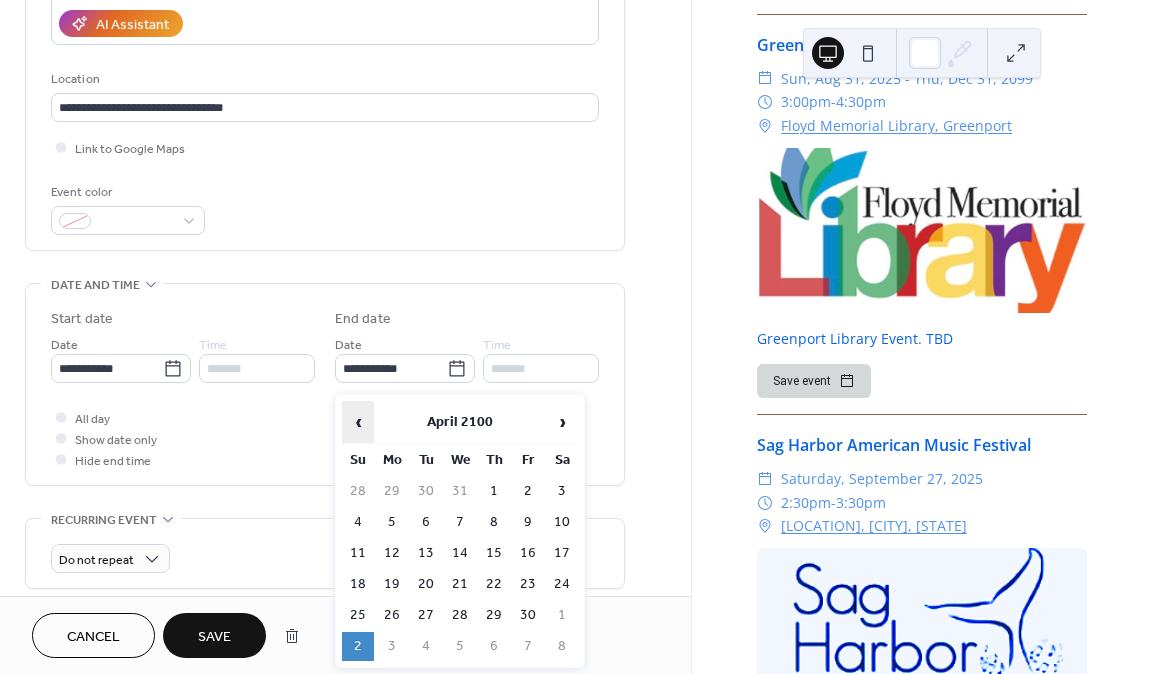 click on "‹" at bounding box center [358, 422] 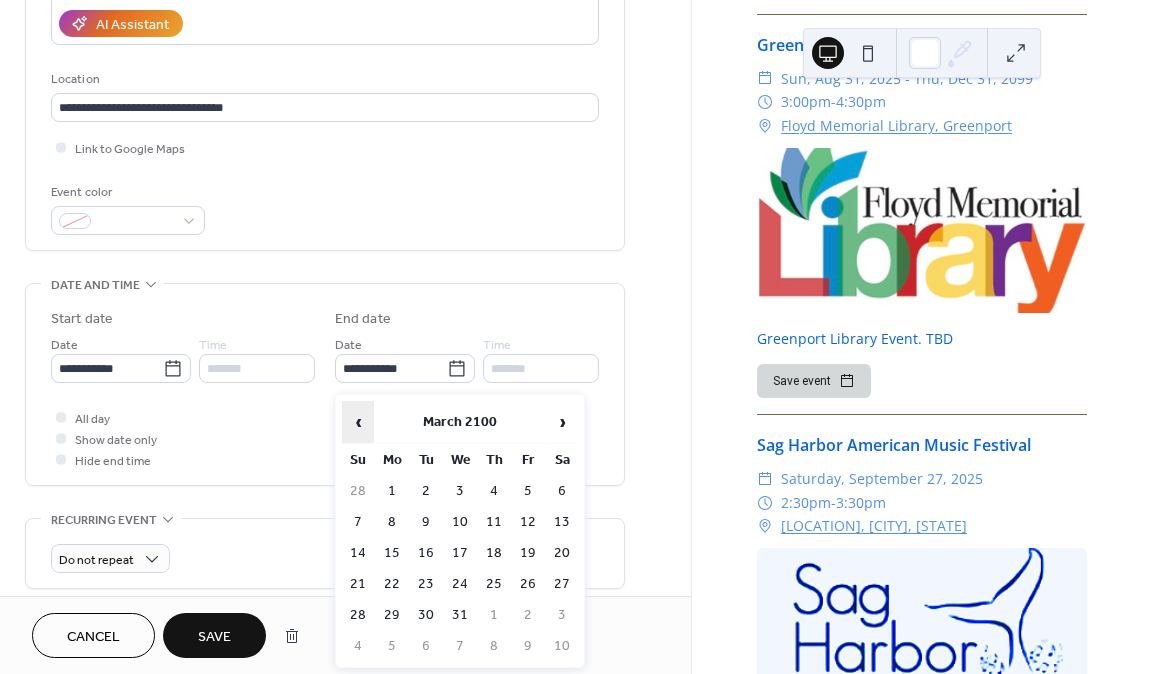 click on "‹" at bounding box center (358, 422) 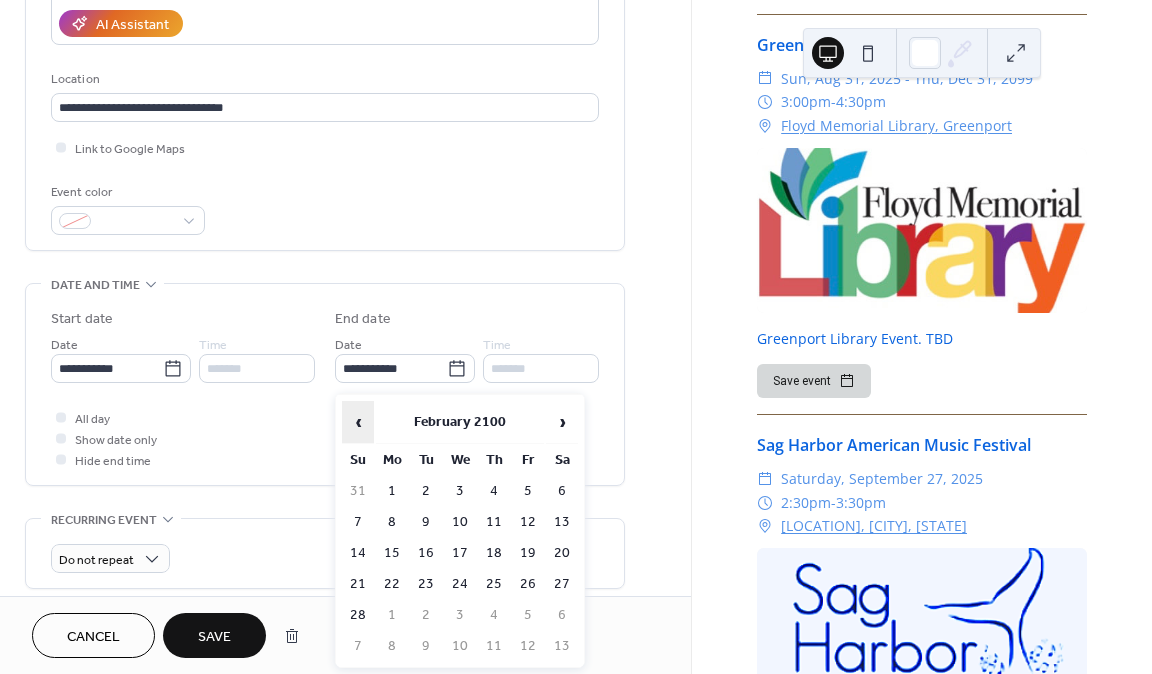 click on "‹" at bounding box center [358, 422] 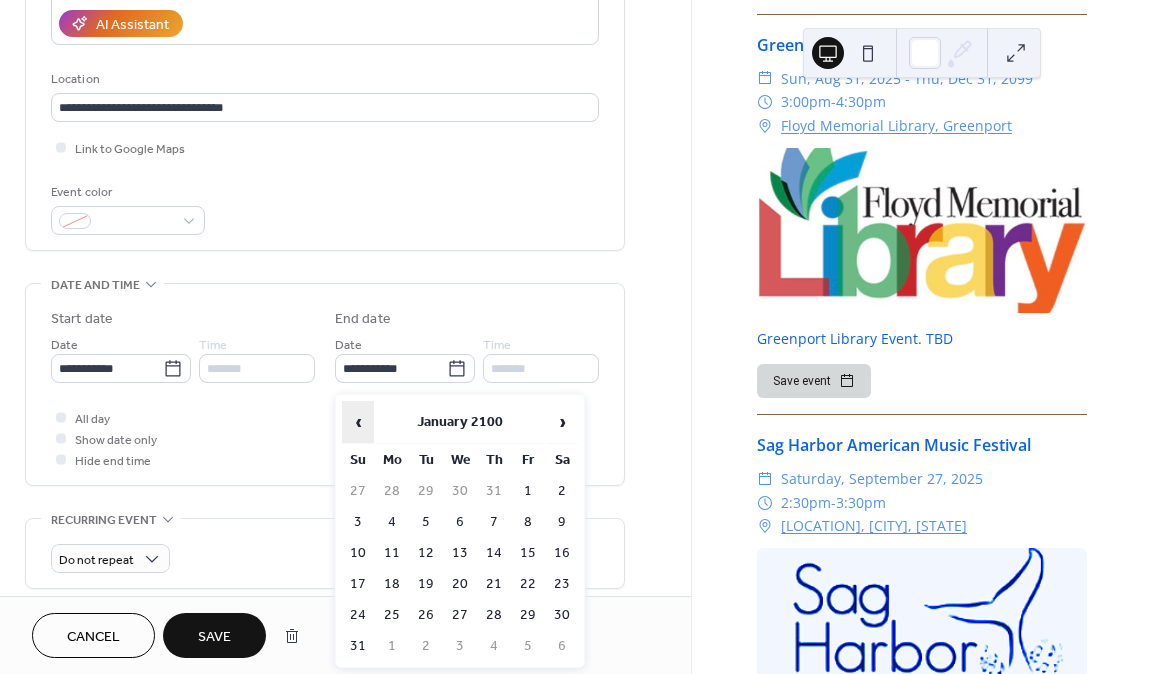 click on "‹" at bounding box center (358, 422) 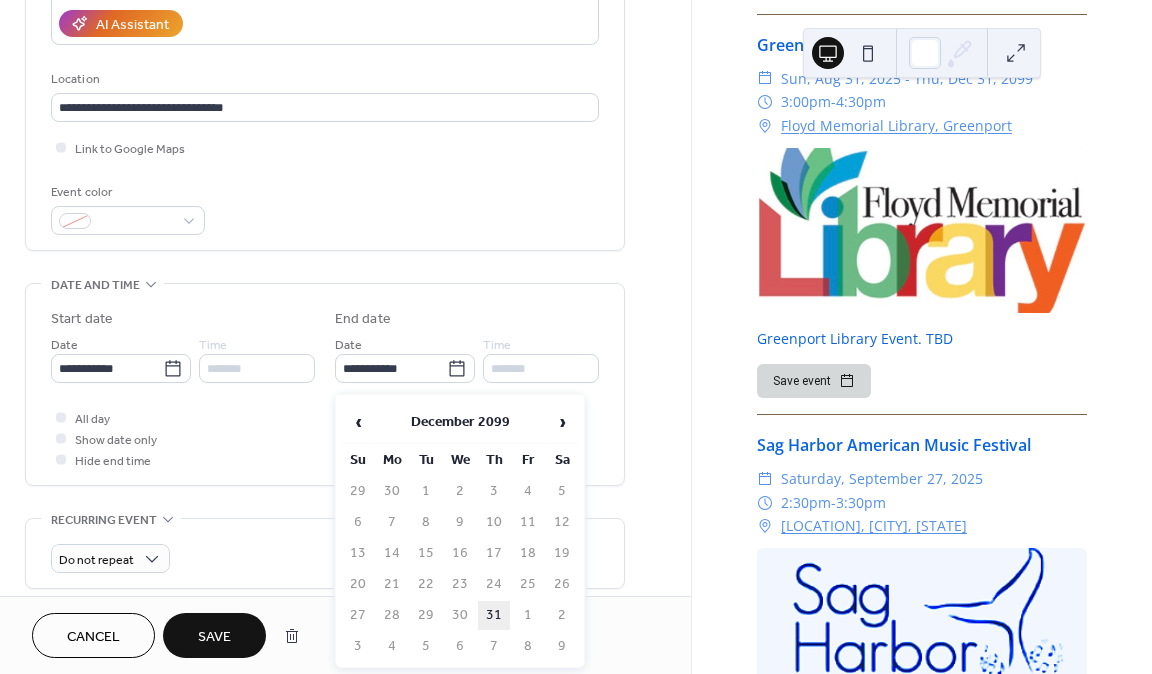 click on "31" at bounding box center (494, 615) 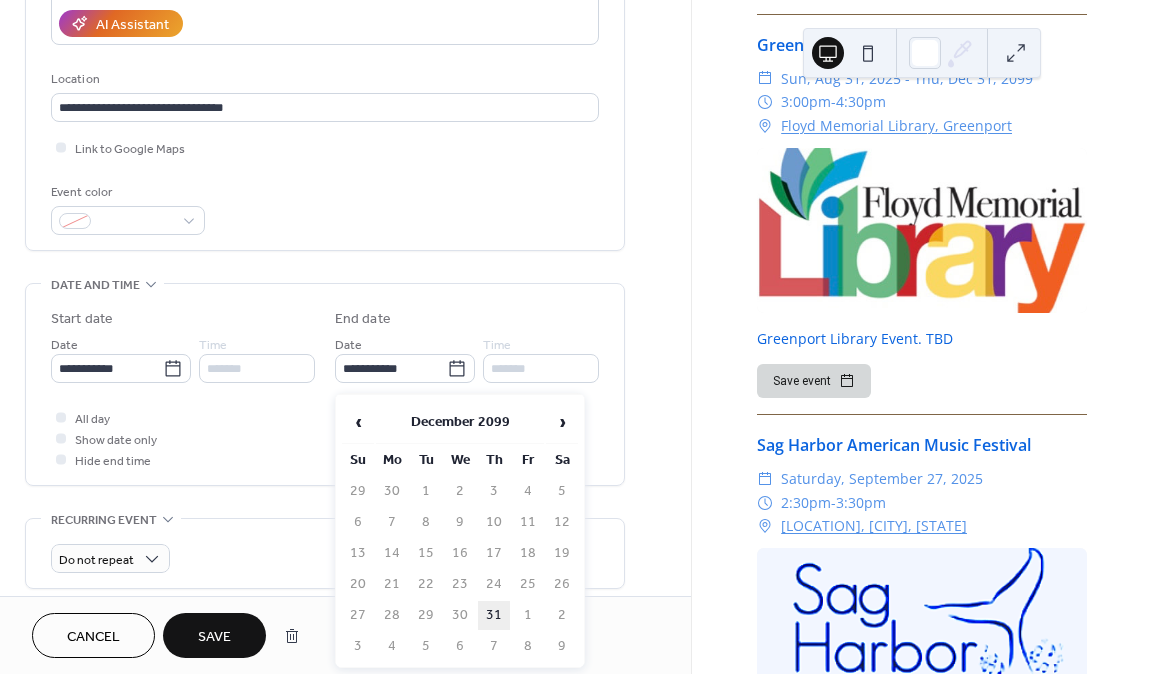 type on "**********" 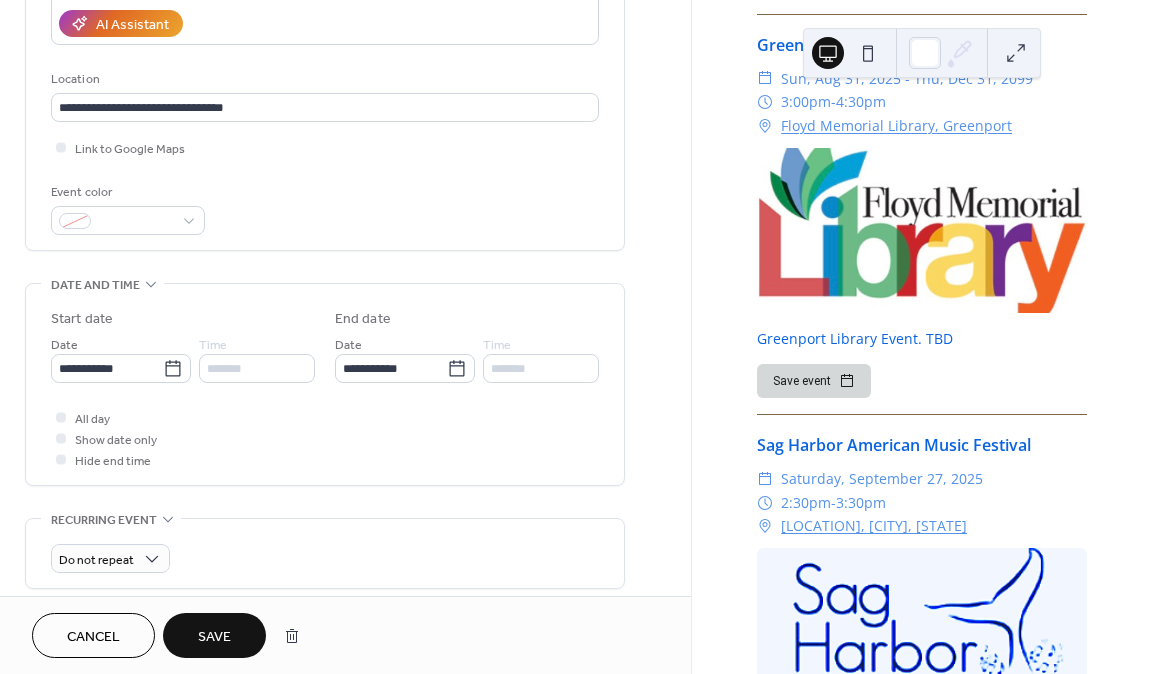 click at bounding box center (61, 417) 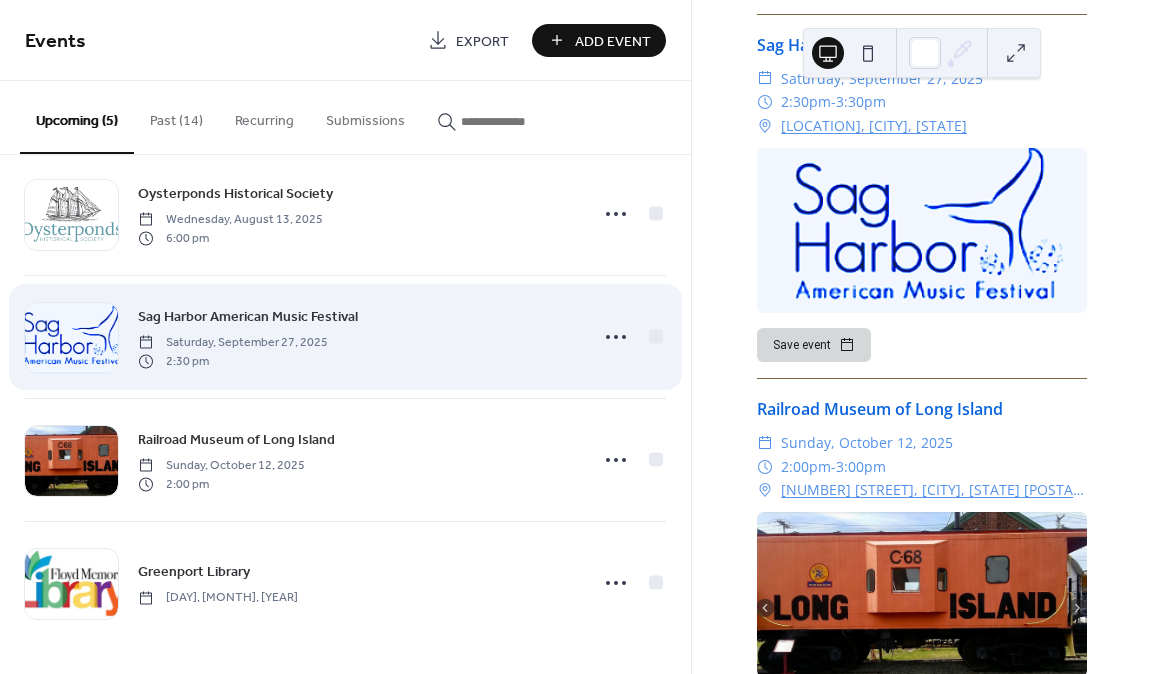 scroll, scrollTop: 155, scrollLeft: 0, axis: vertical 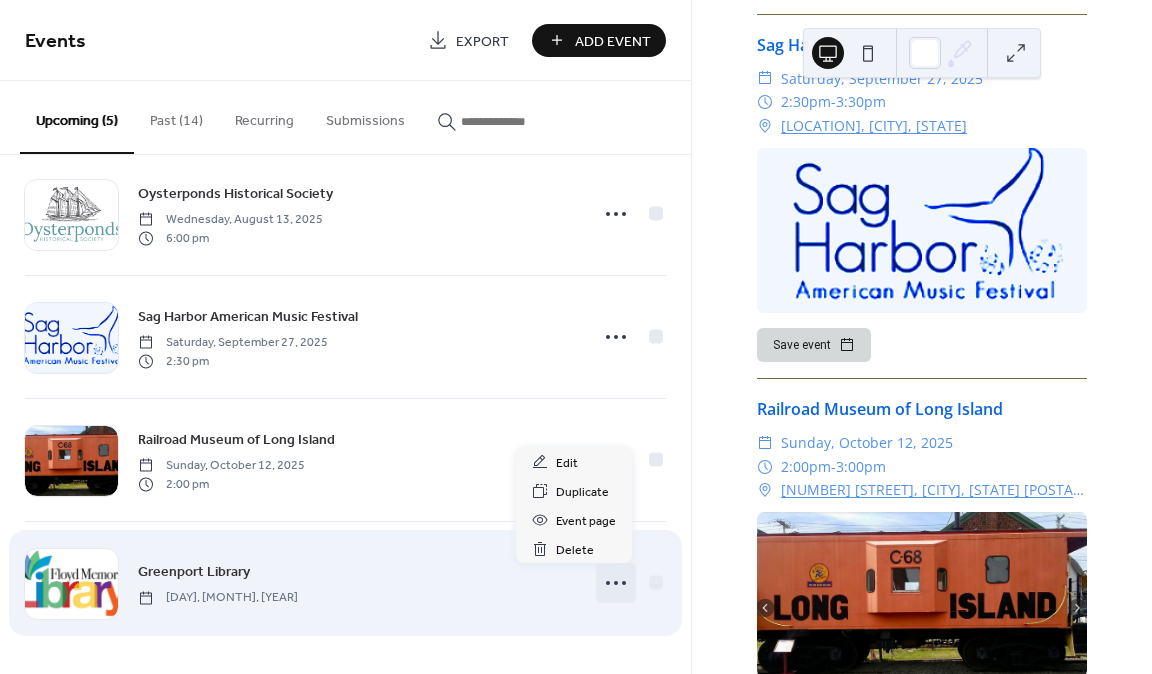 click 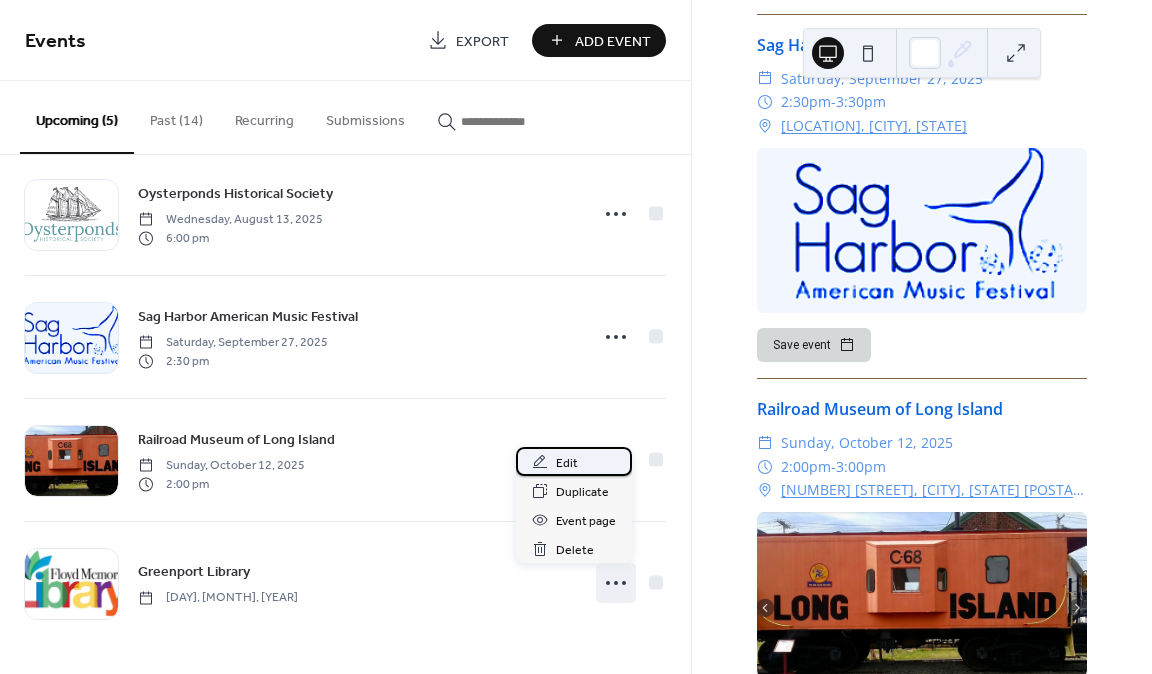 click on "Edit" at bounding box center (567, 463) 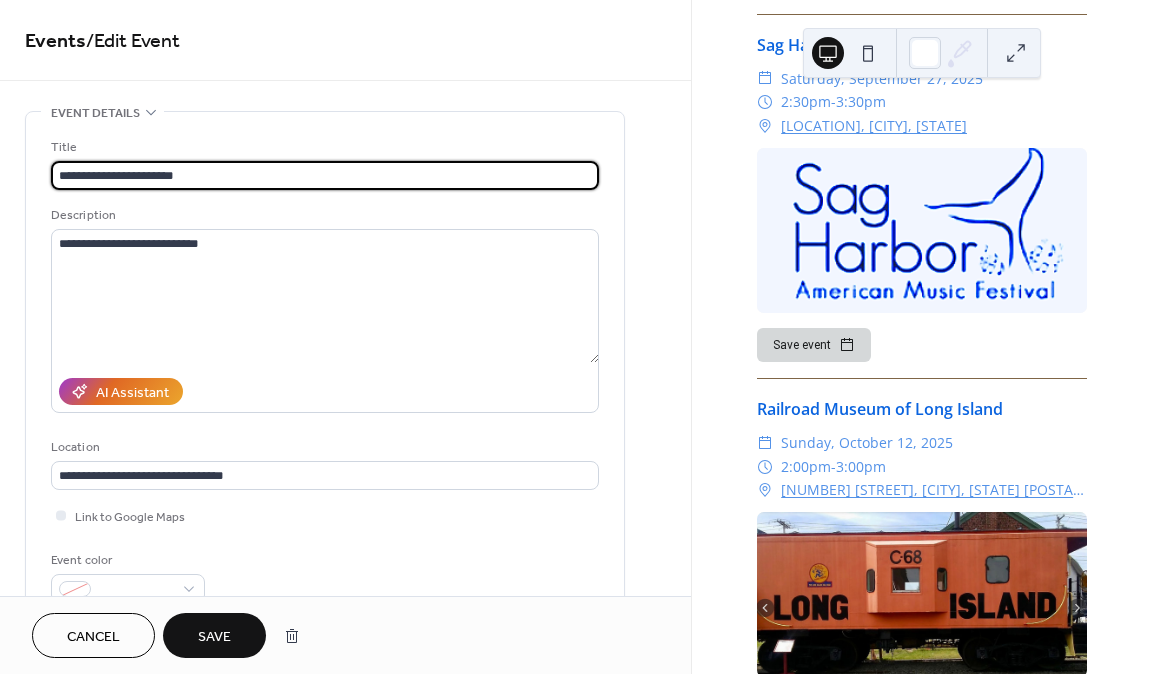 type on "**********" 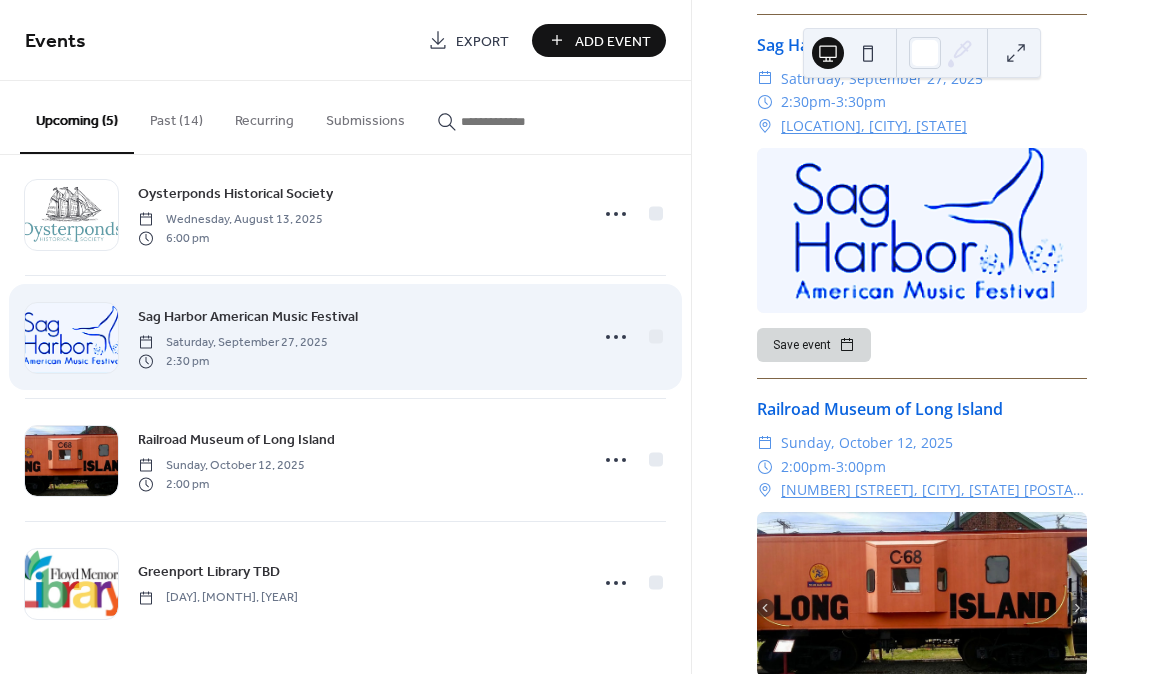 scroll, scrollTop: 155, scrollLeft: 0, axis: vertical 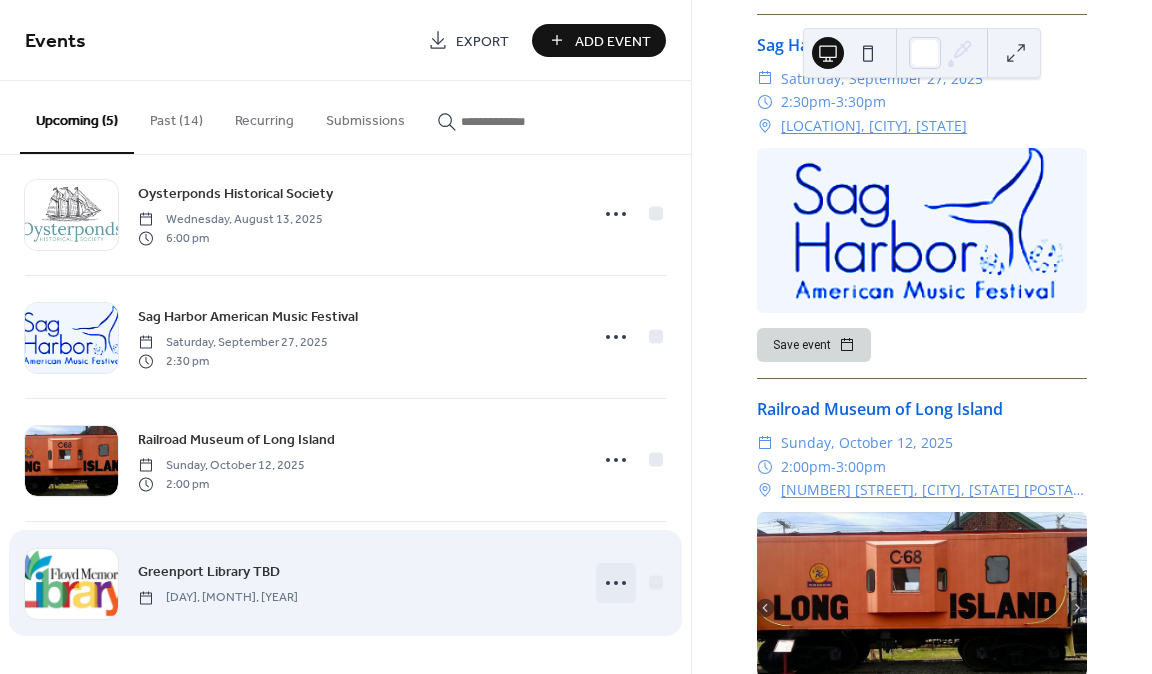click 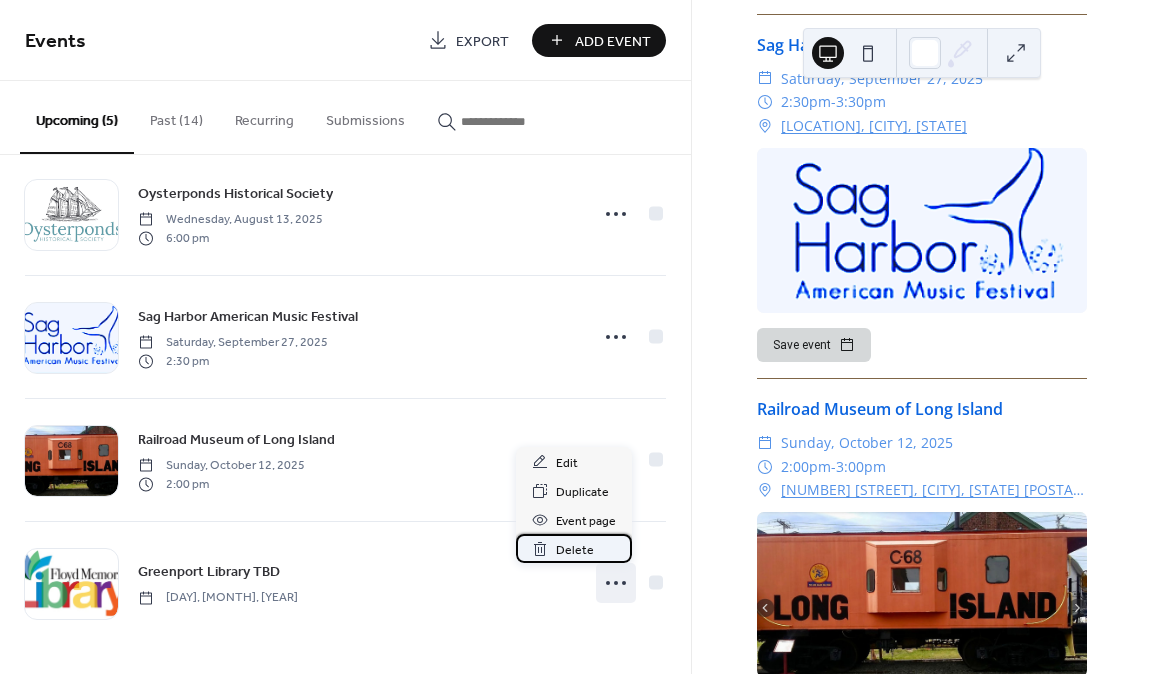 click on "Delete" at bounding box center (575, 550) 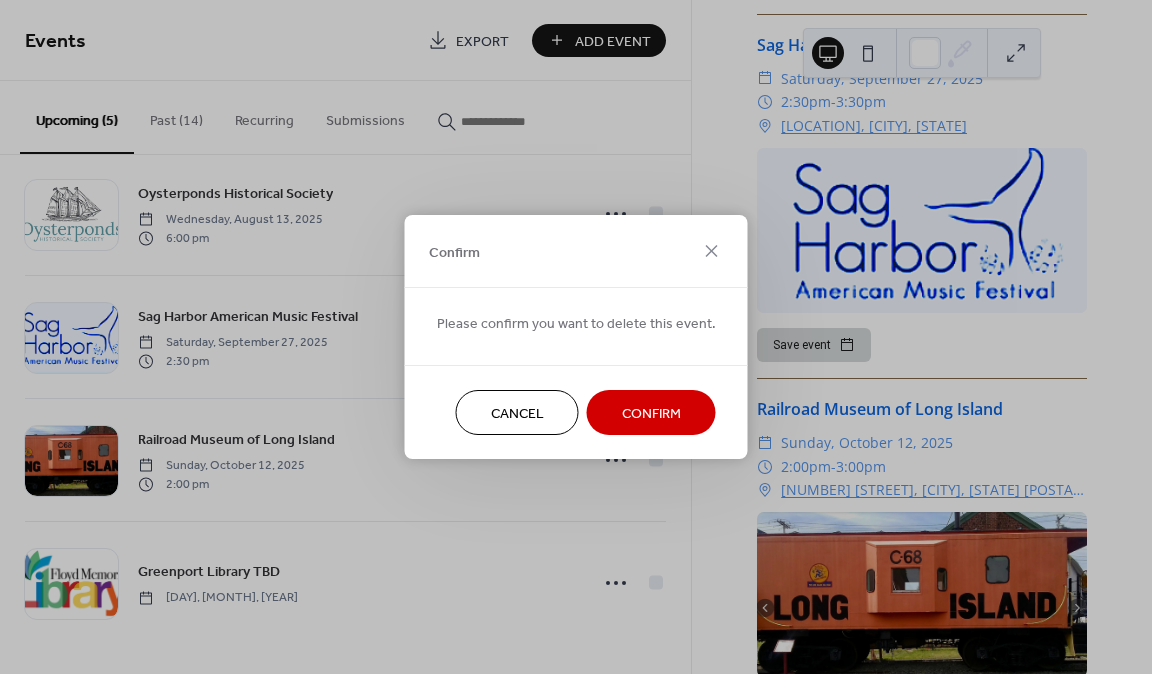 click on "Confirm" at bounding box center (651, 414) 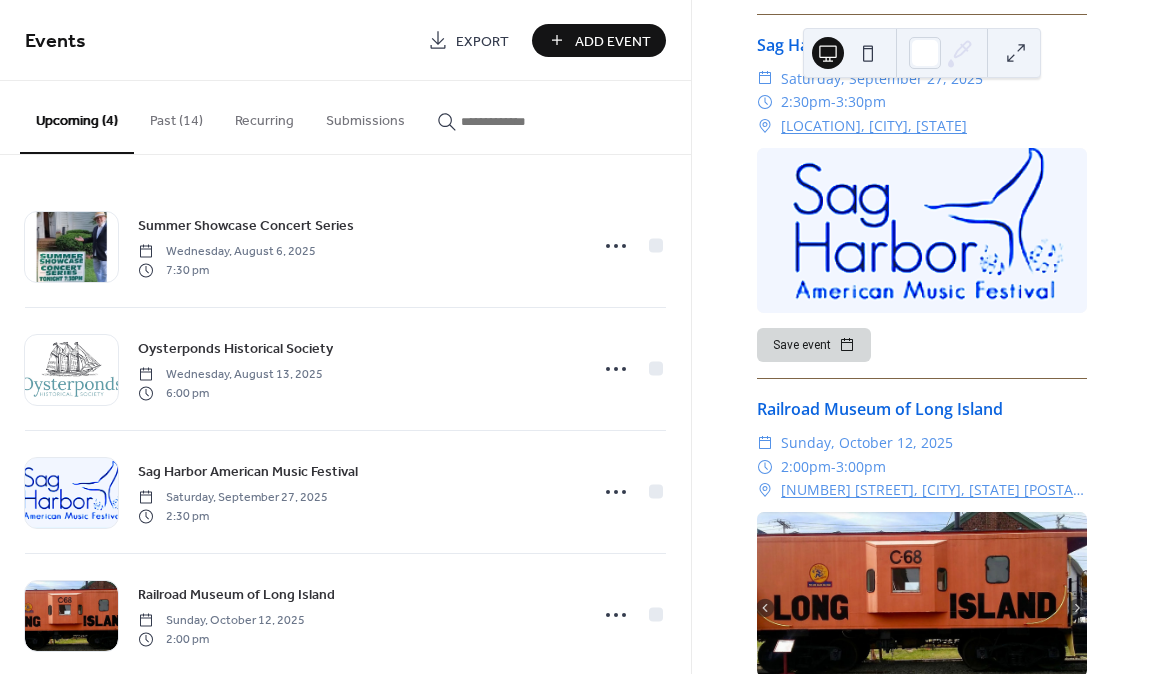 scroll, scrollTop: 0, scrollLeft: 0, axis: both 